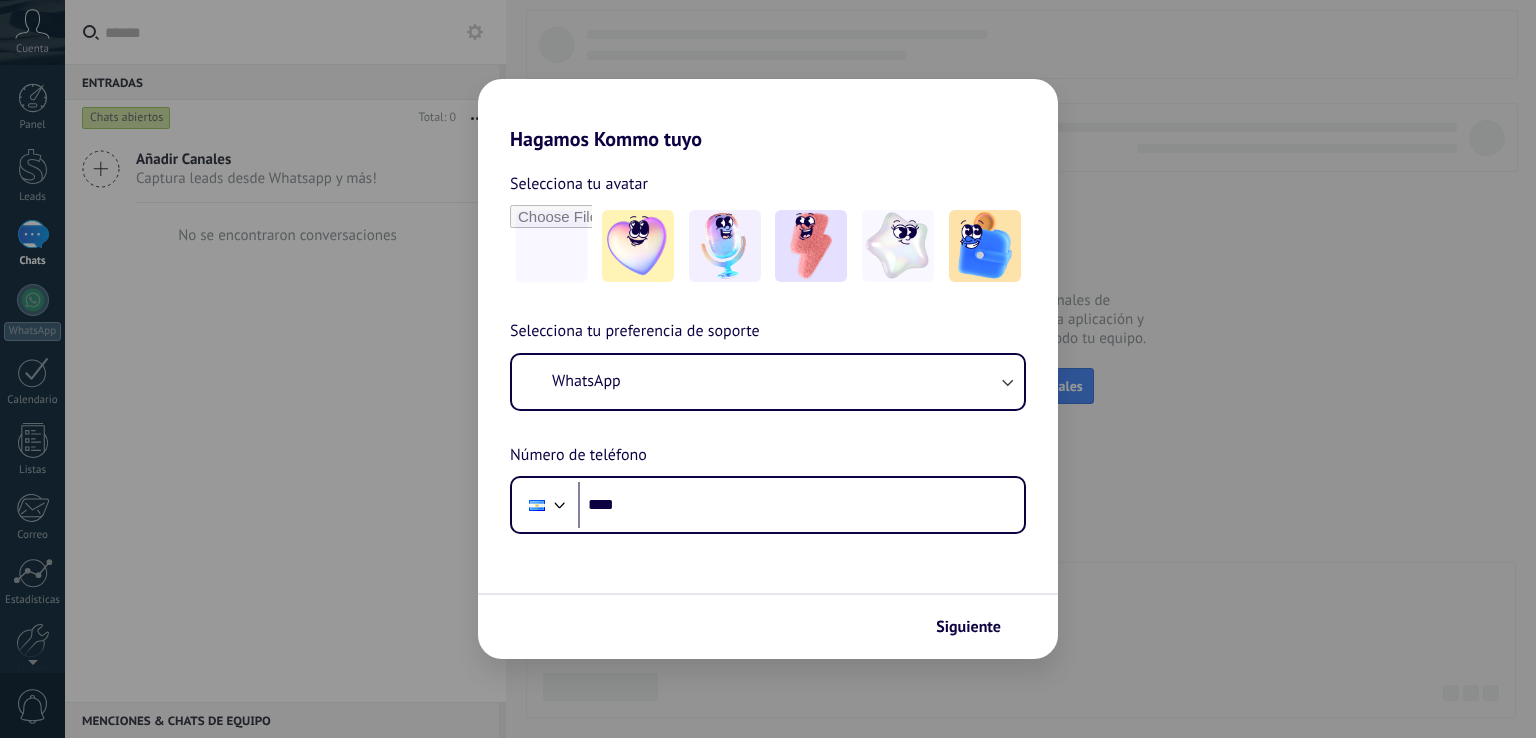 scroll, scrollTop: 0, scrollLeft: 0, axis: both 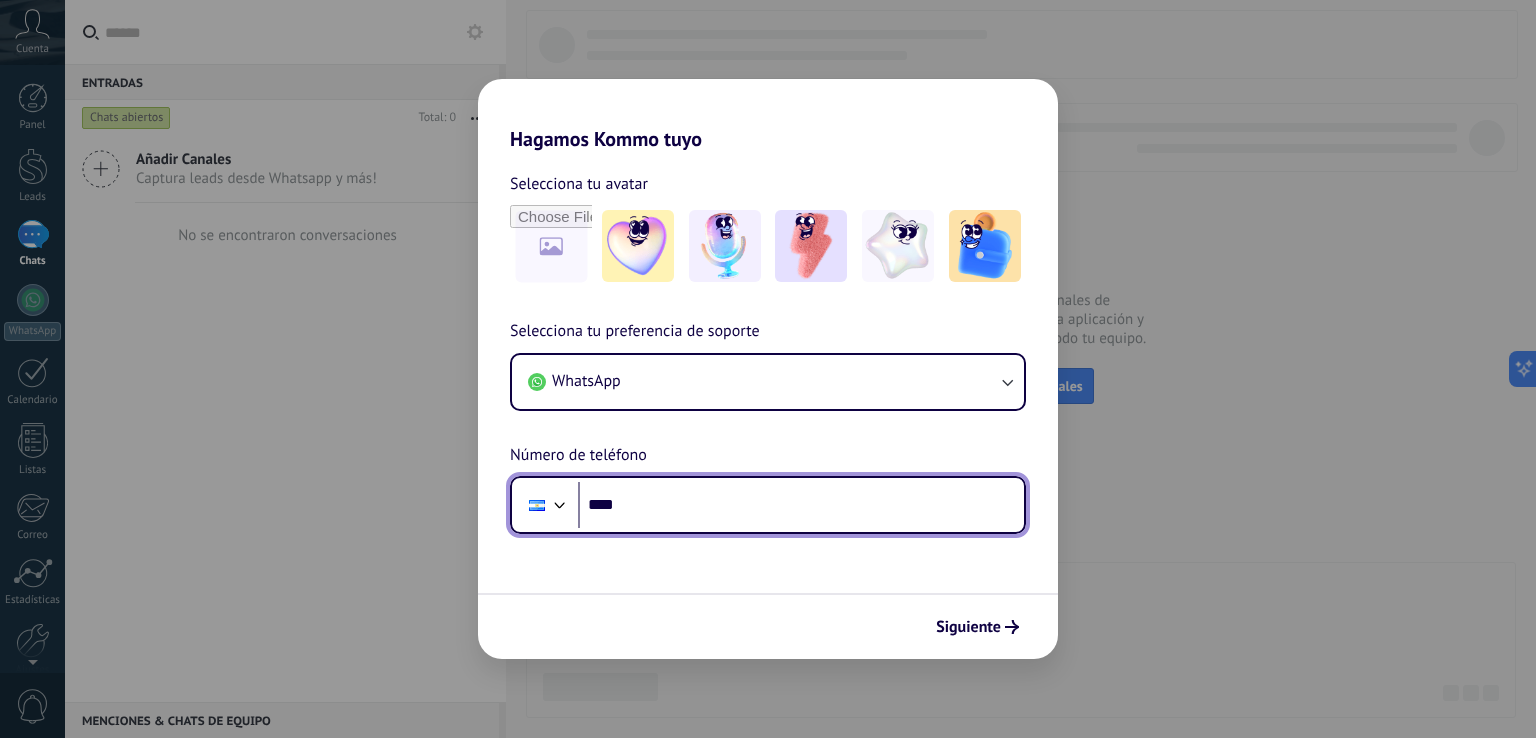 click on "****" at bounding box center (801, 505) 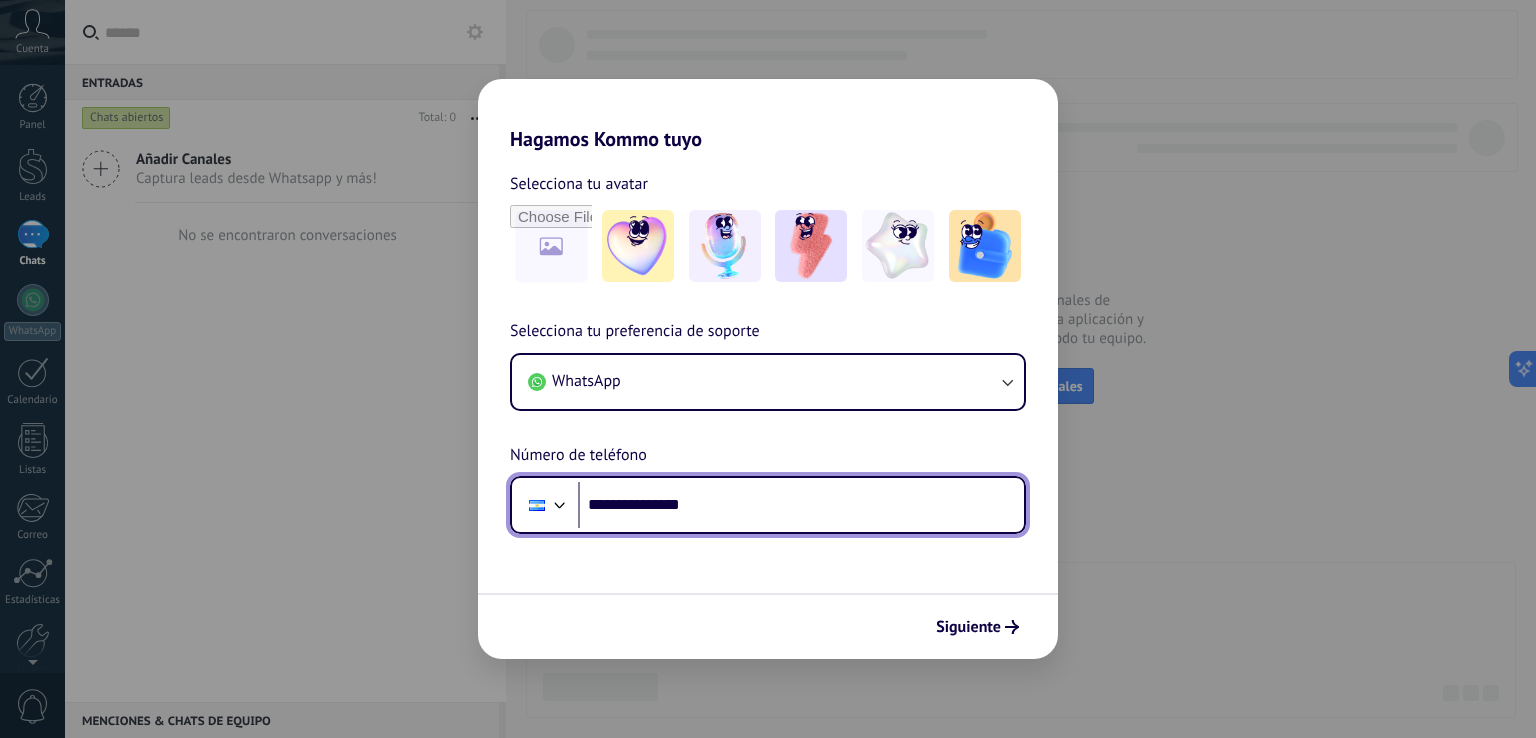 type on "**********" 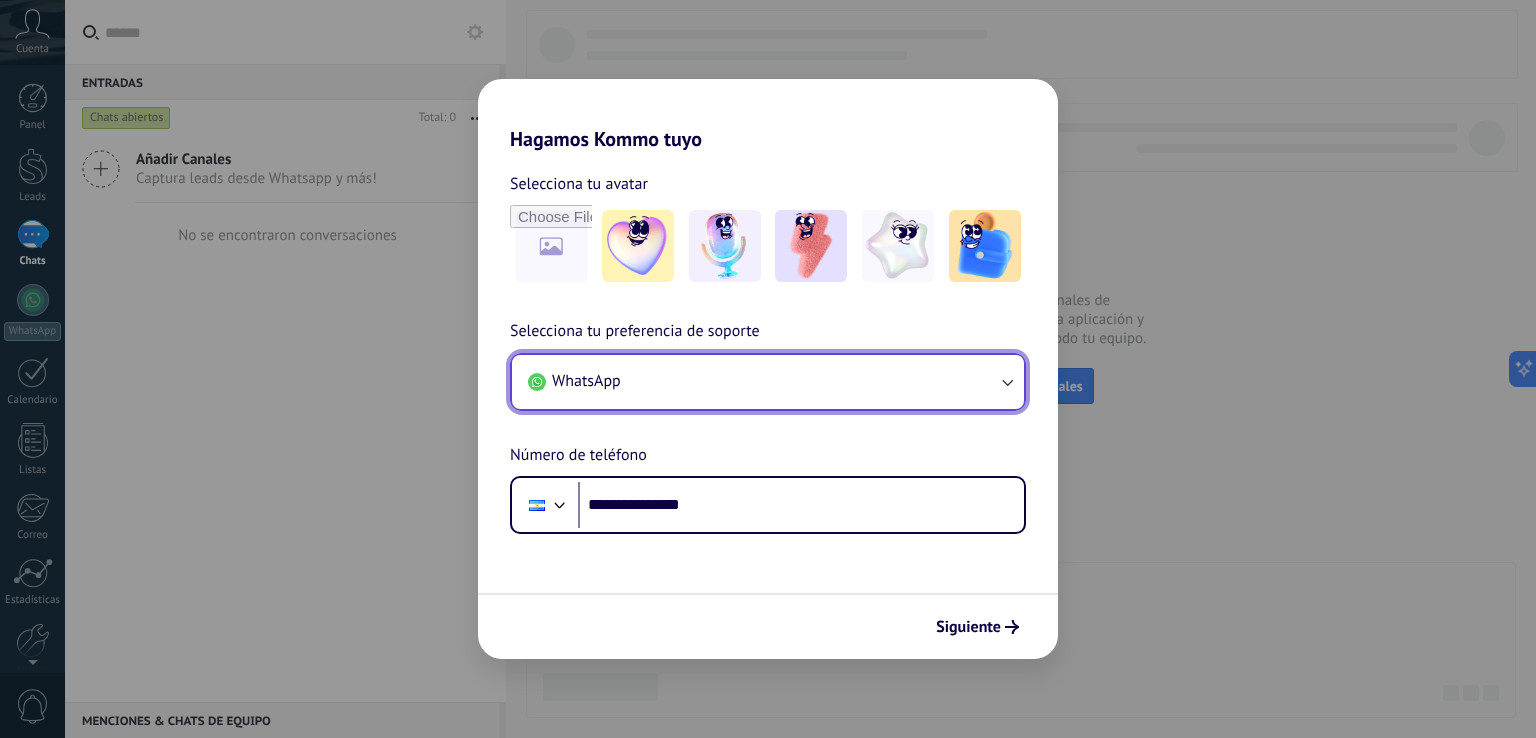 click on "WhatsApp" at bounding box center (768, 382) 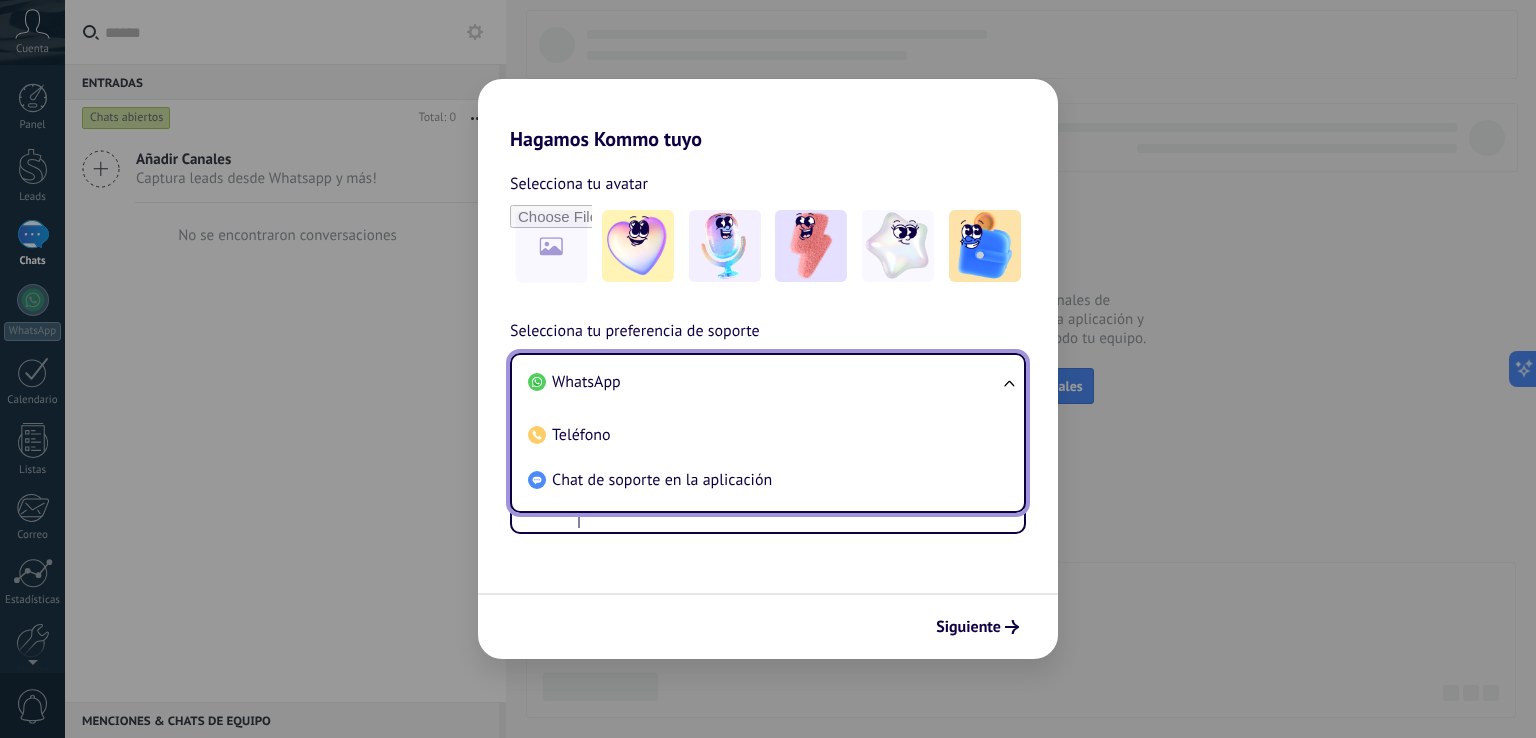 click on "WhatsApp" at bounding box center (764, 382) 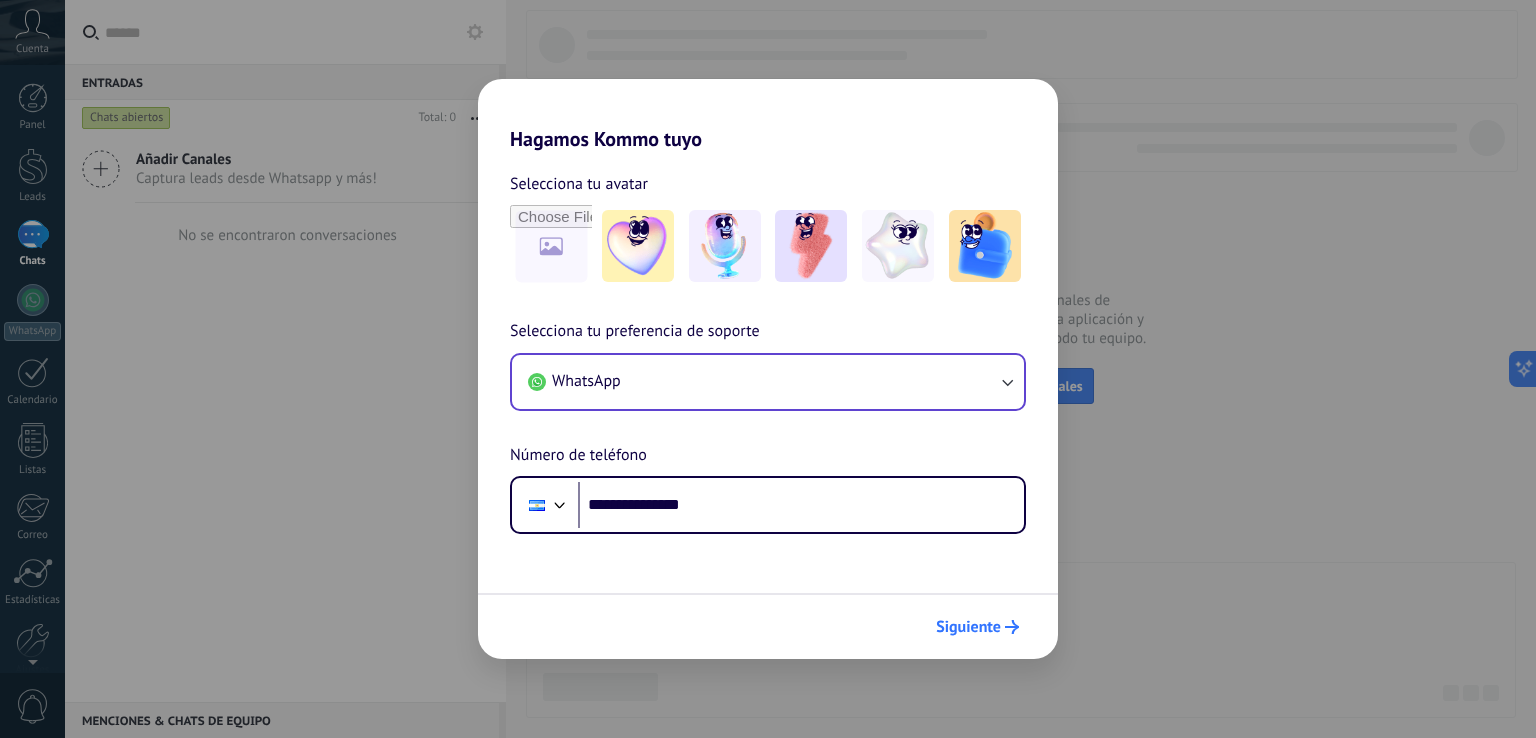 click on "Siguiente" at bounding box center [977, 627] 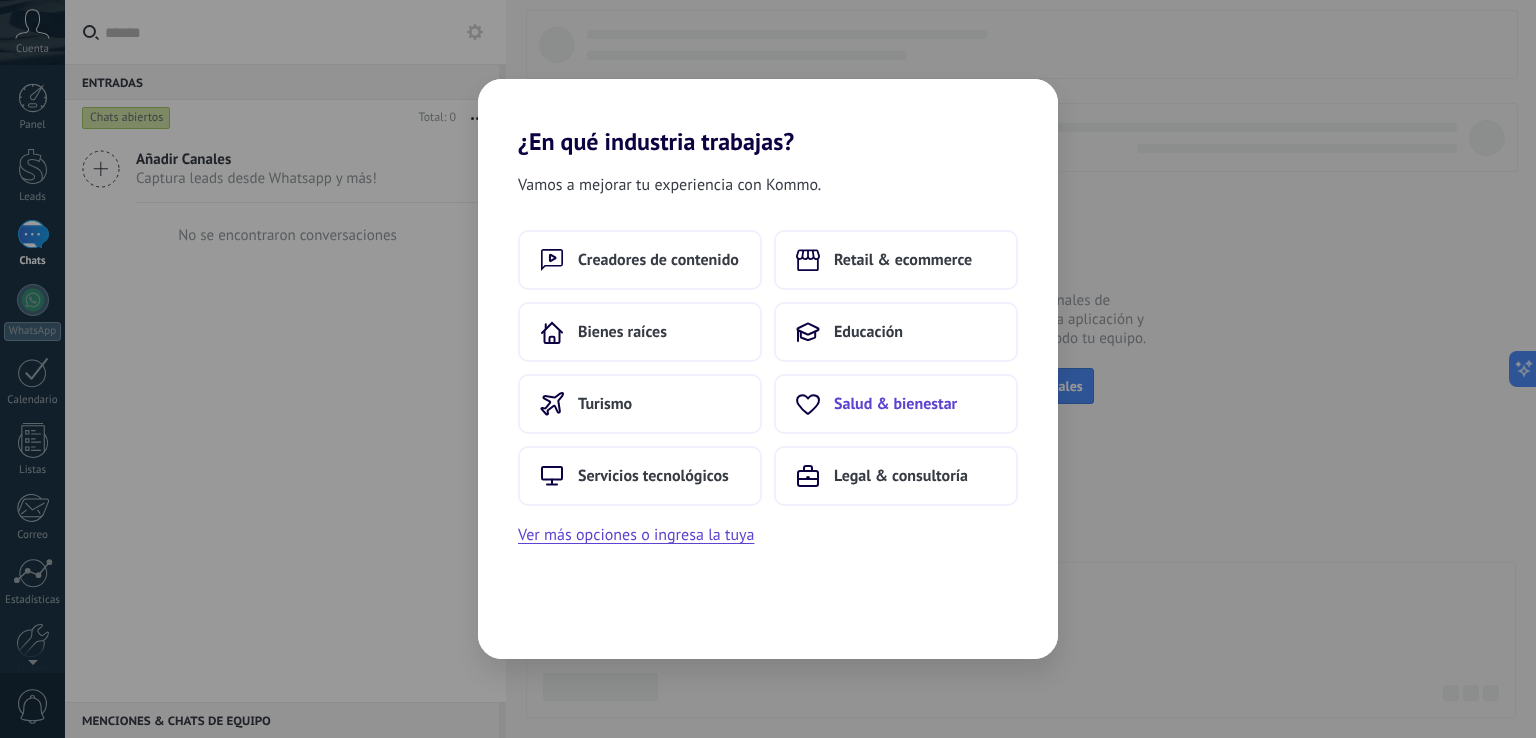 click on "Salud & bienestar" at bounding box center [896, 404] 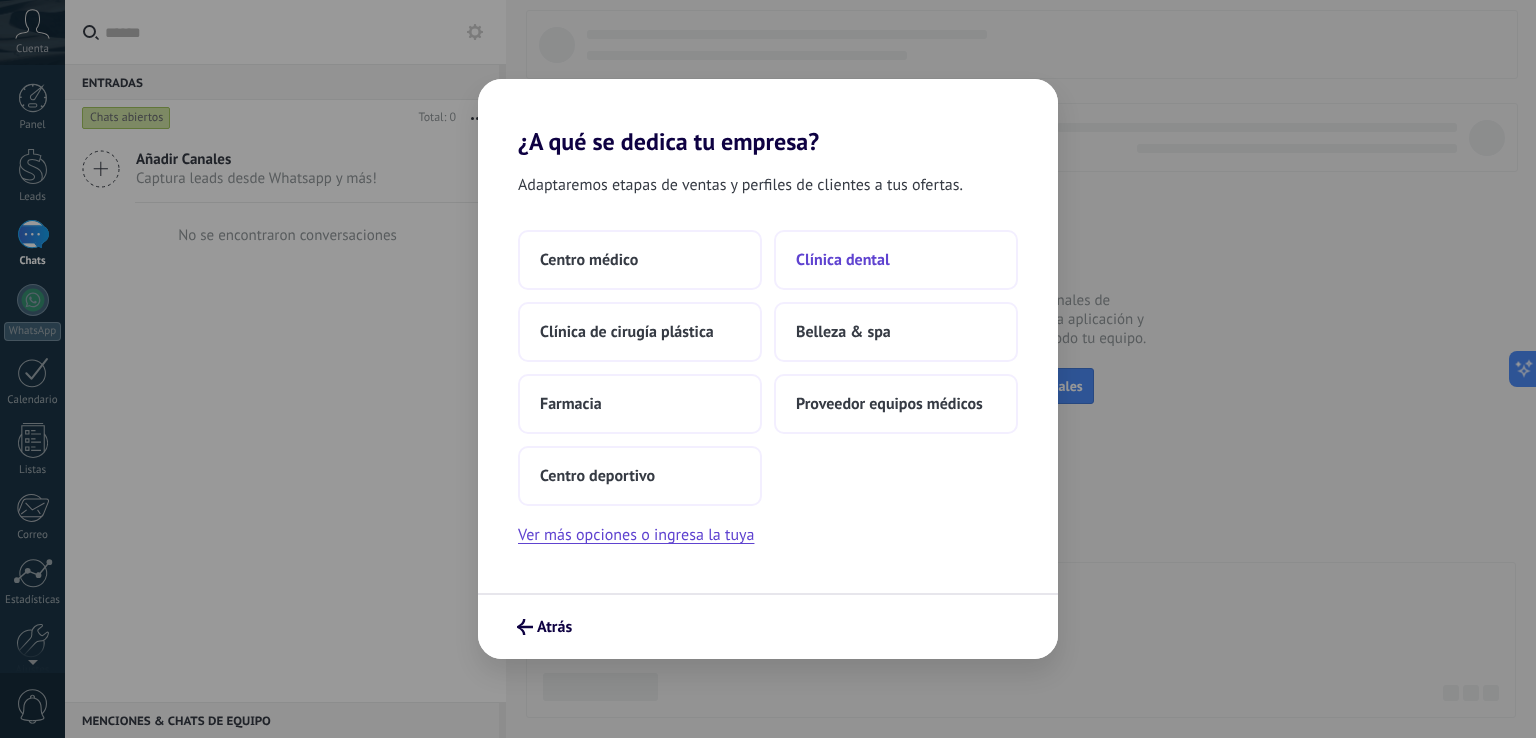 click on "Clínica dental" at bounding box center (843, 260) 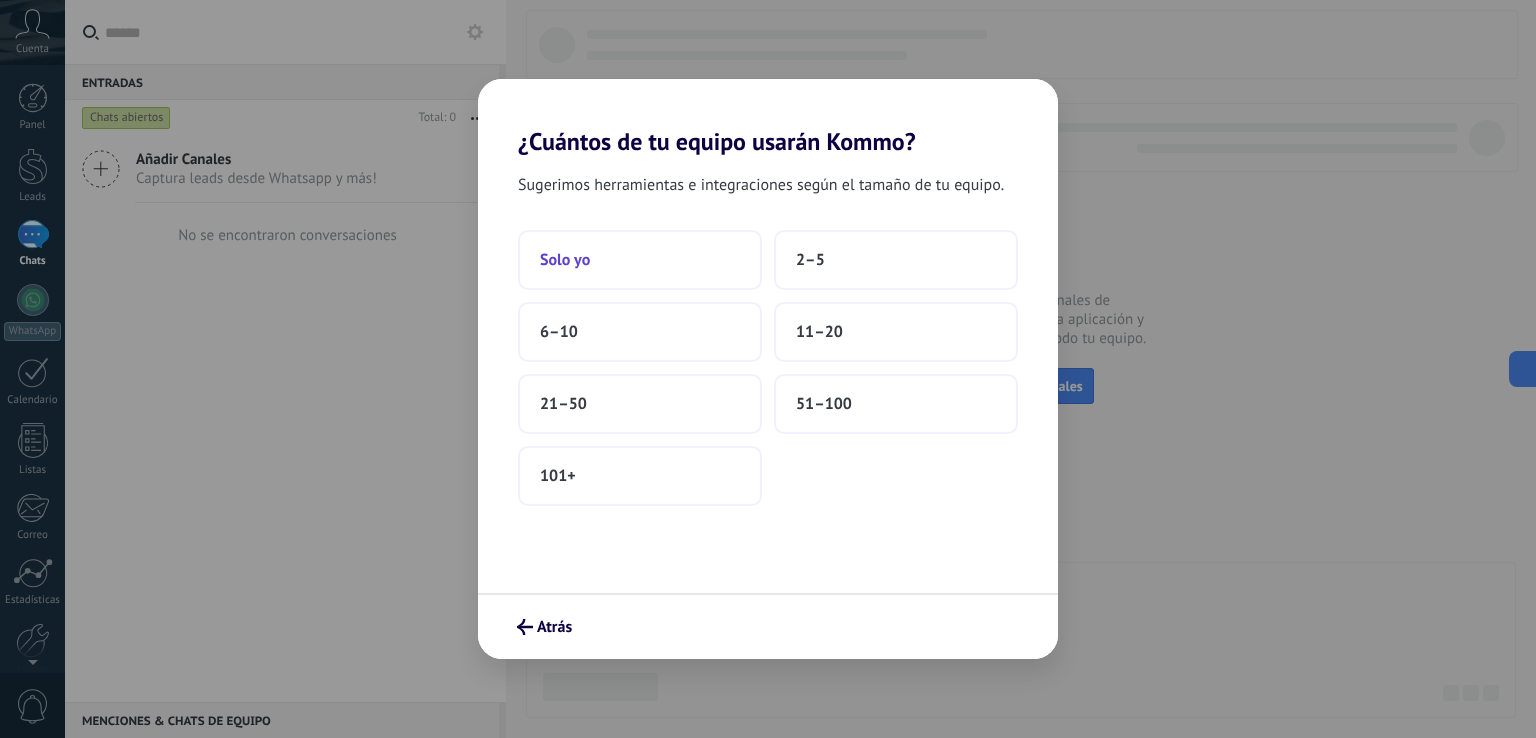 click on "Solo yo" at bounding box center [565, 260] 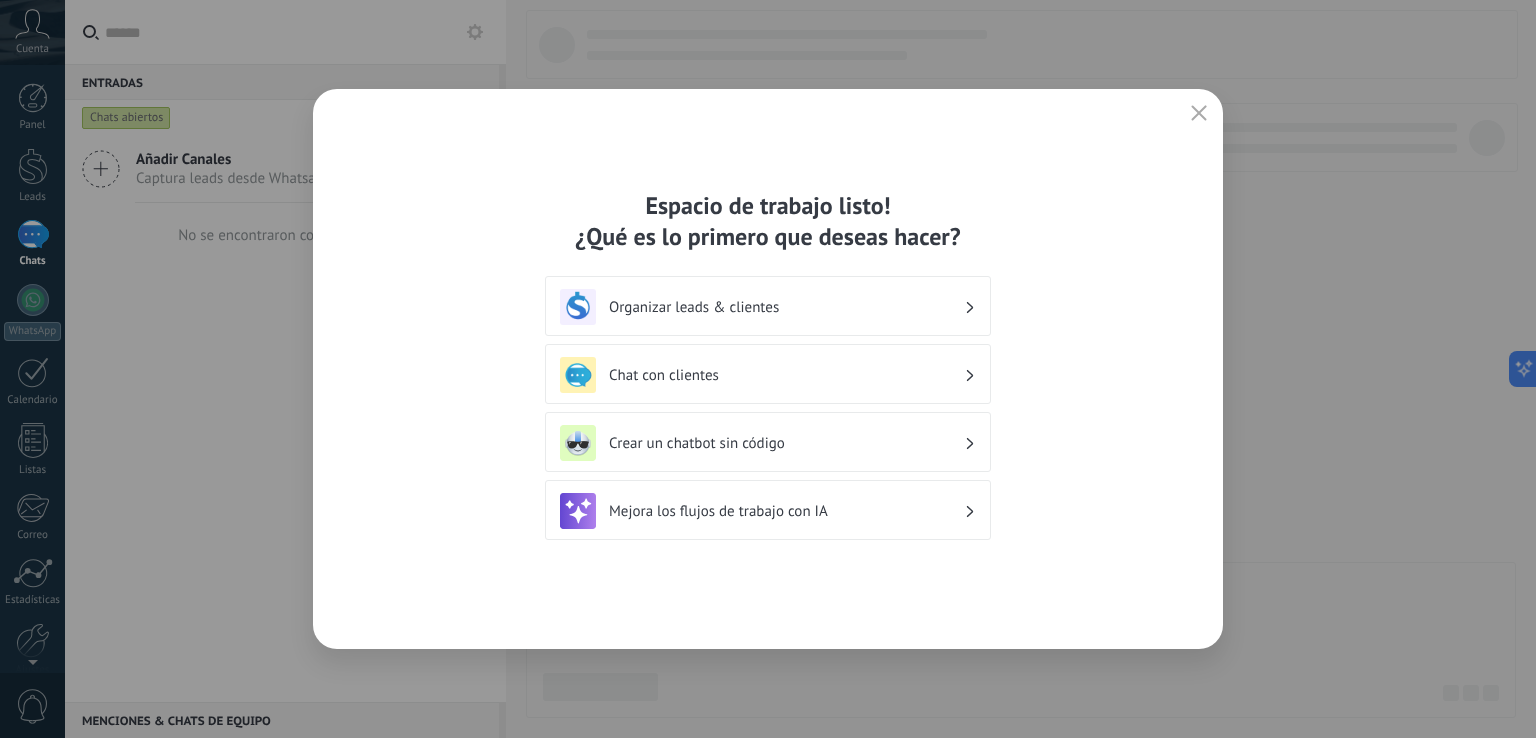 click 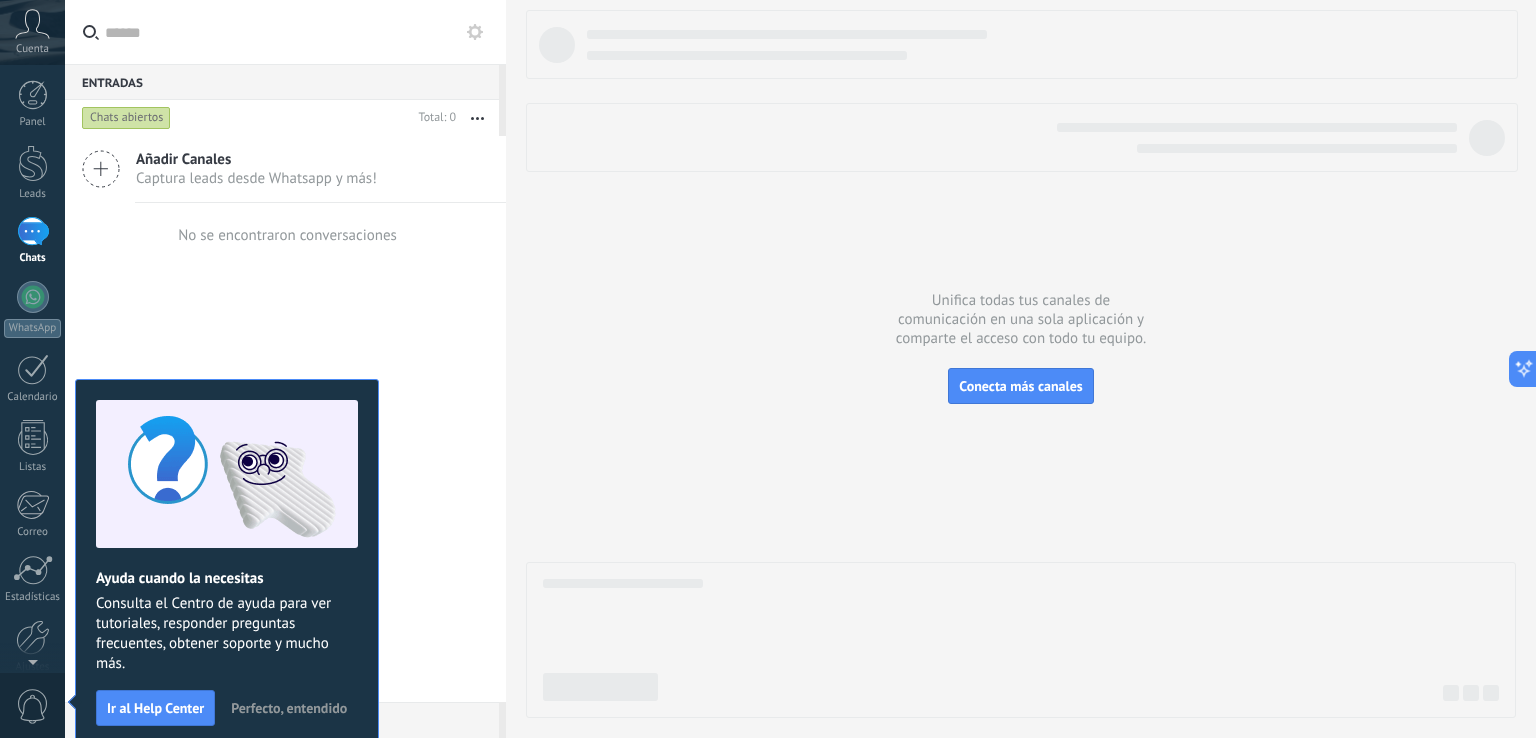 scroll, scrollTop: 0, scrollLeft: 0, axis: both 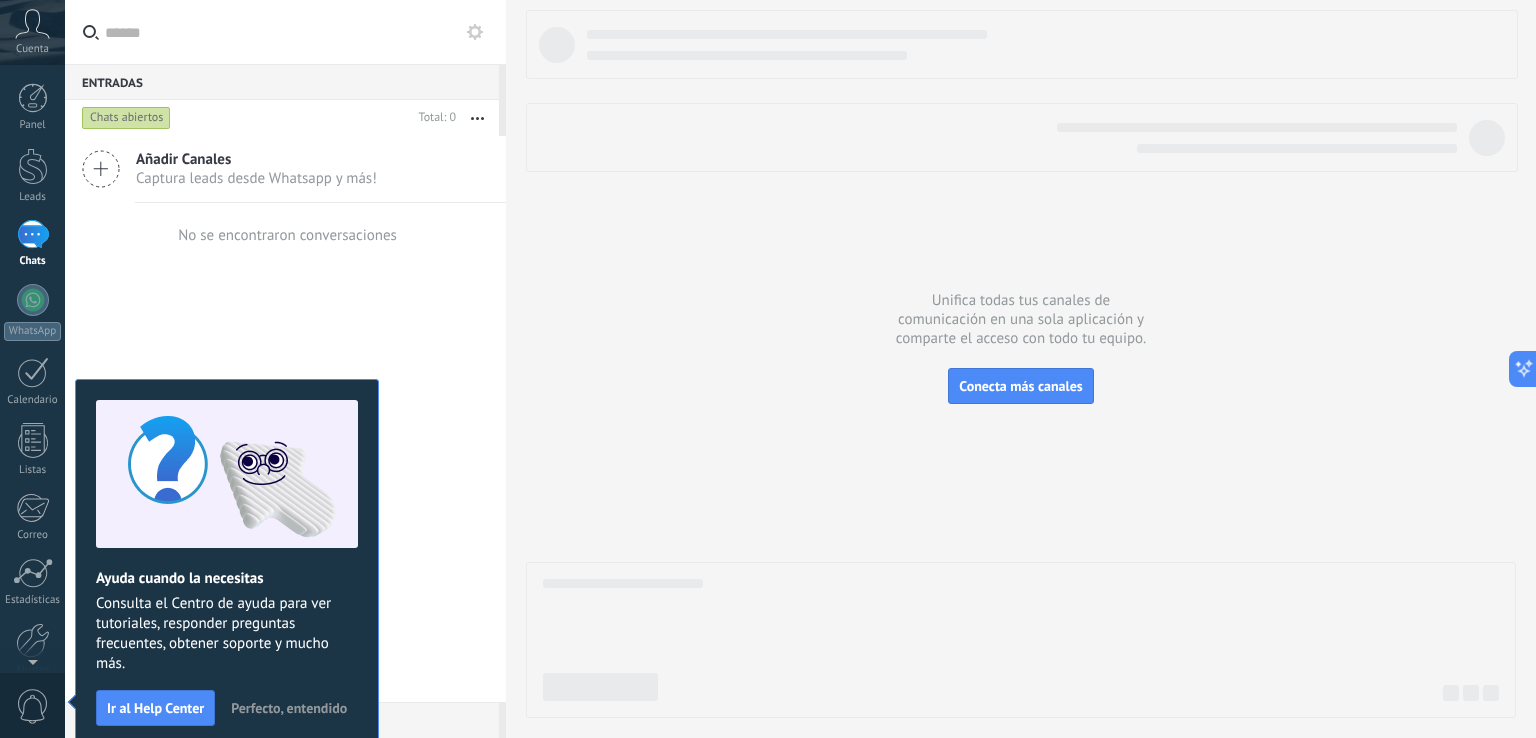 click on "Perfecto, entendido" at bounding box center [289, 708] 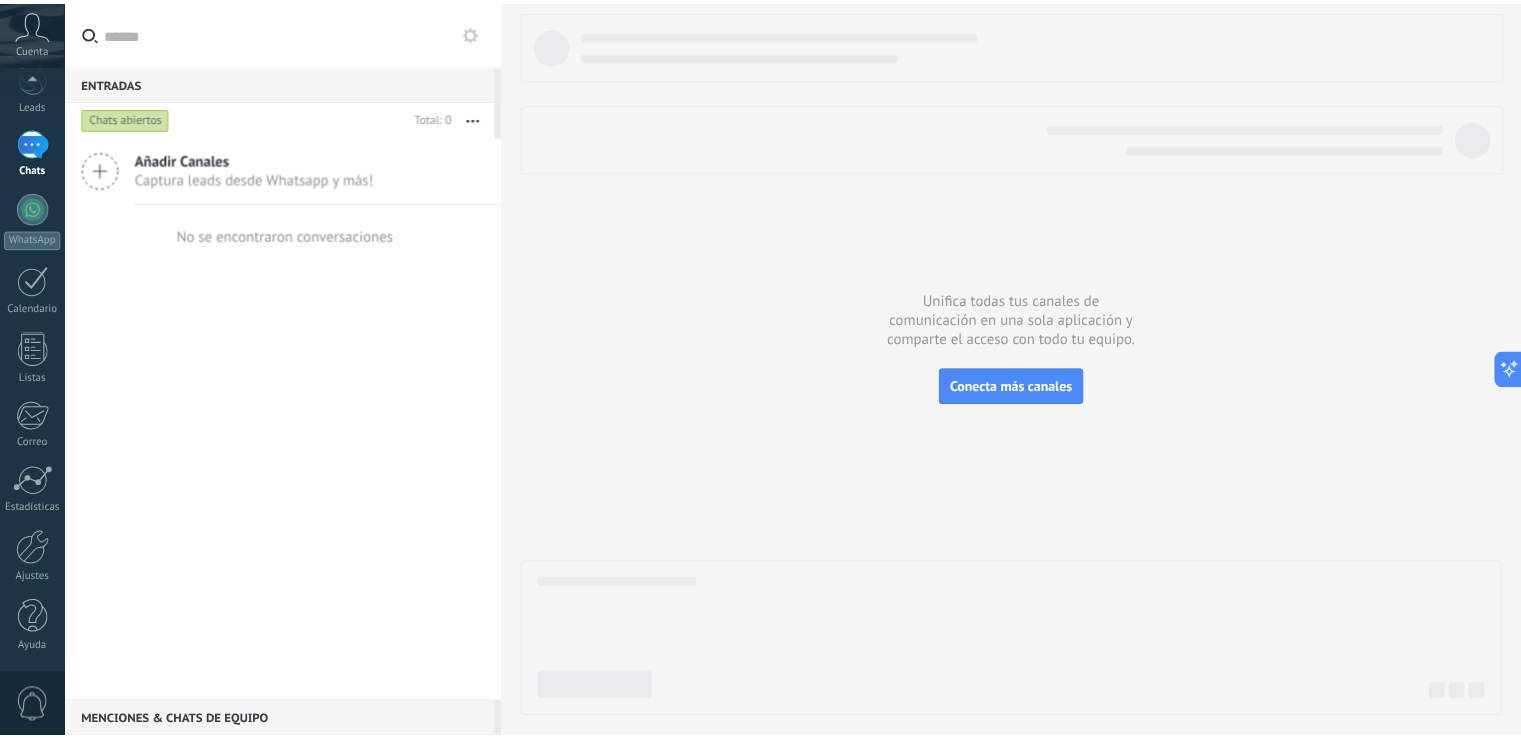 scroll, scrollTop: 93, scrollLeft: 0, axis: vertical 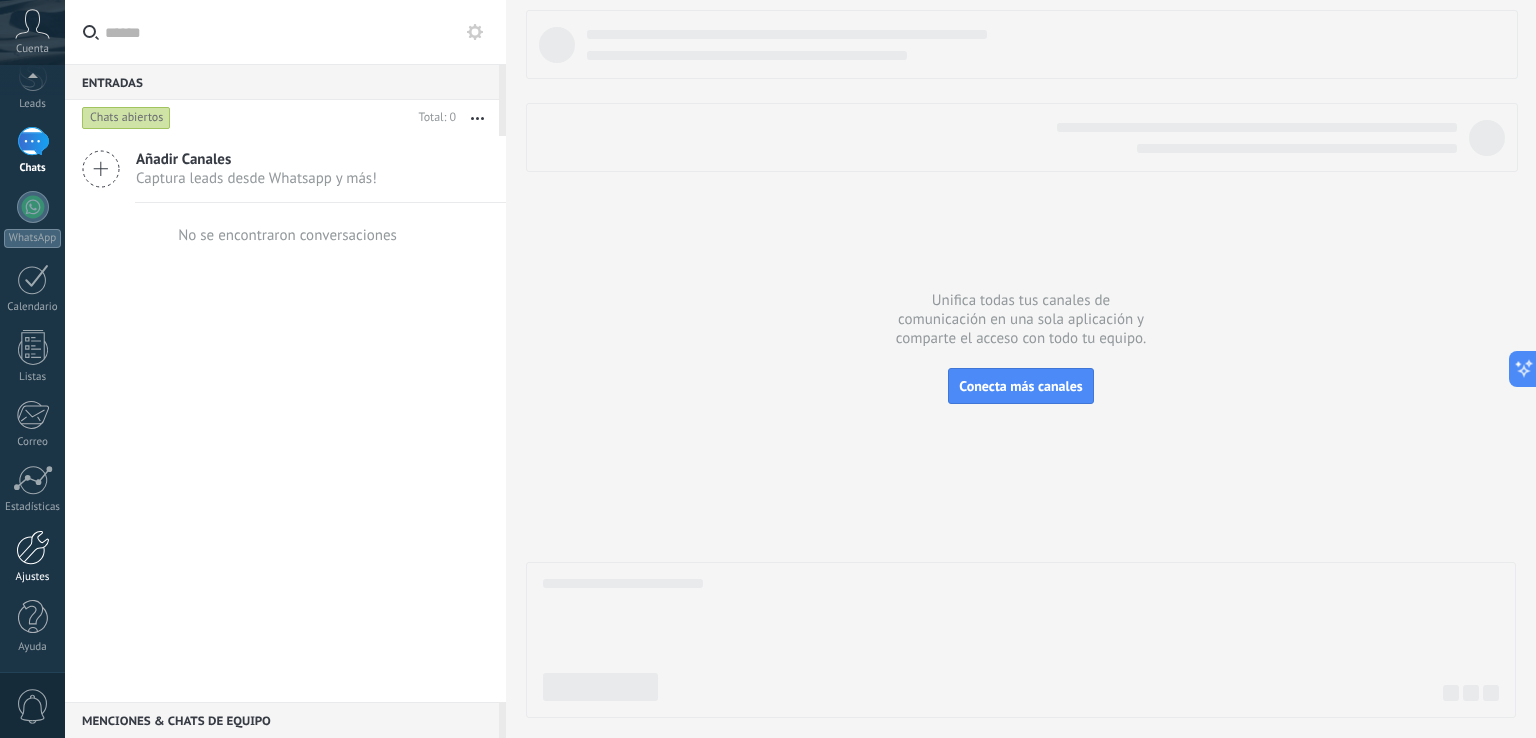 click at bounding box center (33, 547) 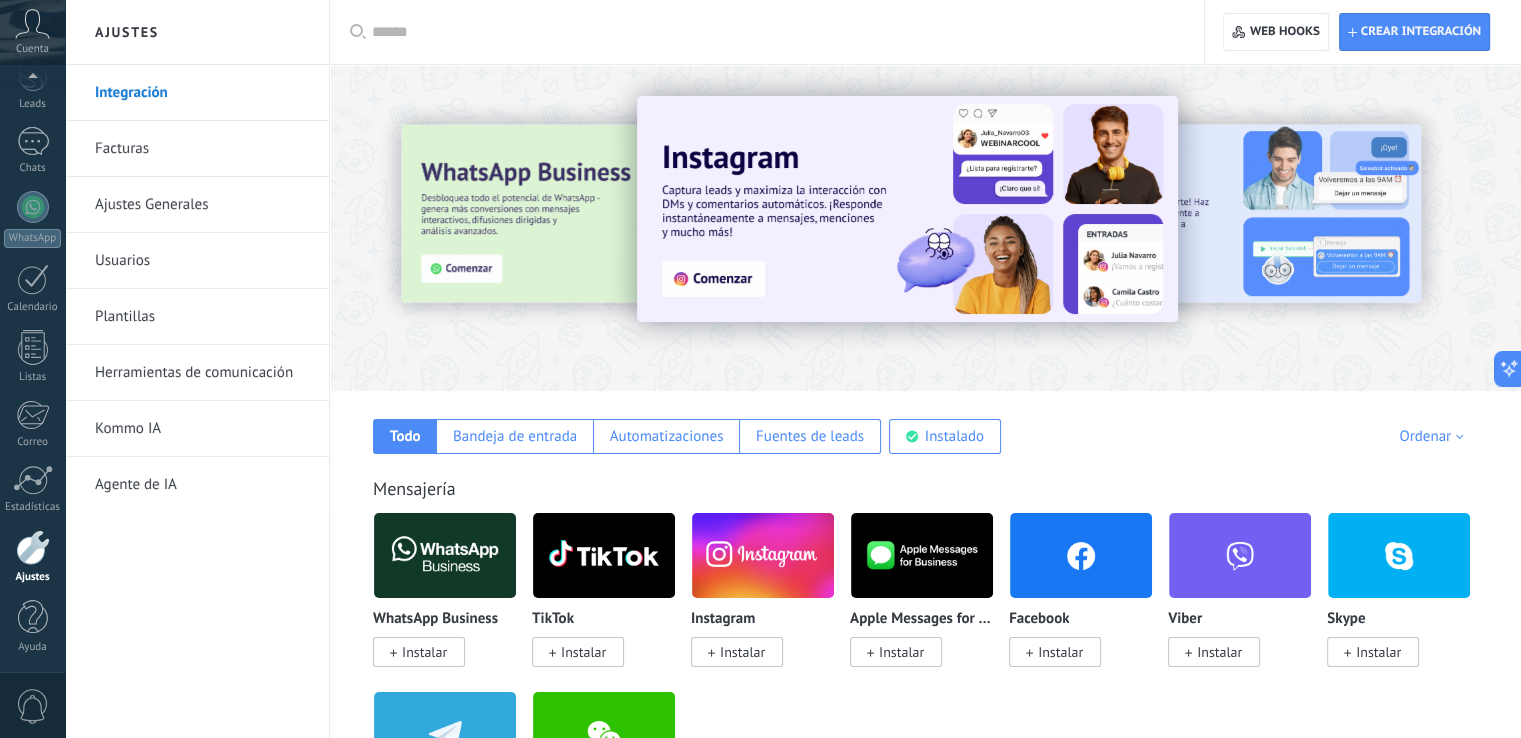 click on "Herramientas de comunicación" at bounding box center [202, 373] 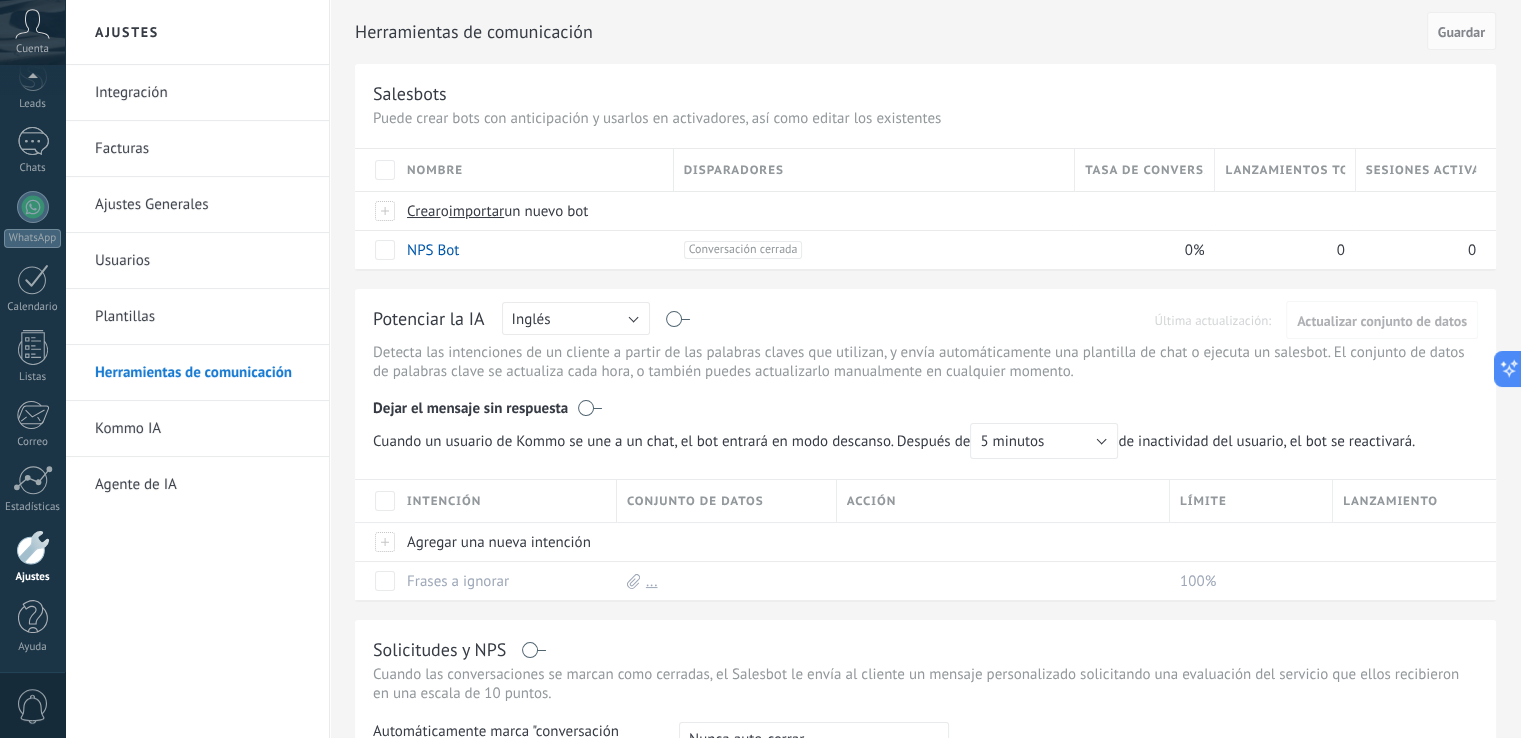 click on "Integración" at bounding box center [202, 93] 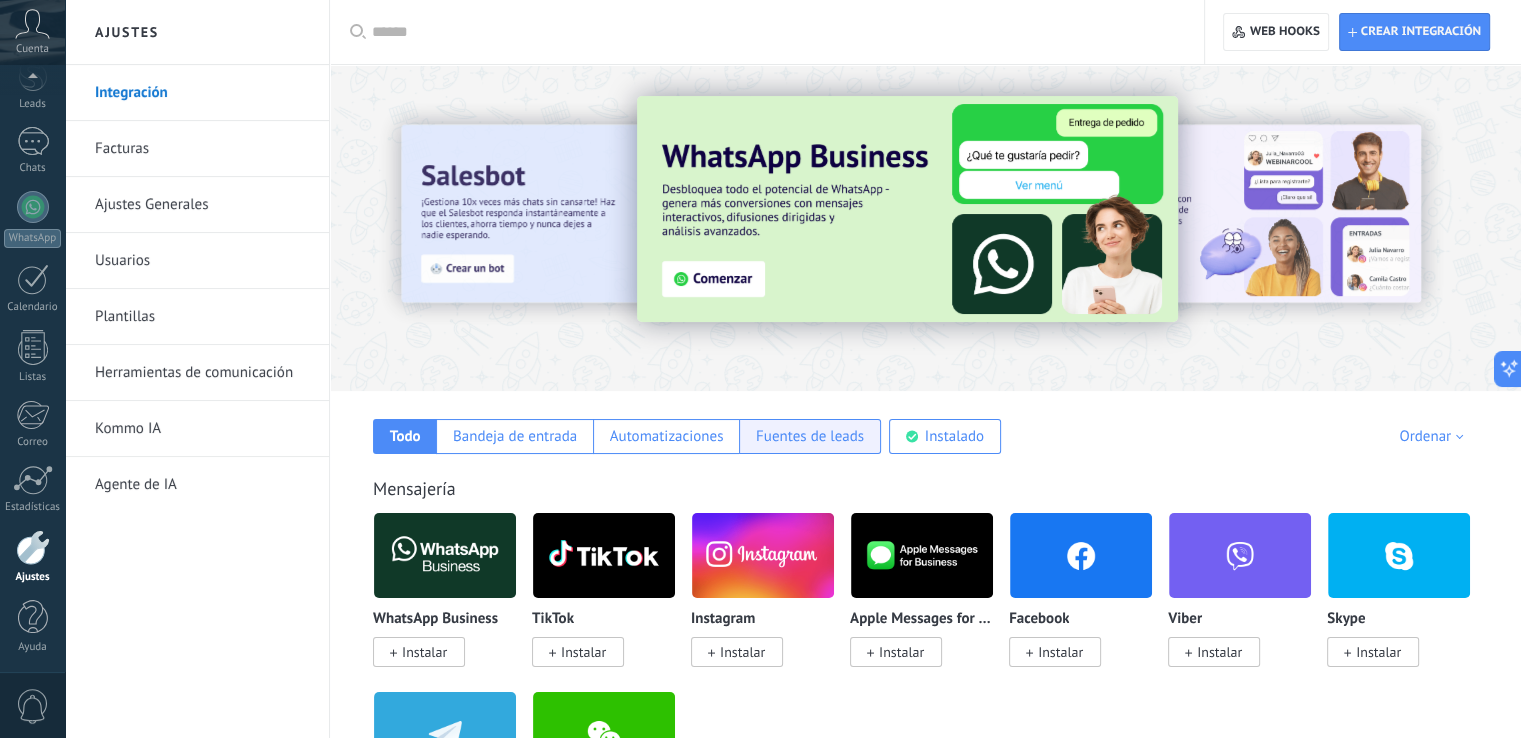 click on "Fuentes de leads" at bounding box center [810, 436] 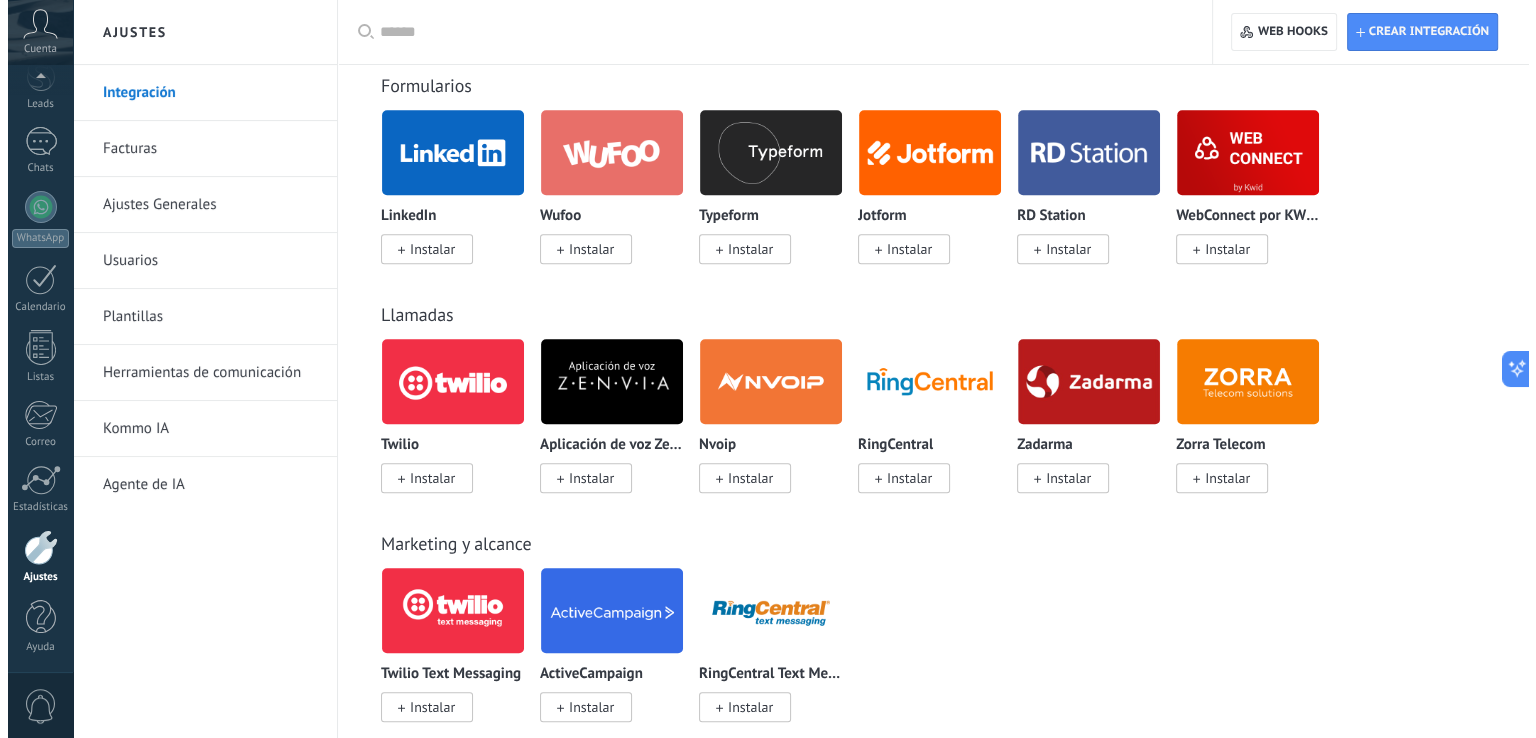 scroll, scrollTop: 1588, scrollLeft: 0, axis: vertical 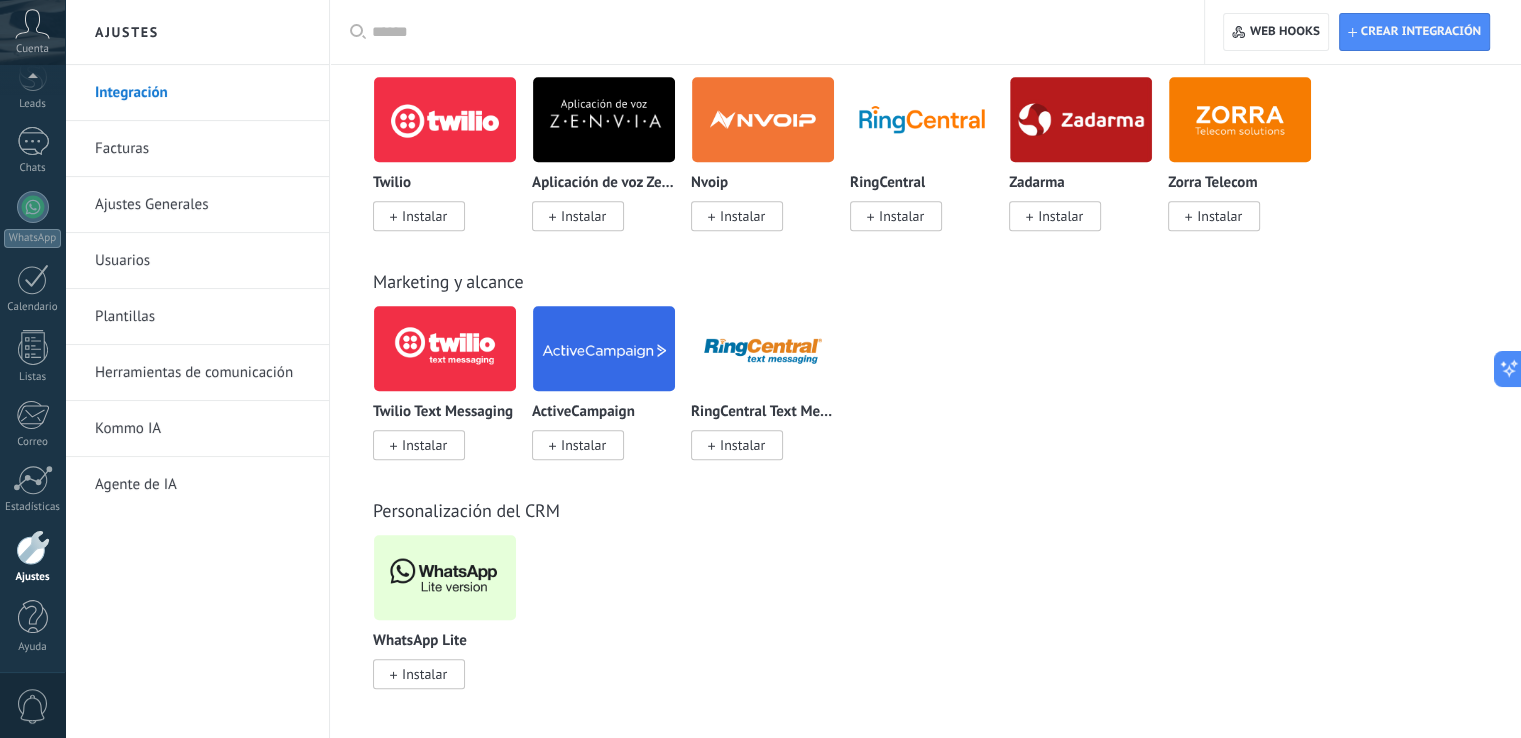 click on "Instalar" at bounding box center [424, 674] 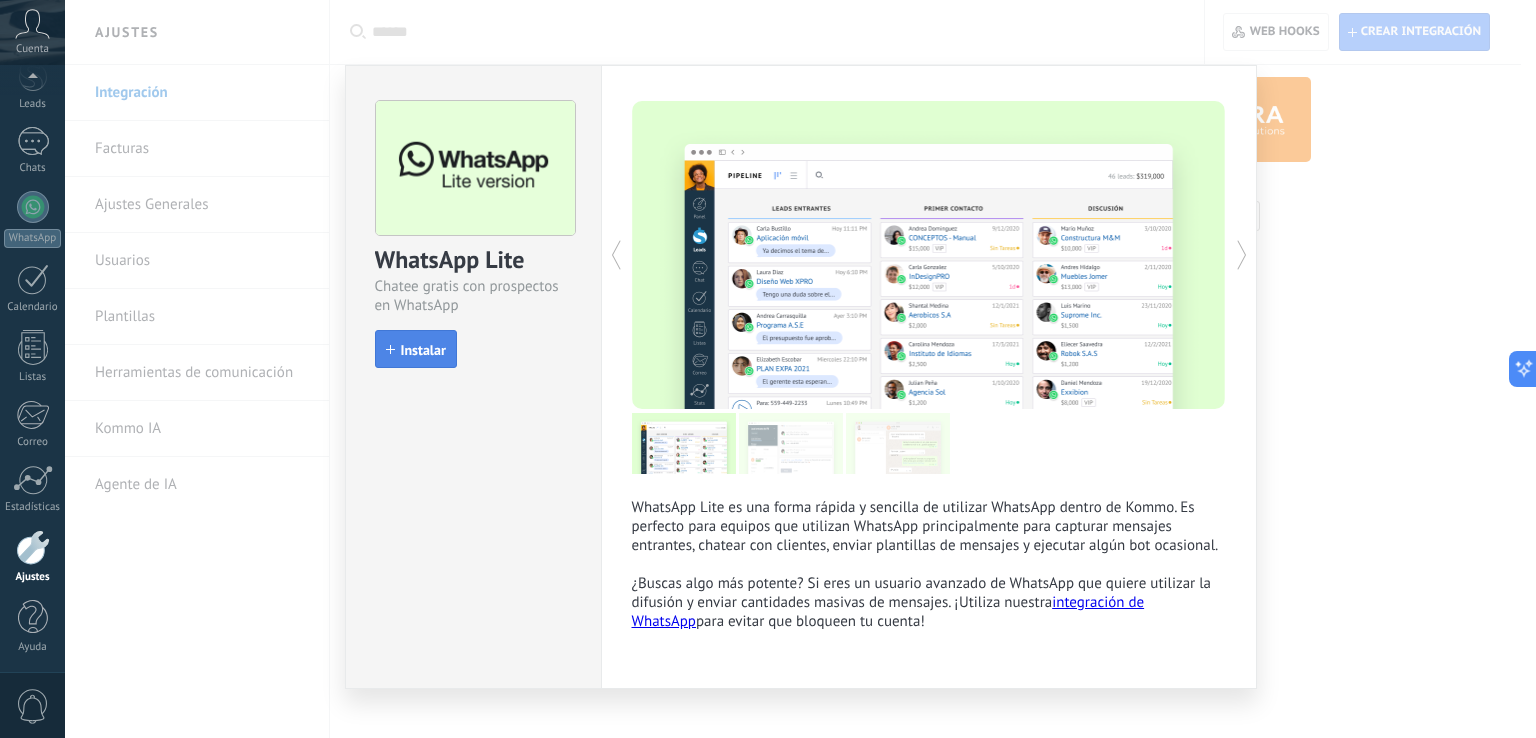 click on "Instalar" at bounding box center (423, 350) 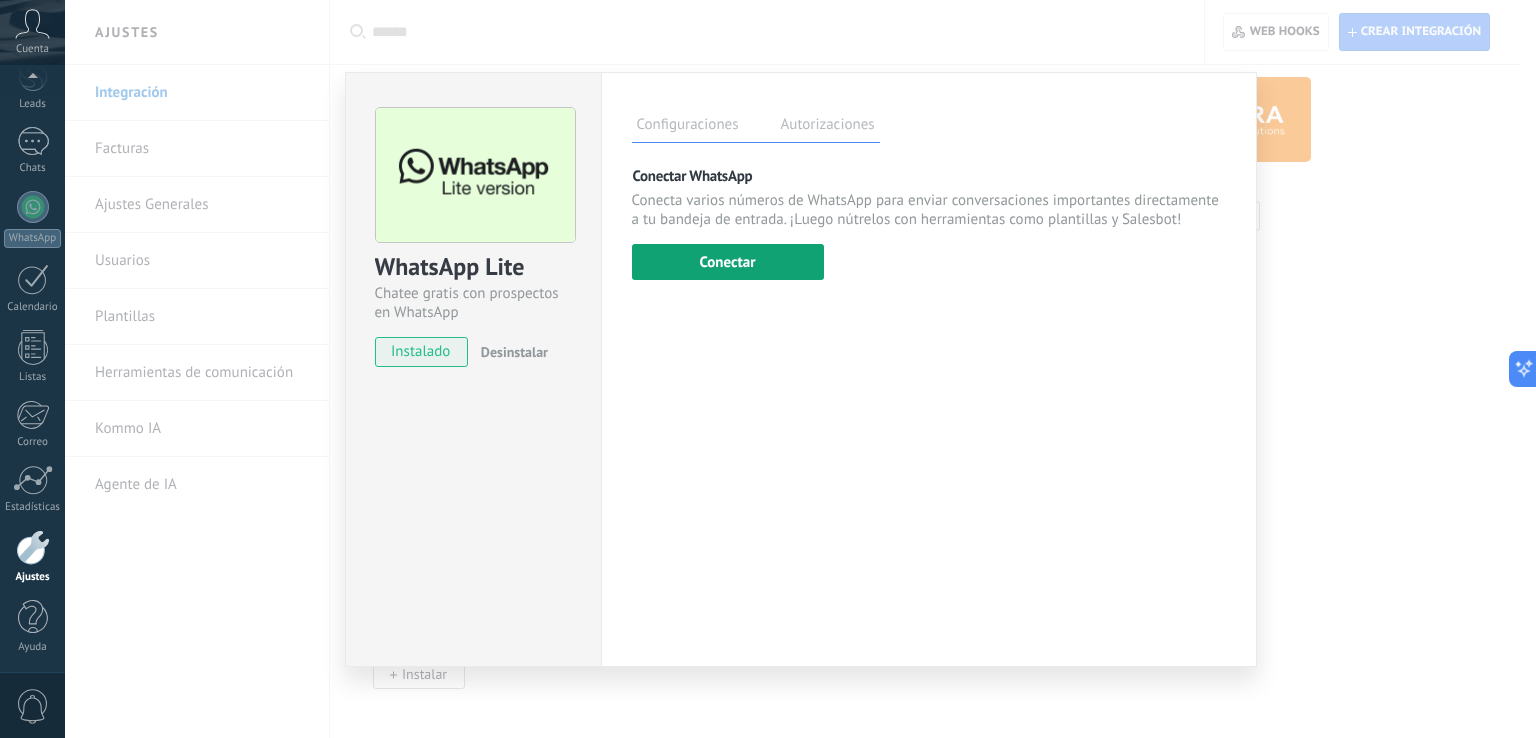 click on "Conectar" at bounding box center (728, 262) 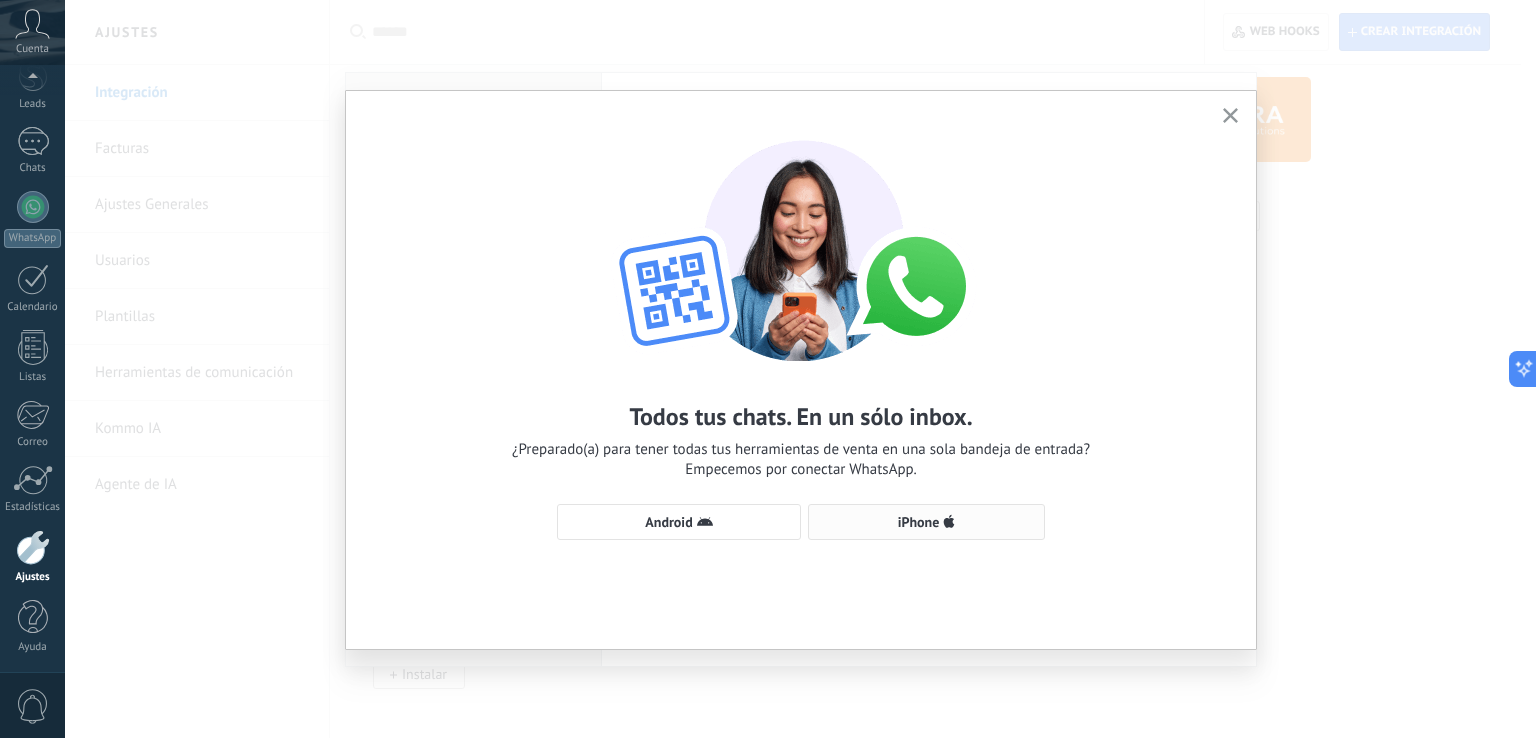click on "iPhone" at bounding box center [919, 522] 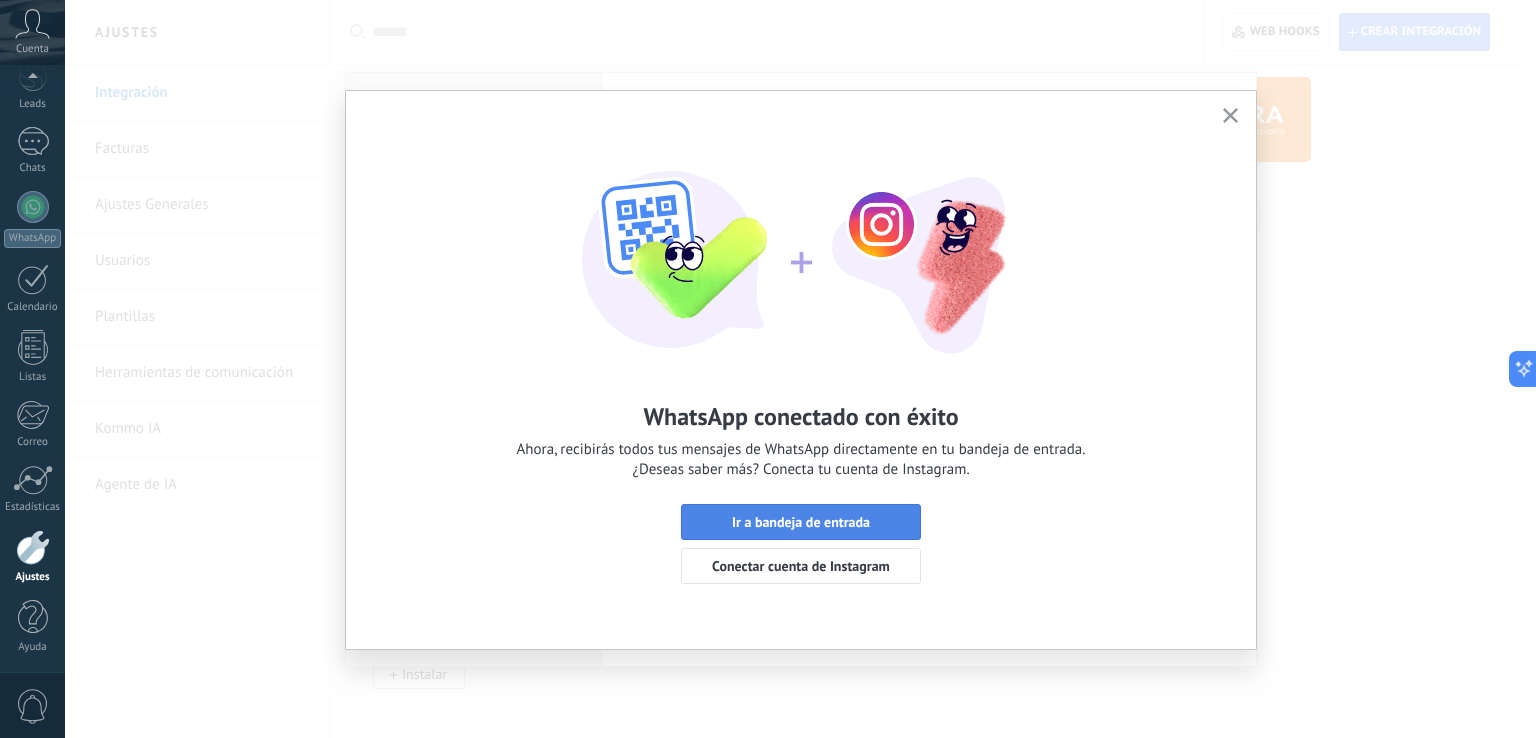 click on "Ir a bandeja de entrada" at bounding box center [801, 522] 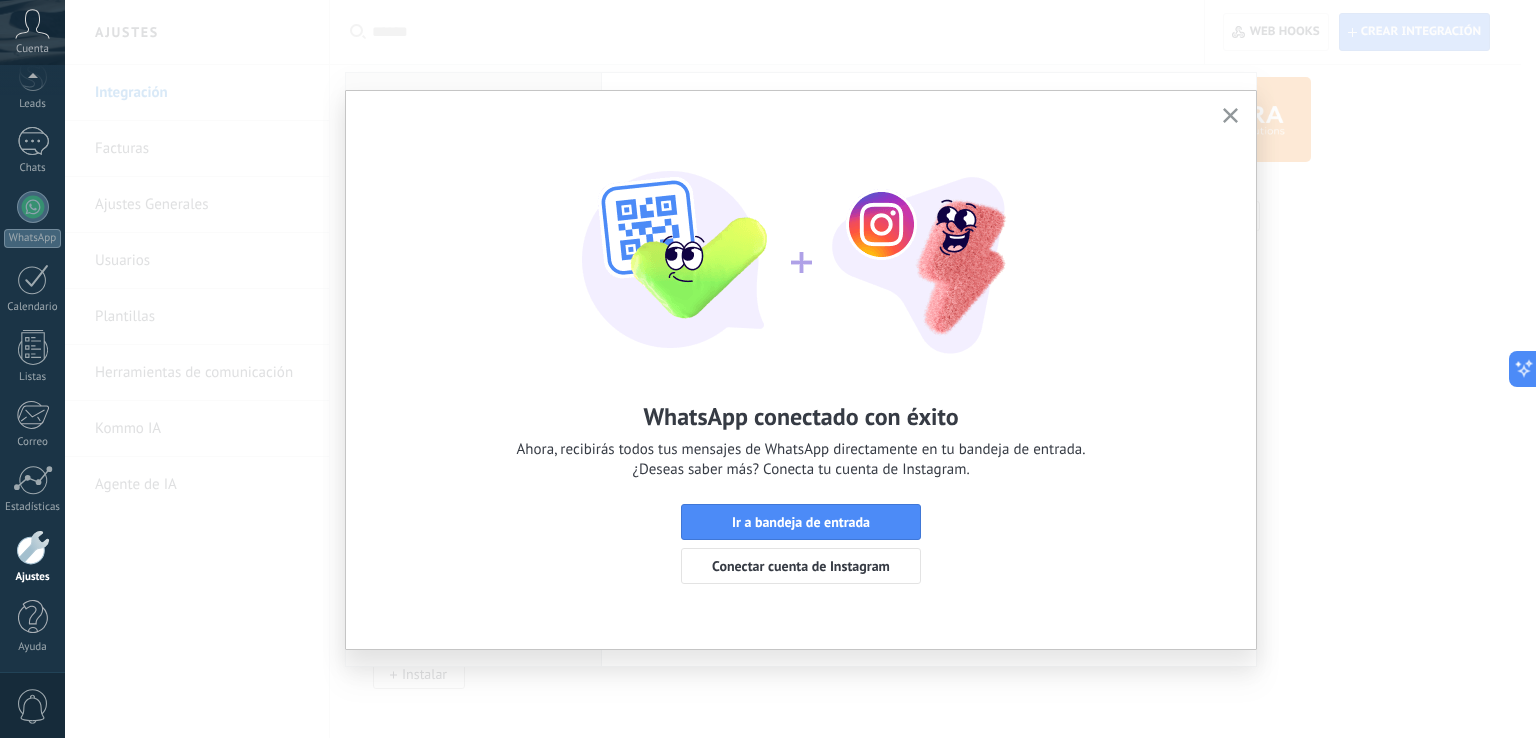 scroll, scrollTop: 0, scrollLeft: 0, axis: both 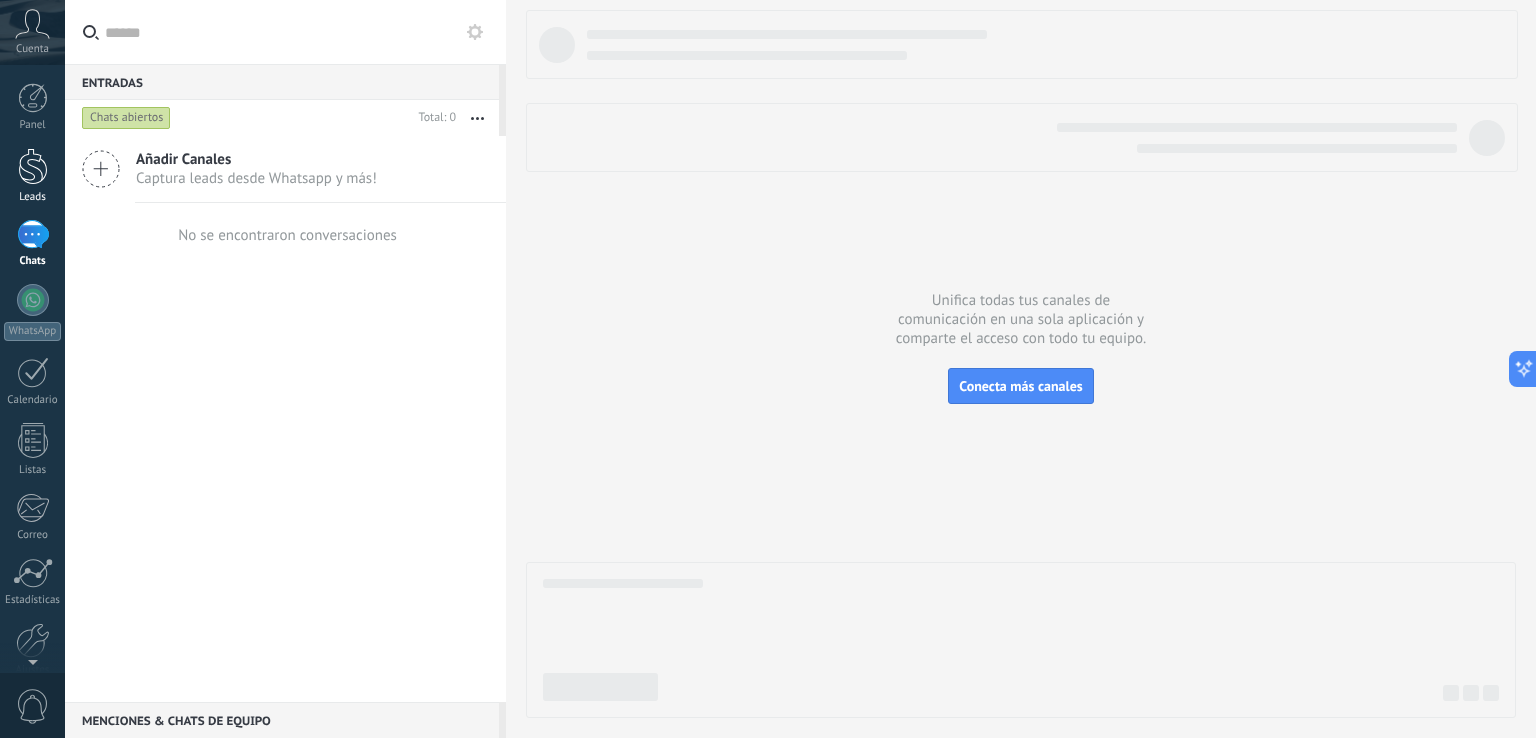 click at bounding box center (33, 166) 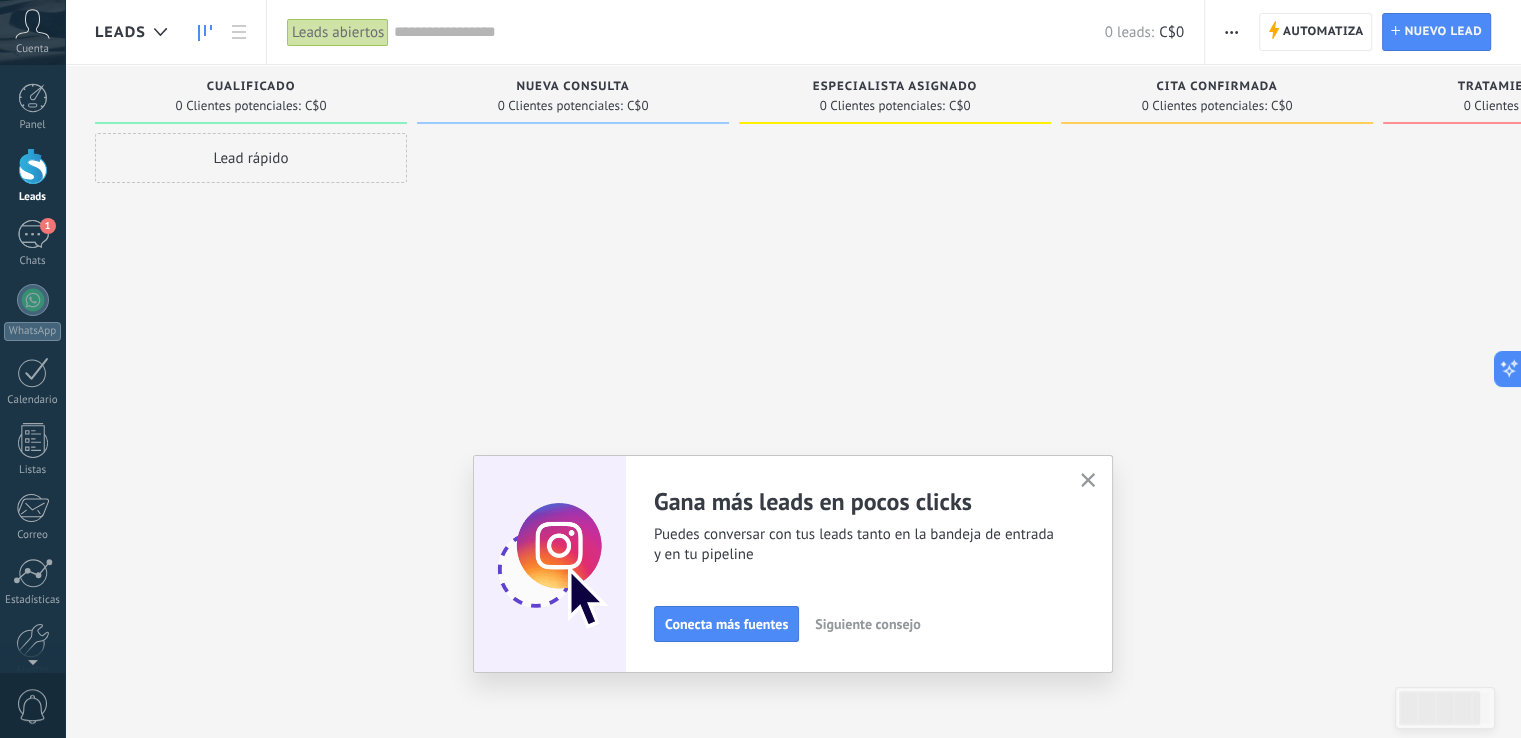 click 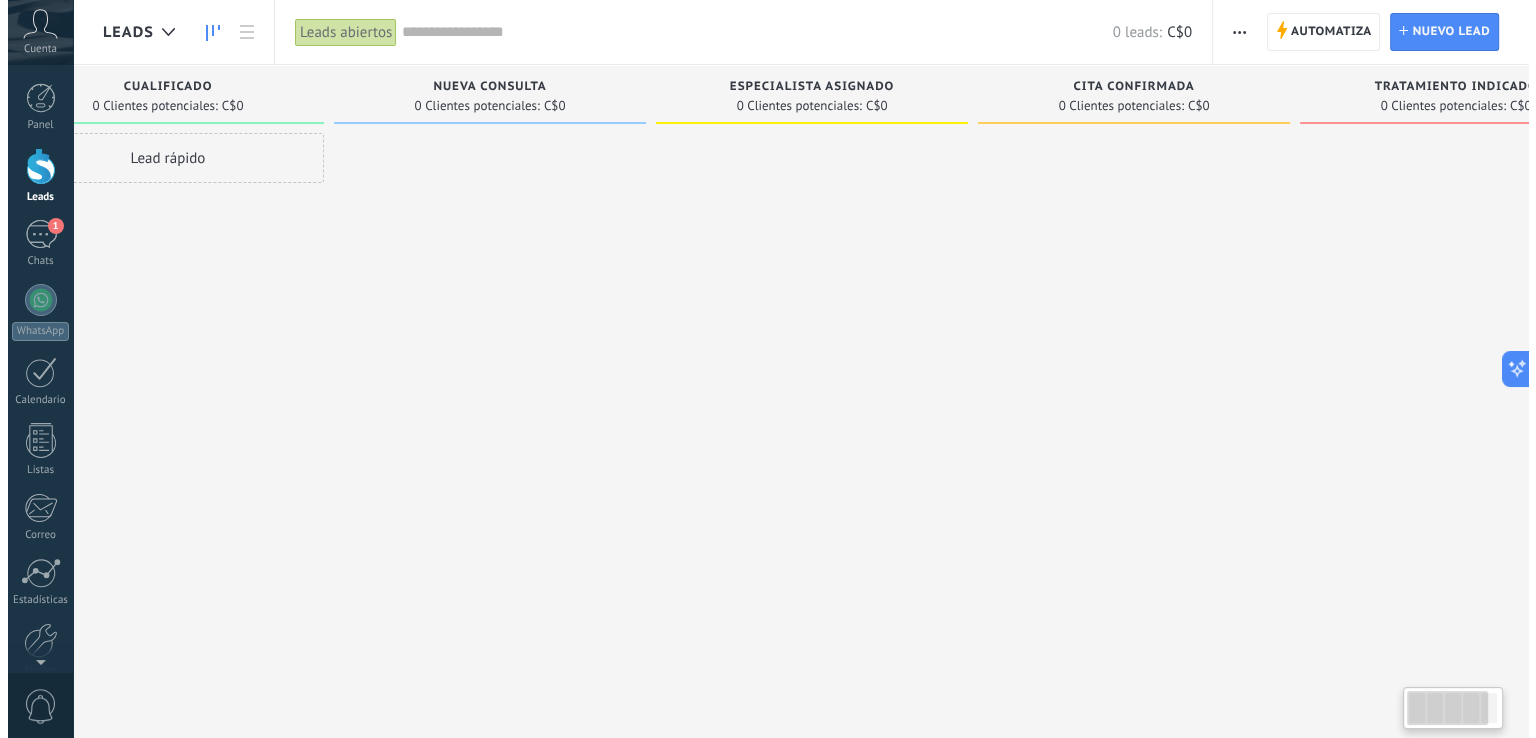 scroll, scrollTop: 0, scrollLeft: 204, axis: horizontal 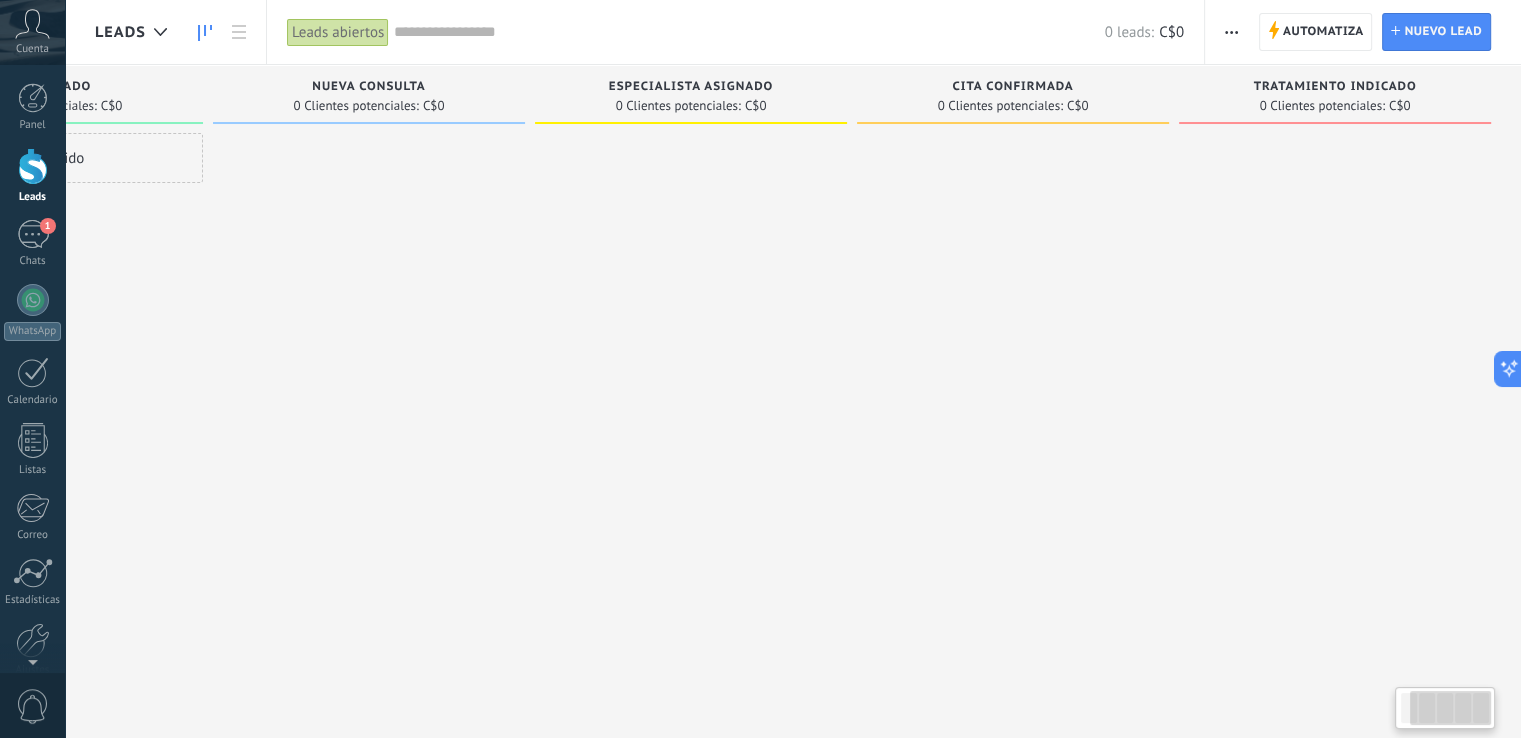 drag, startPoint x: 1351, startPoint y: 105, endPoint x: 846, endPoint y: 105, distance: 505 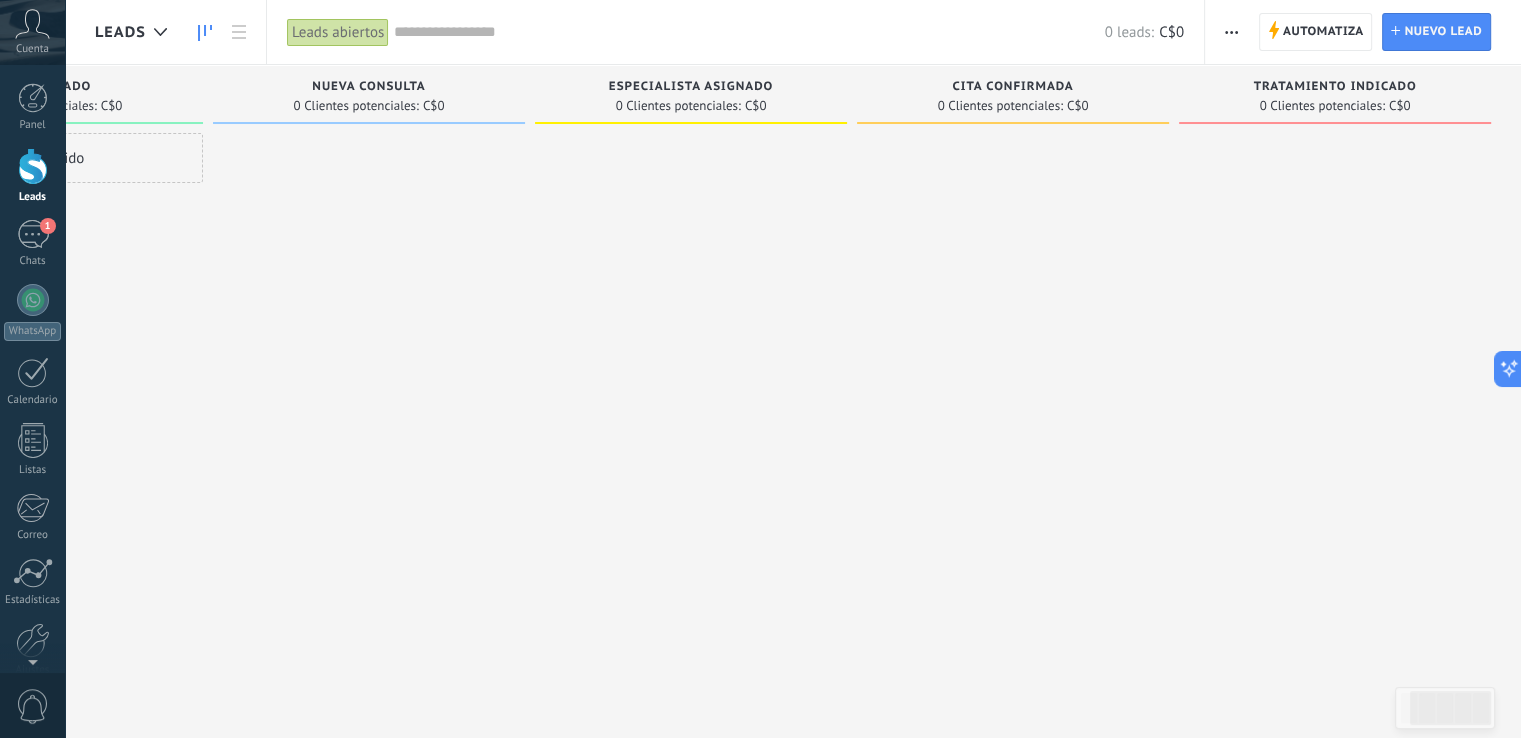click 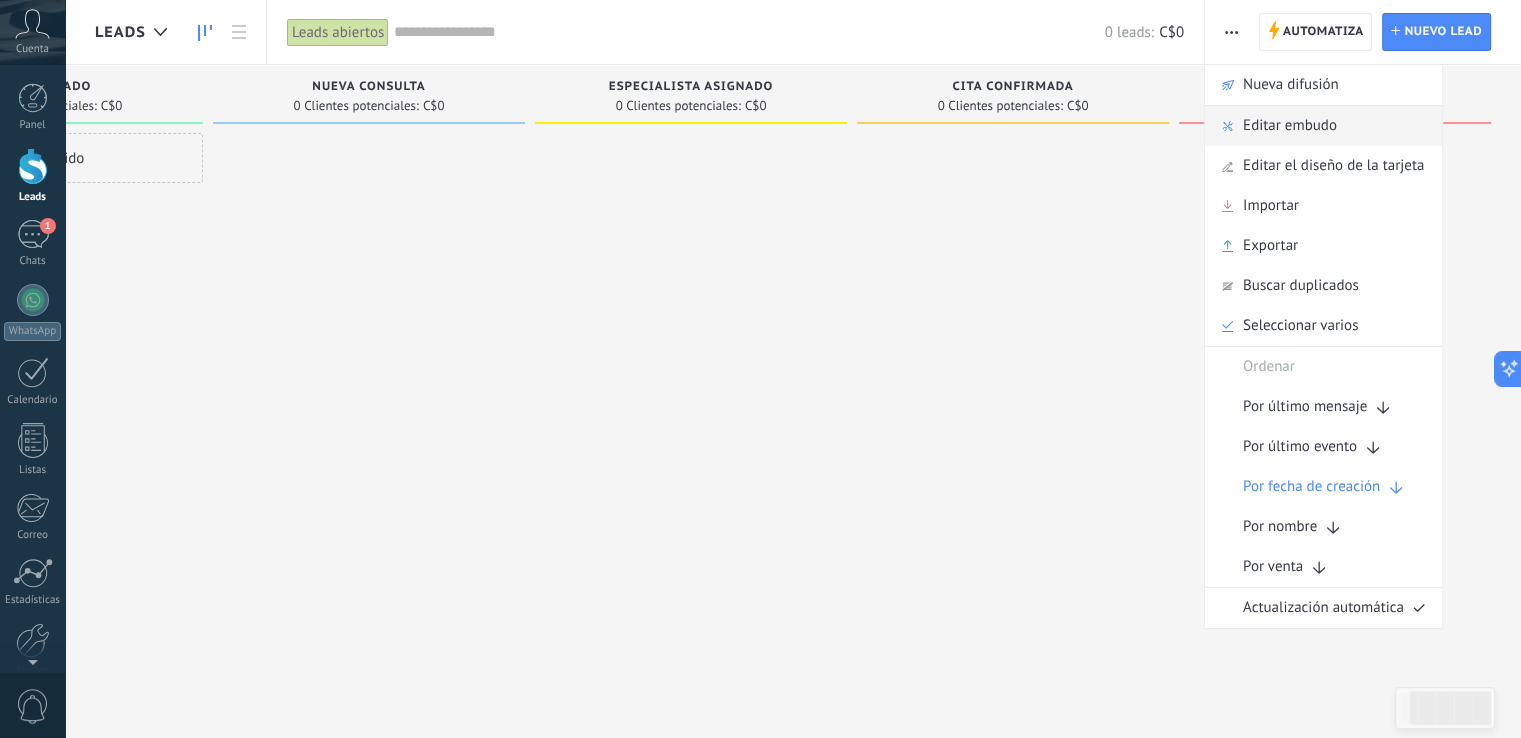 click on "Editar embudo" at bounding box center (1290, 126) 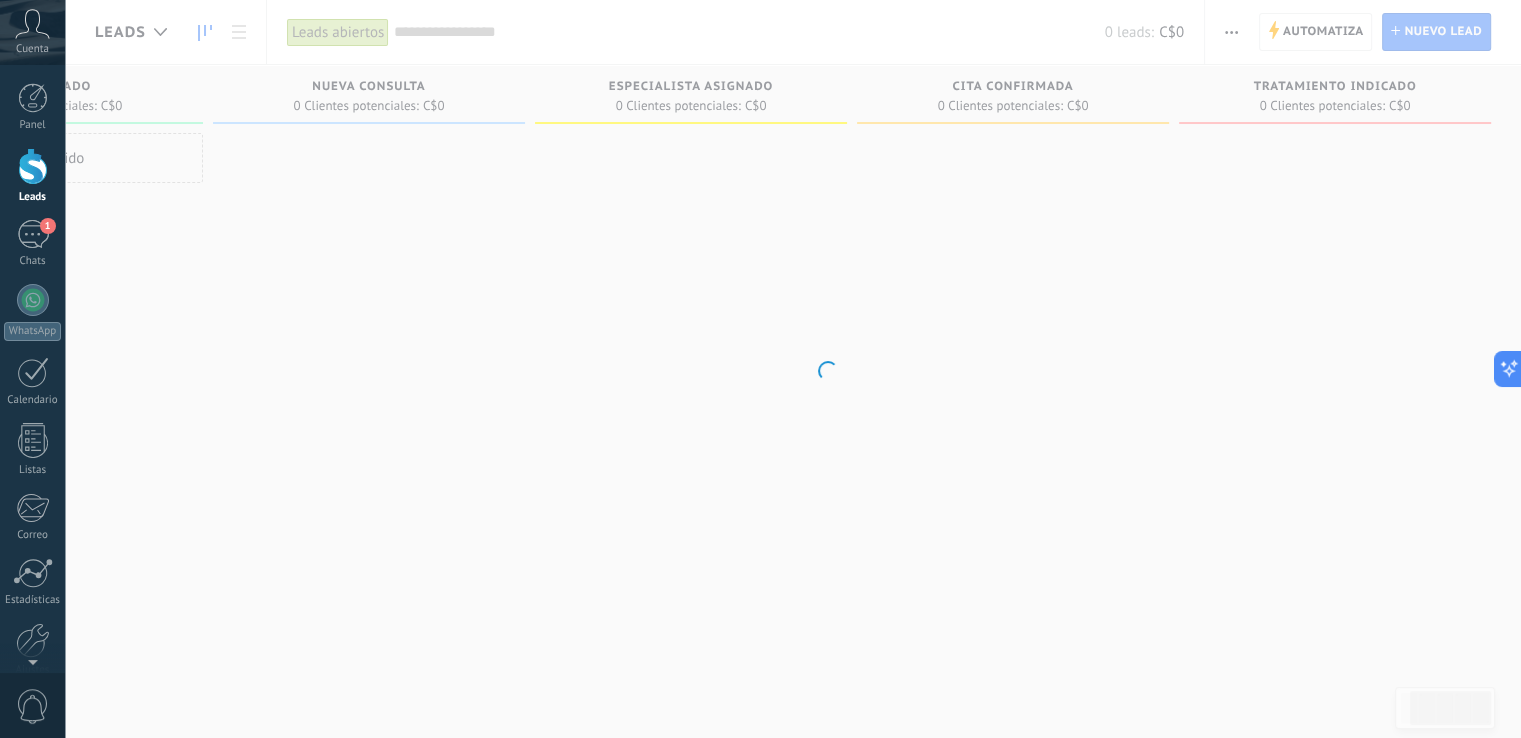 click on ".abccls-1,.abccls-2{fill-rule:evenodd}.abccls-2{fill:#fff} .abfcls-1{fill:none}.abfcls-2{fill:#fff} .abncls-1{isolation:isolate}.abncls-2{opacity:.06}.abncls-2,.abncls-3,.abncls-6{mix-blend-mode:multiply}.abncls-3{opacity:.15}.abncls-4,.abncls-8{fill:#fff}.abncls-5{fill:url(#abnlinear-gradient)}.abncls-6{opacity:.04}.abncls-7{fill:url(#abnlinear-gradient-2)}.abncls-8{fill-rule:evenodd} .abqst0{fill:#ffa200} .abwcls-1{fill:#252525} .cls-1{isolation:isolate} .acicls-1{fill:none} .aclcls-1{fill:#232323} .acnst0{display:none} .addcls-1,.addcls-2{fill:none;stroke-miterlimit:10}.addcls-1{stroke:#dfe0e5}.addcls-2{stroke:#a1a7ab} .adecls-1,.adecls-2{fill:none;stroke-miterlimit:10}.adecls-1{stroke:#dfe0e5}.adecls-2{stroke:#a1a7ab} .adqcls-1{fill:#8591a5;fill-rule:evenodd} .aeccls-1{fill:#5c9f37} .aeecls-1{fill:#f86161} .aejcls-1{fill:#8591a5;fill-rule:evenodd} .aekcls-1{fill-rule:evenodd} .aelcls-1{fill-rule:evenodd;fill:currentColor} .aemcls-1{fill-rule:evenodd;fill:currentColor} .aencls-2{fill:#f86161;opacity:.3}" at bounding box center [760, 369] 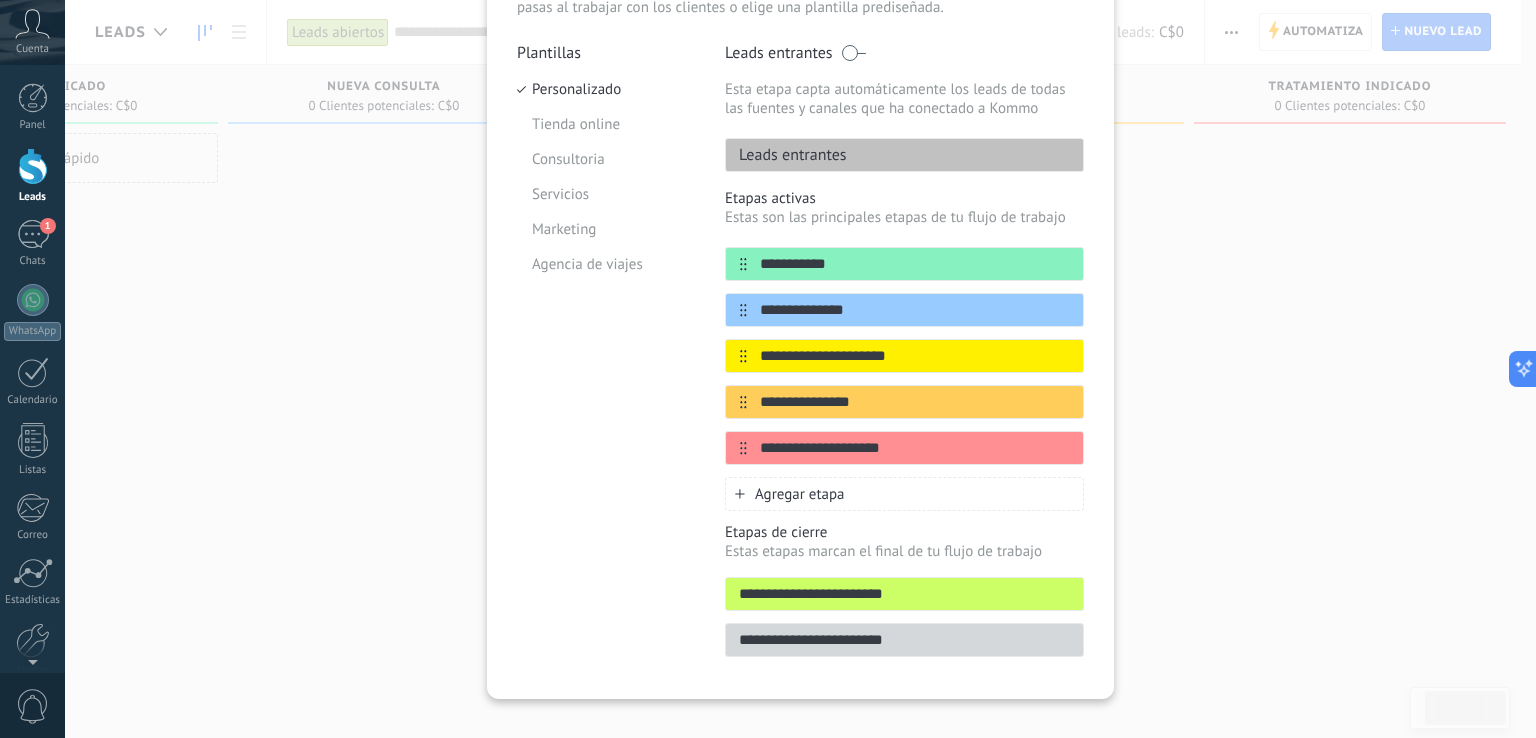 scroll, scrollTop: 190, scrollLeft: 0, axis: vertical 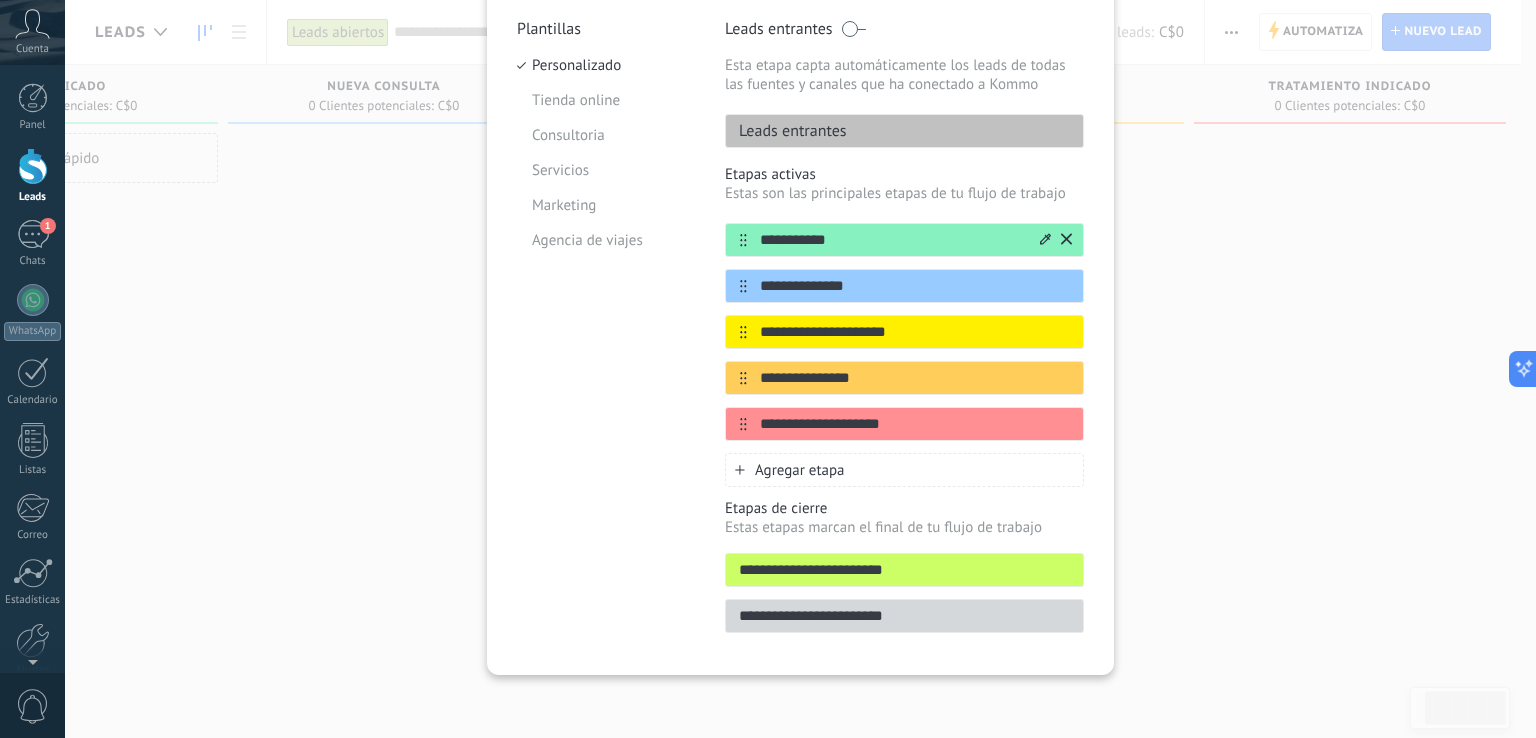 click on "**********" at bounding box center (892, 240) 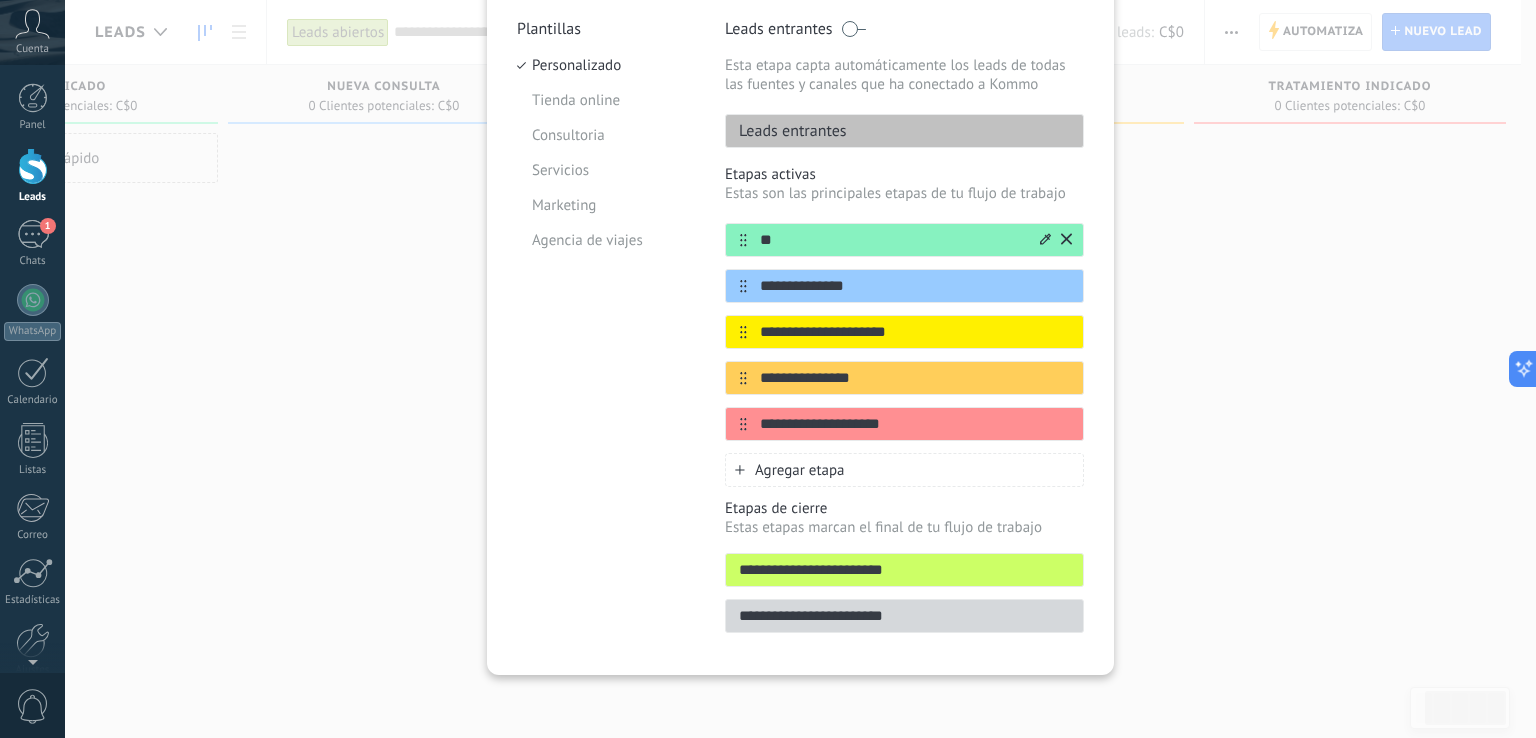 type on "*" 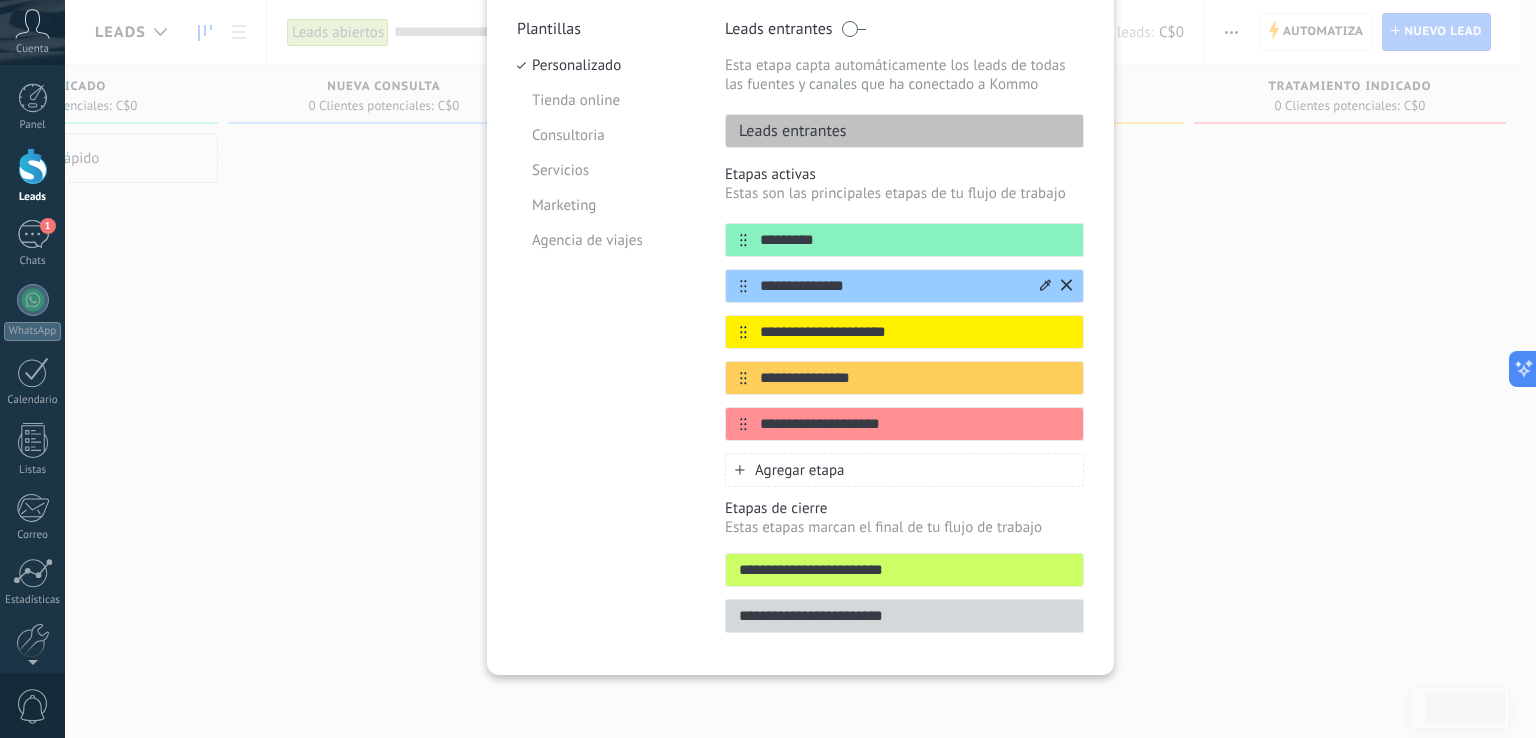 type on "********" 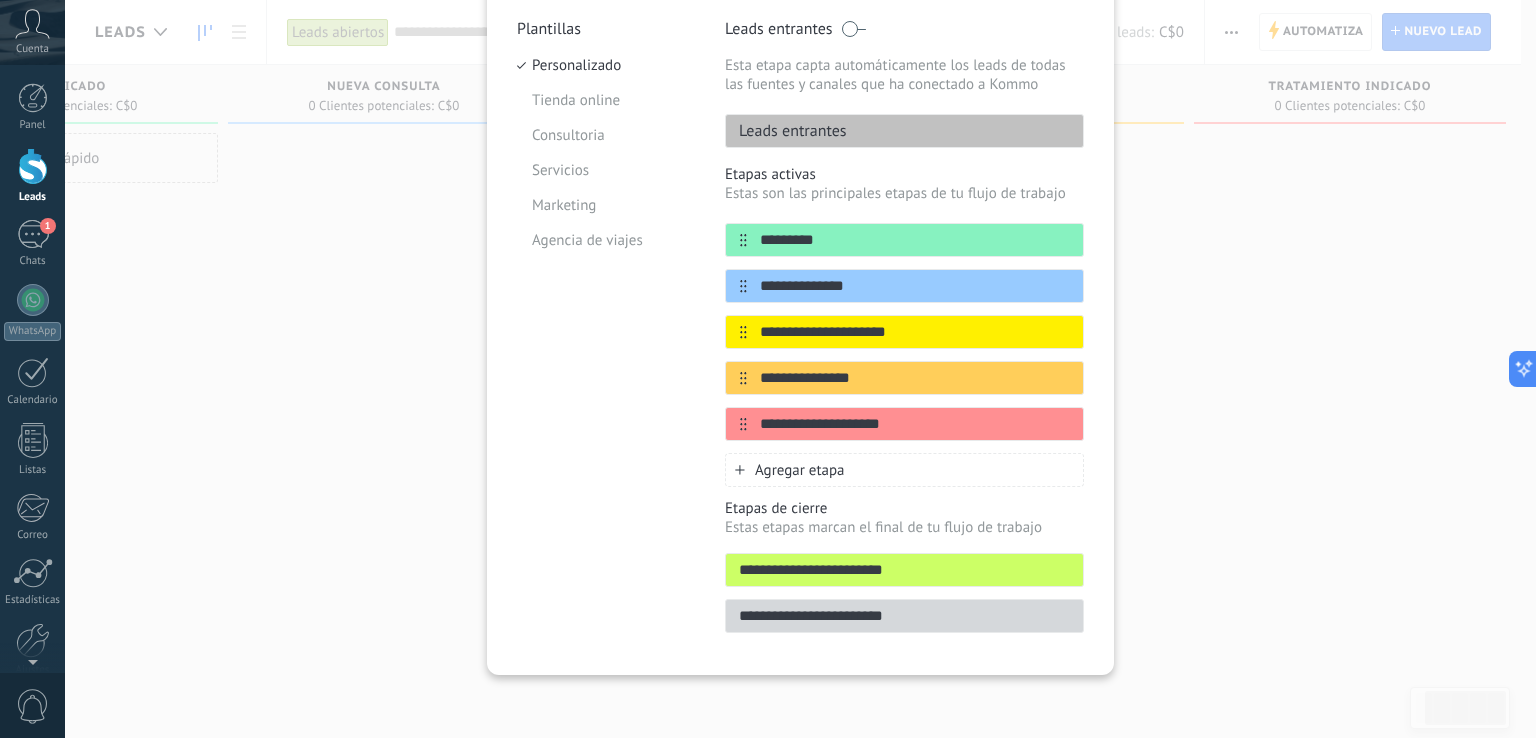 drag, startPoint x: 863, startPoint y: 288, endPoint x: 686, endPoint y: 289, distance: 177.00282 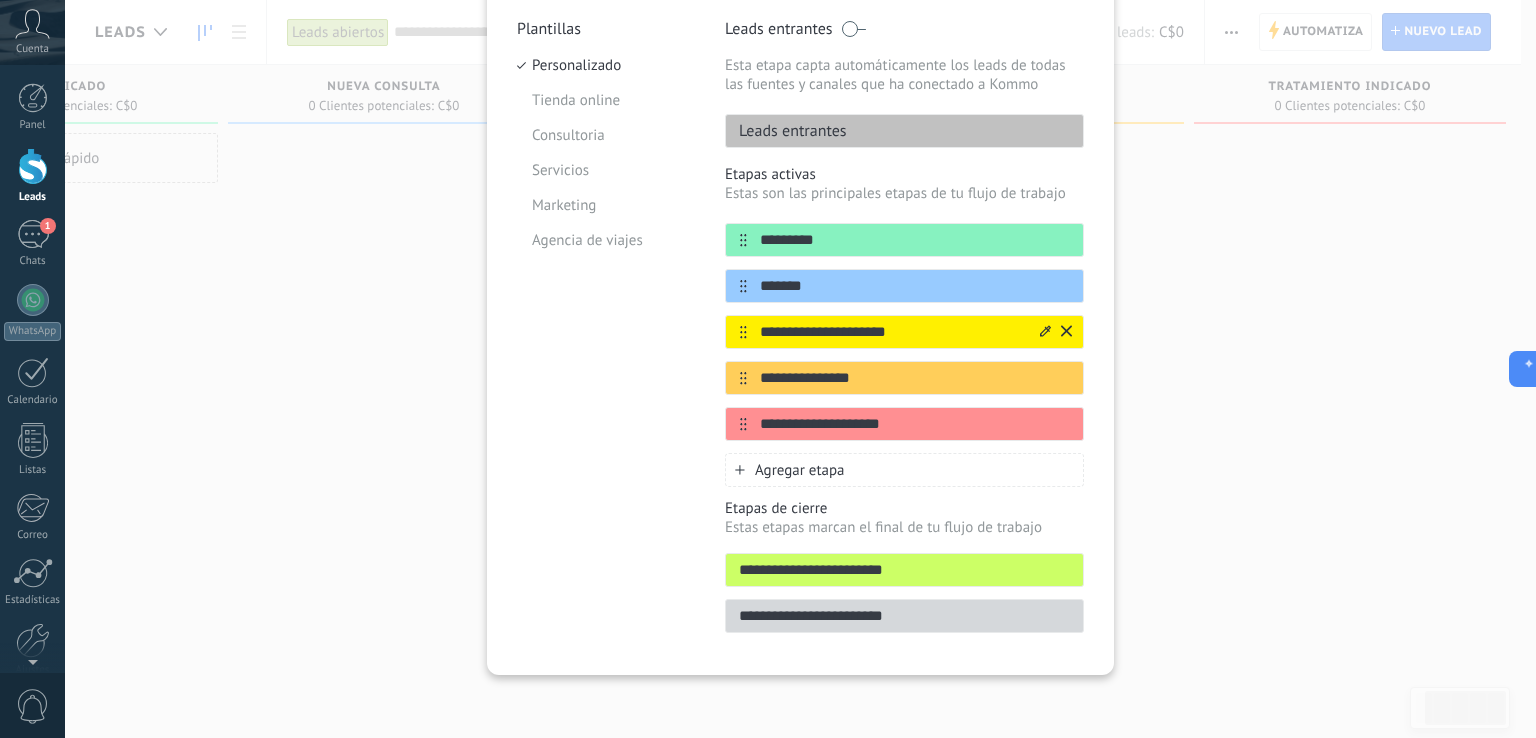 type on "*******" 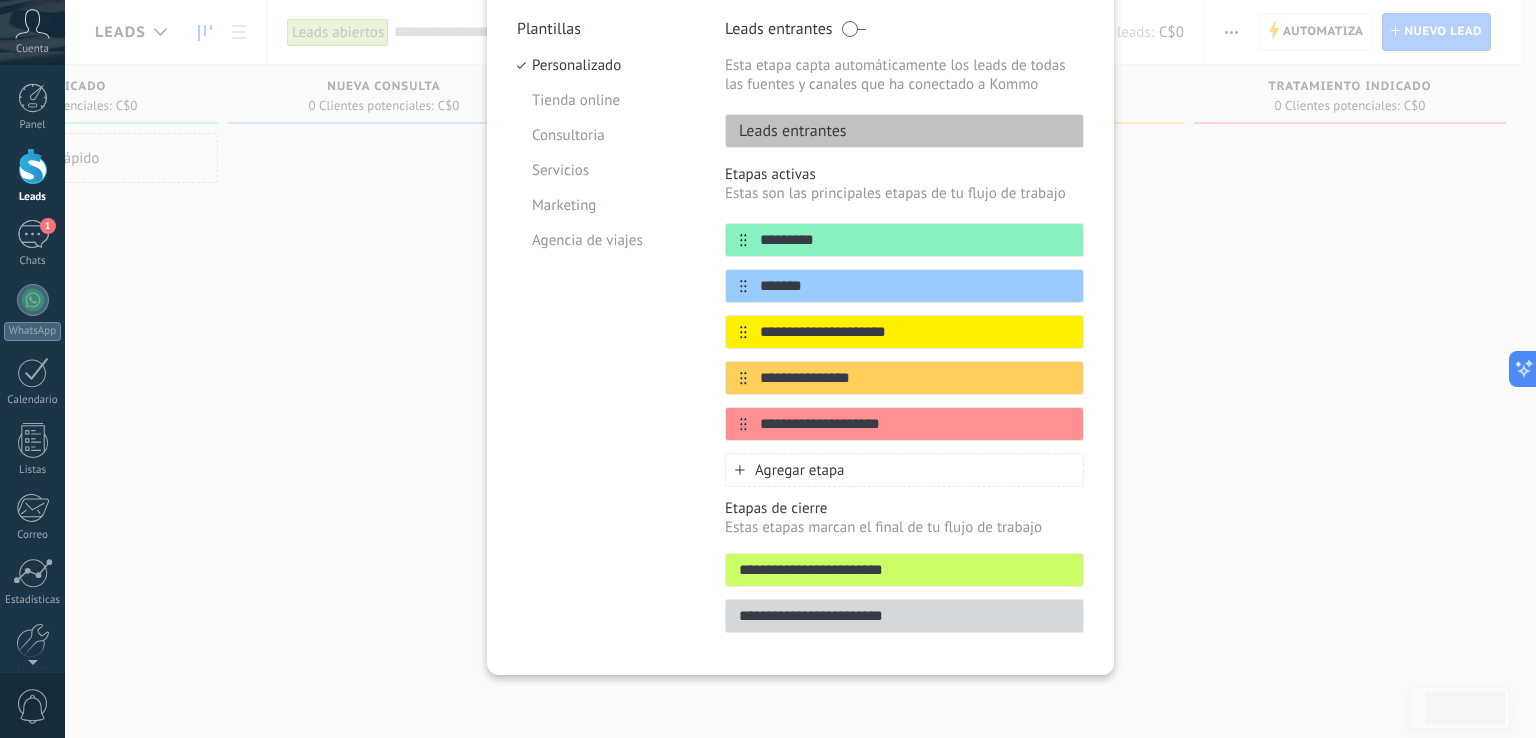 drag, startPoint x: 921, startPoint y: 334, endPoint x: 617, endPoint y: 361, distance: 305.19666 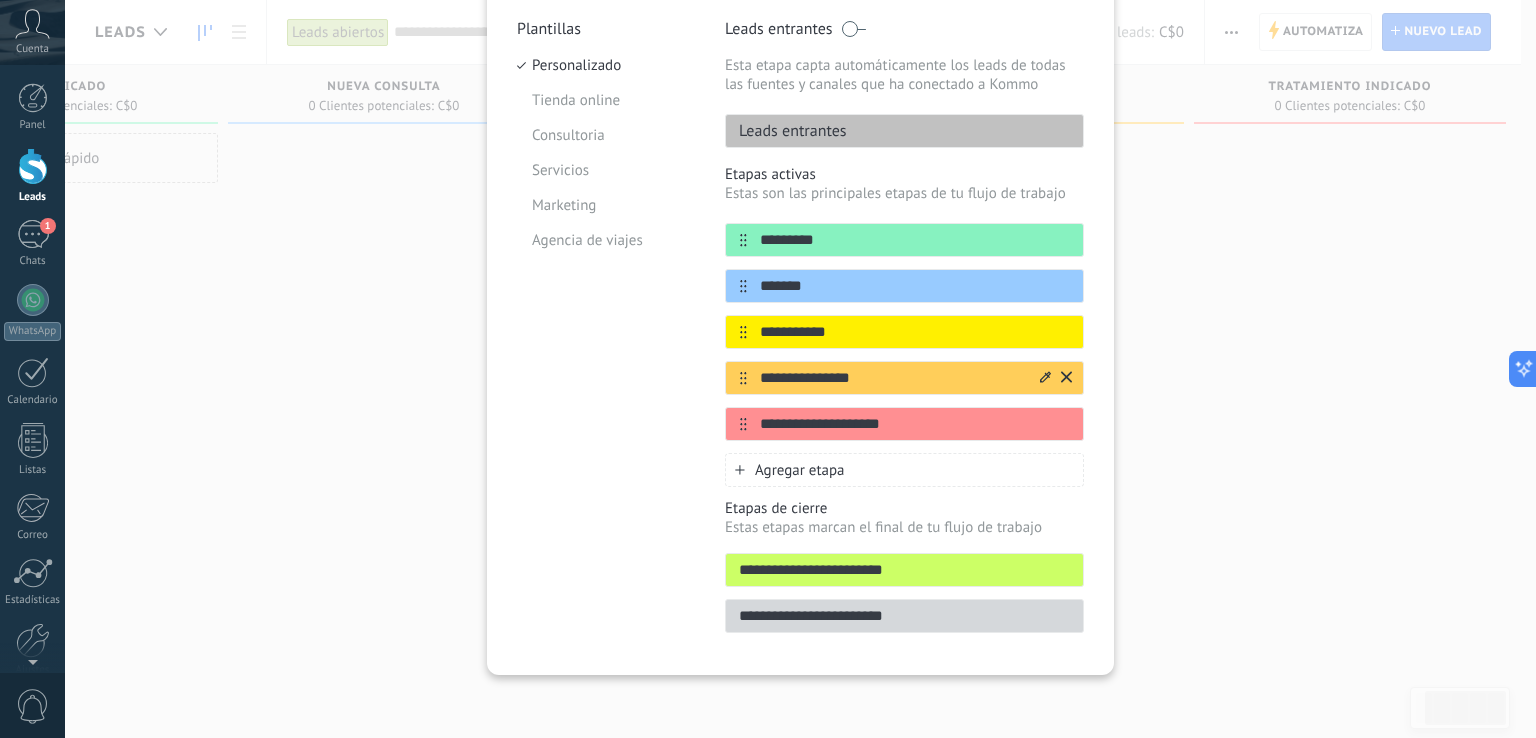 type on "**********" 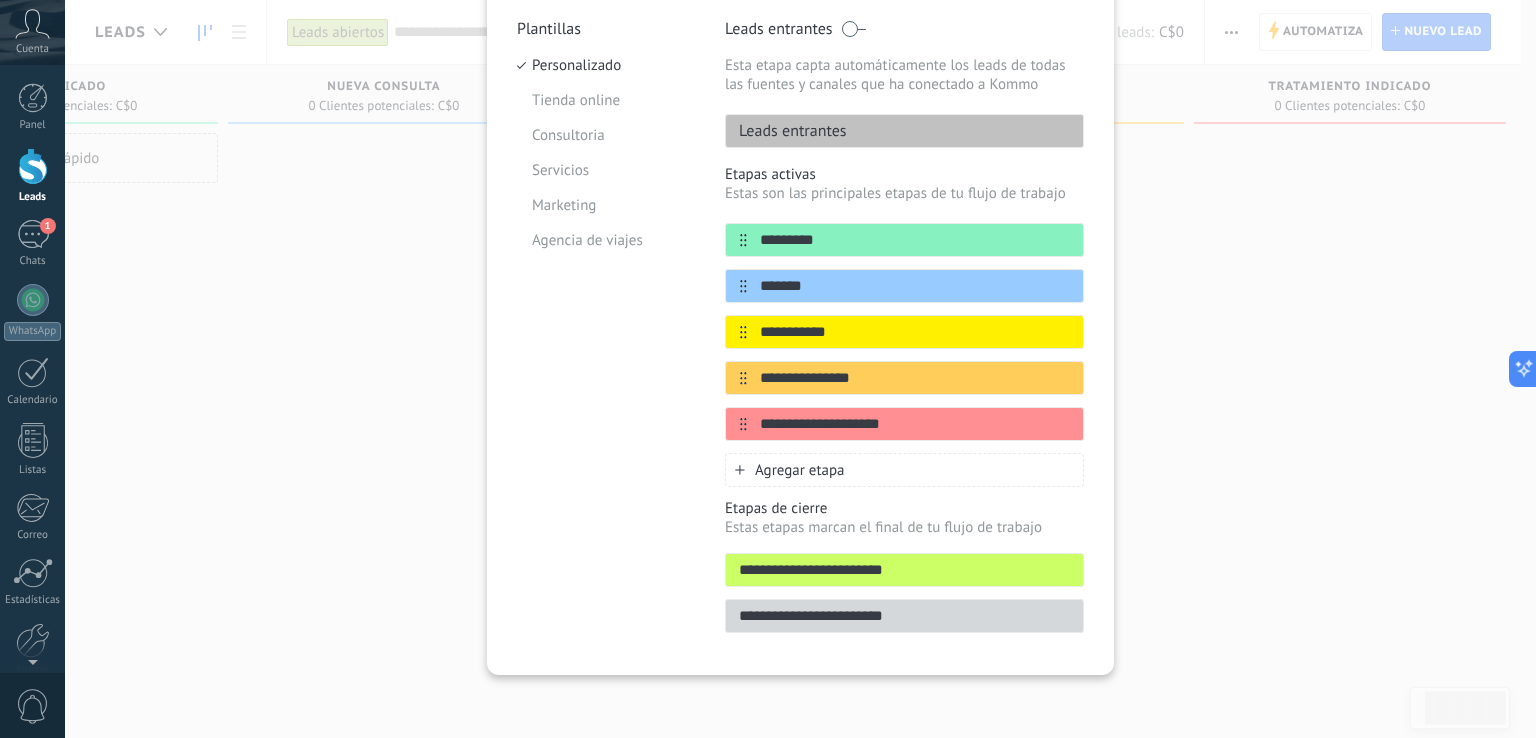 drag, startPoint x: 873, startPoint y: 377, endPoint x: 668, endPoint y: 412, distance: 207.96634 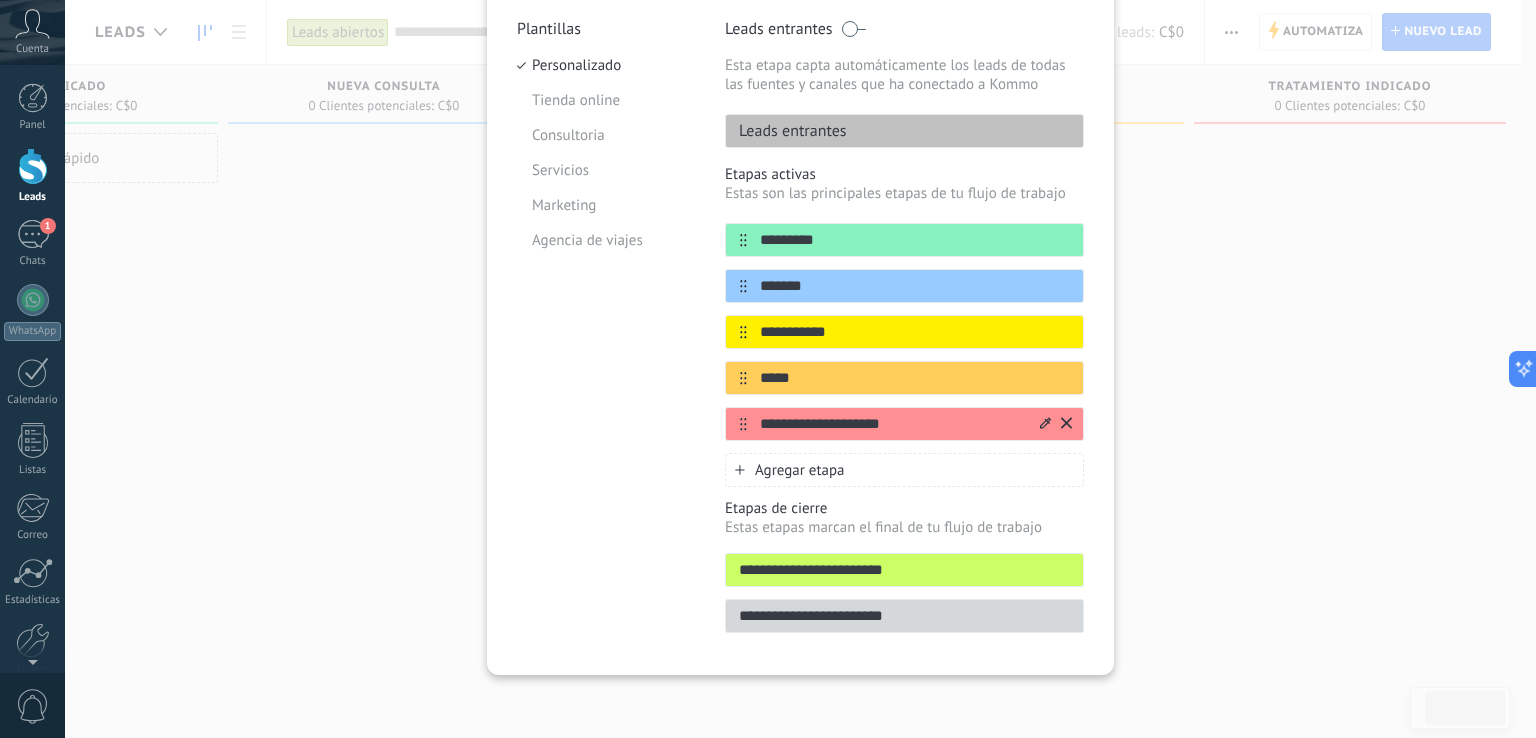 type on "*****" 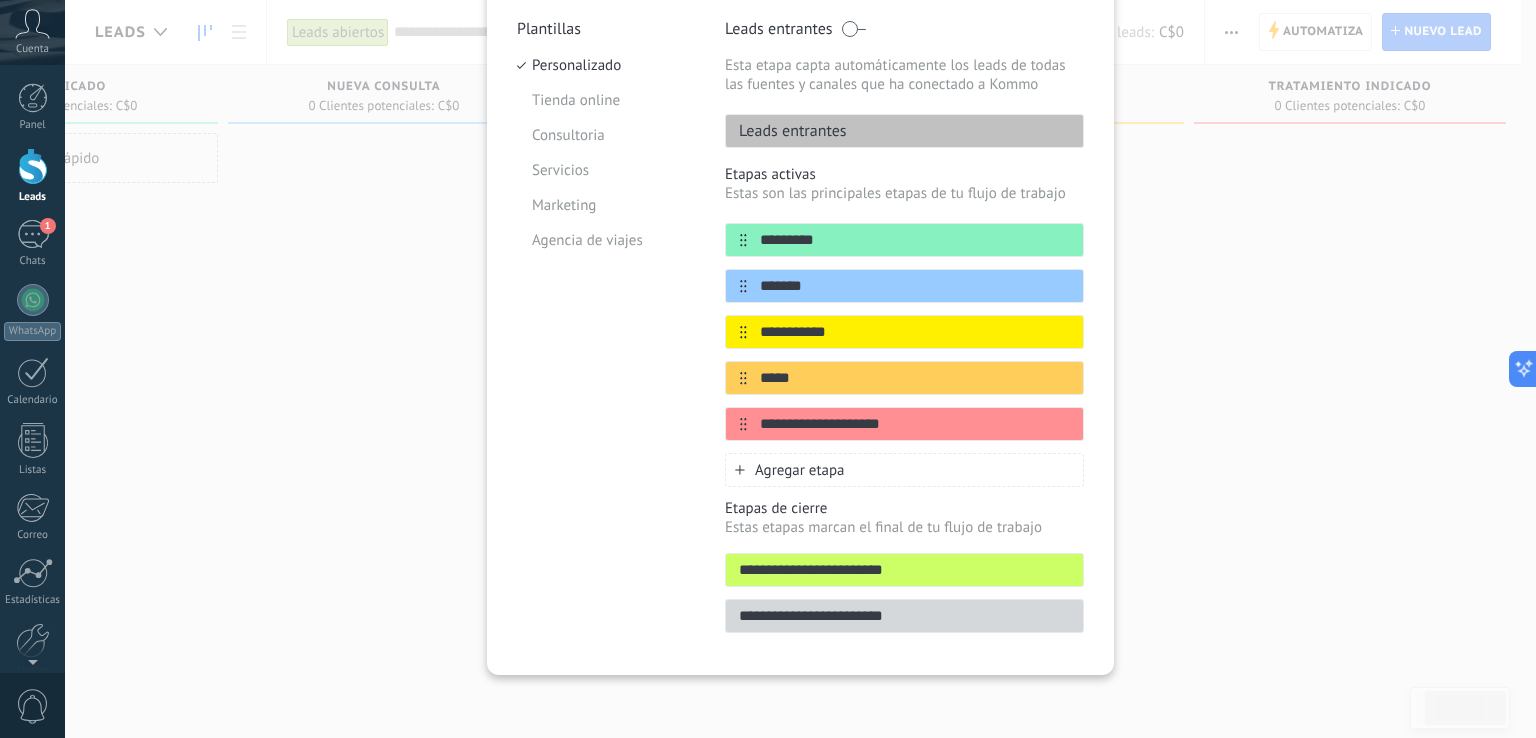 drag, startPoint x: 903, startPoint y: 421, endPoint x: 666, endPoint y: 453, distance: 239.15057 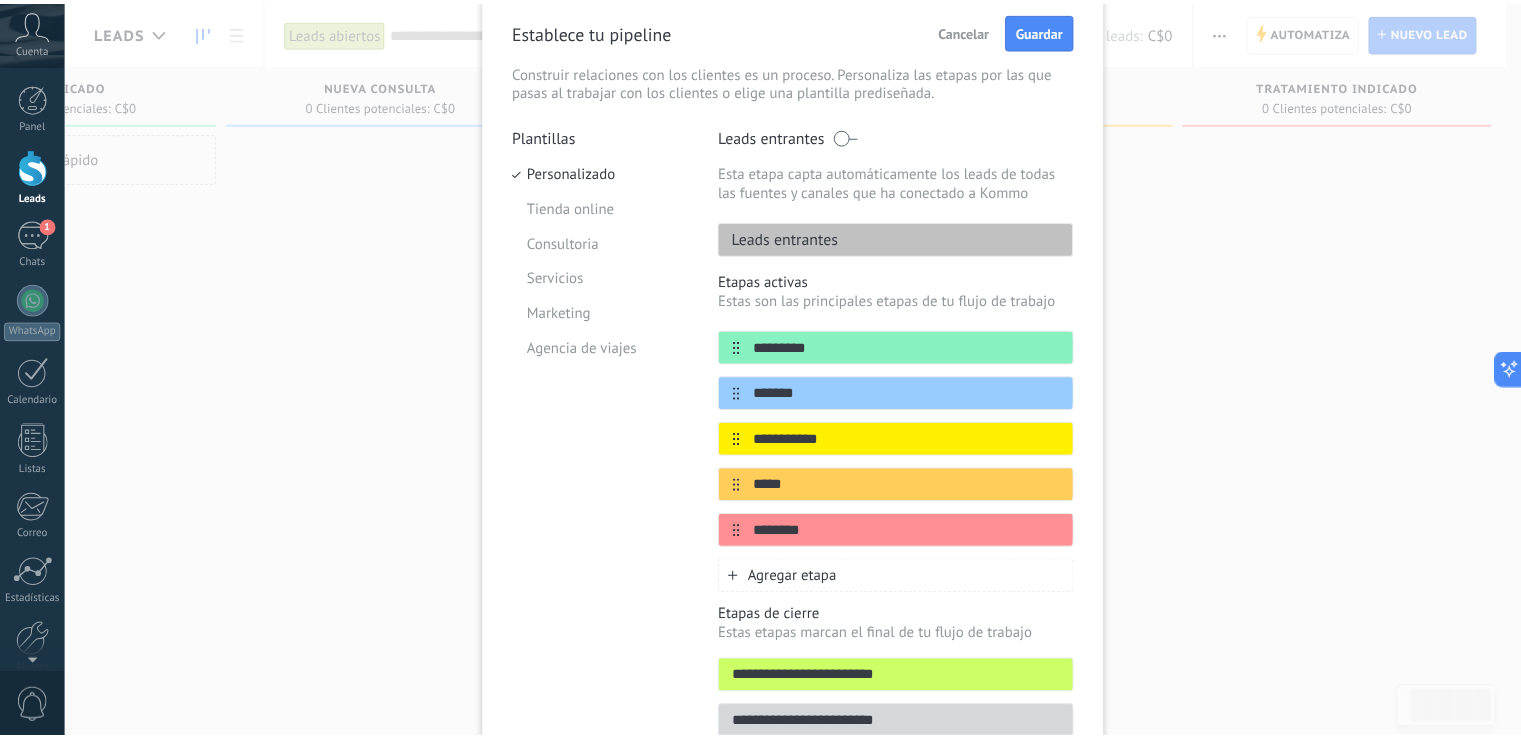 scroll, scrollTop: 0, scrollLeft: 0, axis: both 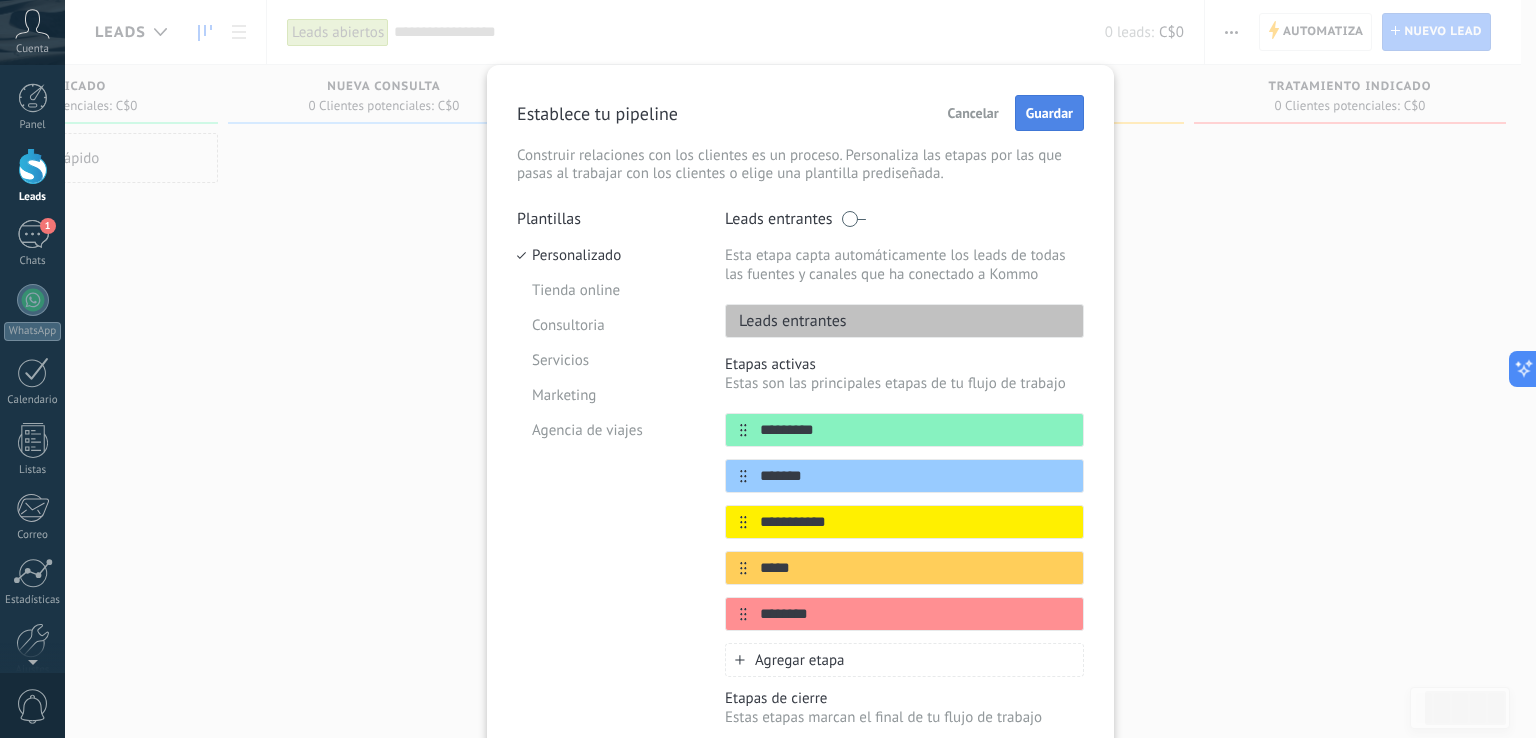 type on "********" 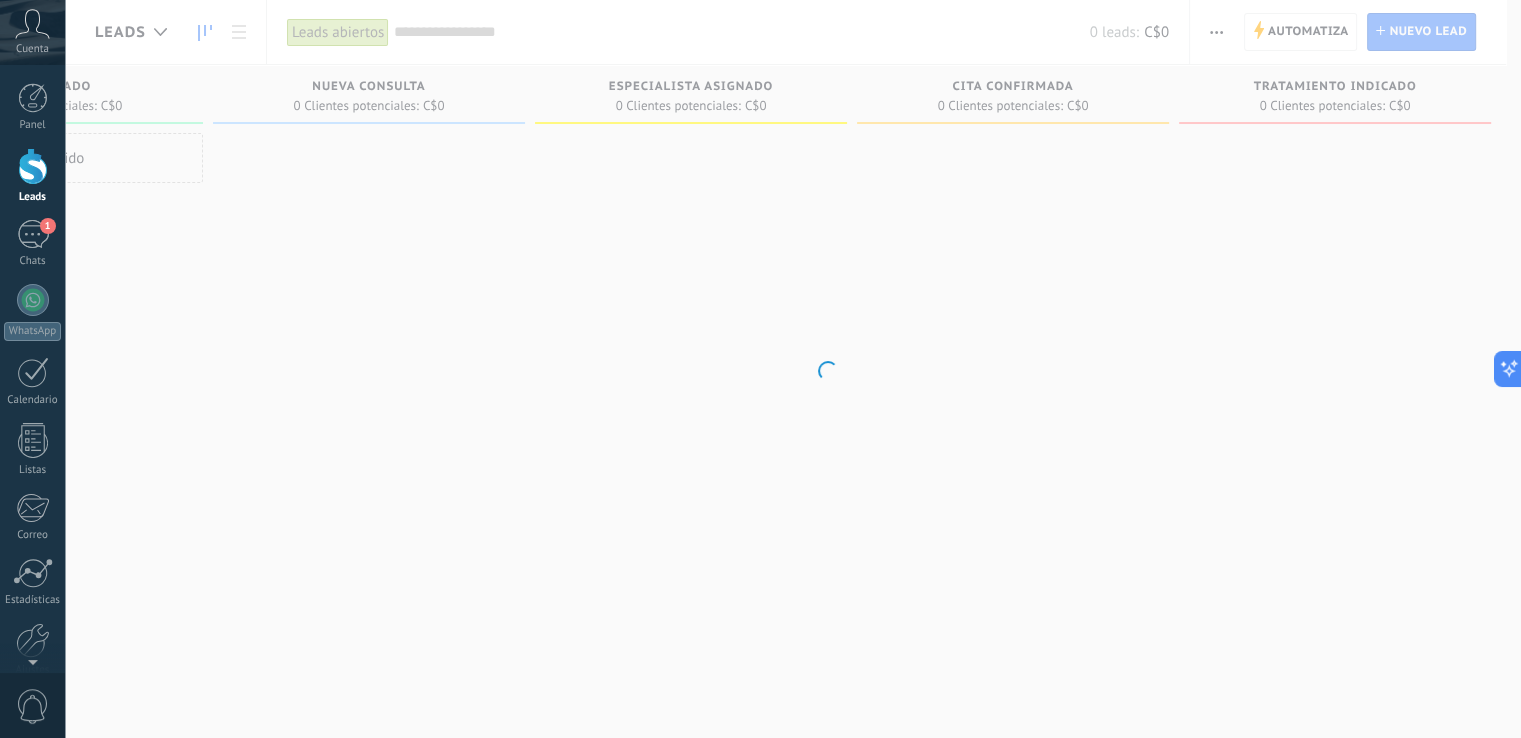 scroll, scrollTop: 0, scrollLeft: 188, axis: horizontal 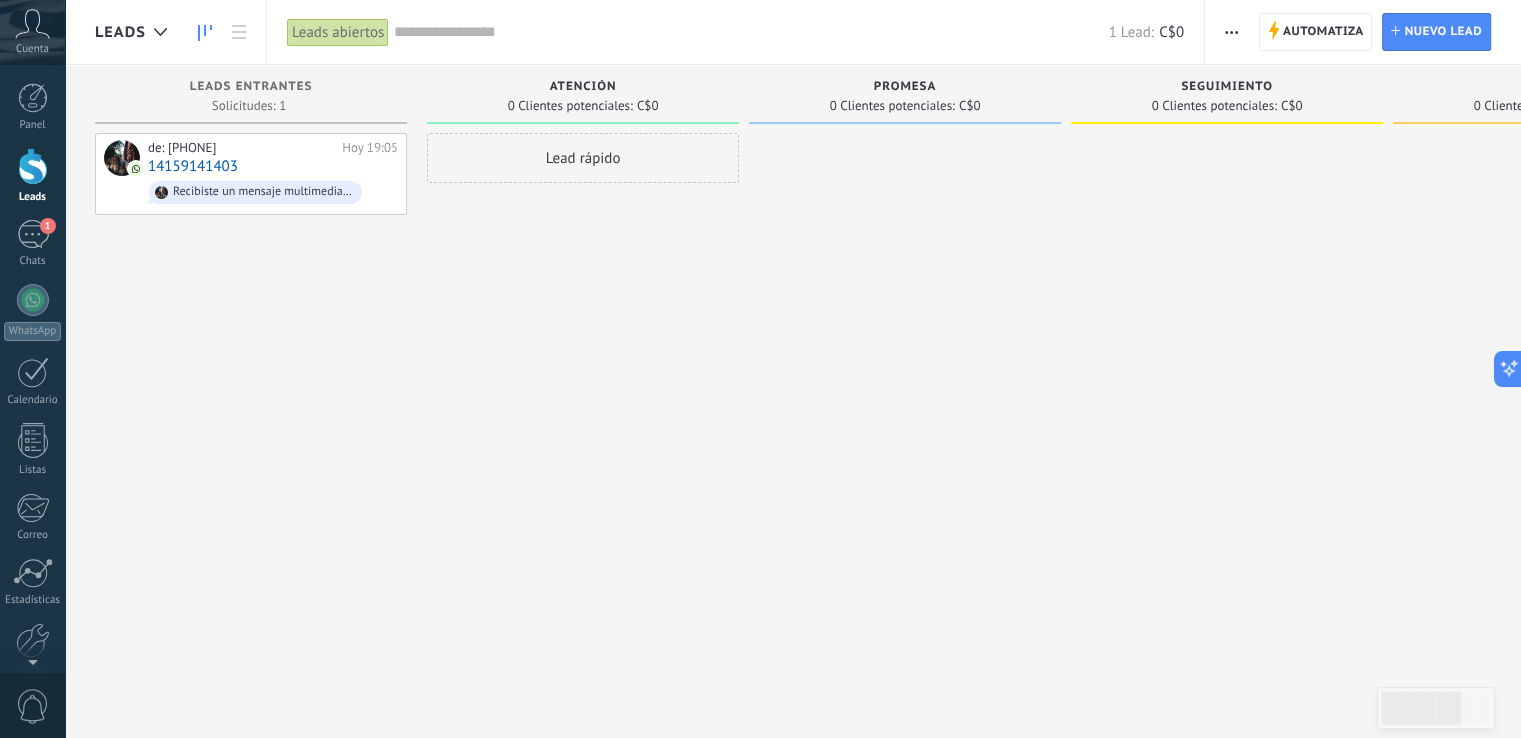 click on "Venta 0  Clientes potenciales:  C$0" at bounding box center (1549, 94) 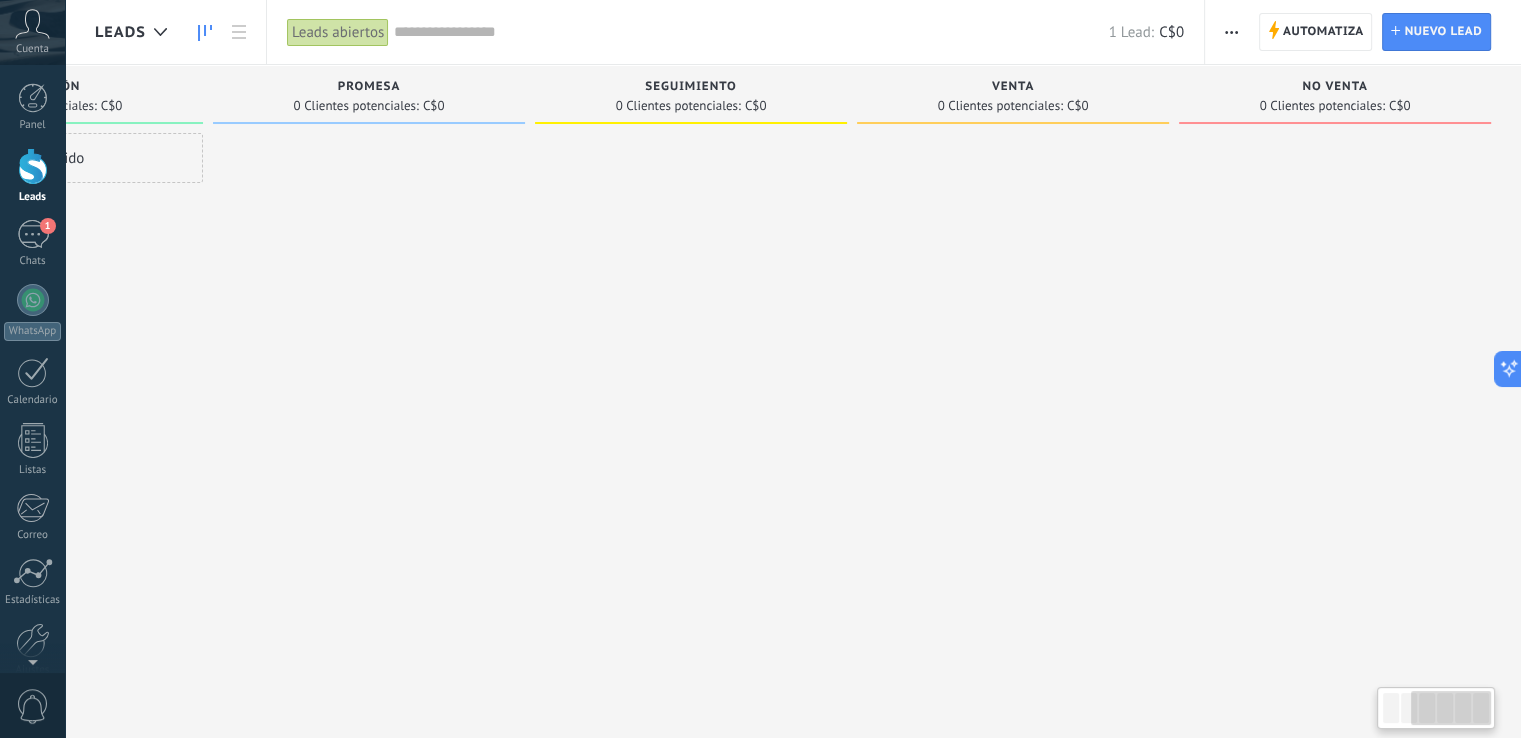 scroll, scrollTop: 0, scrollLeft: 0, axis: both 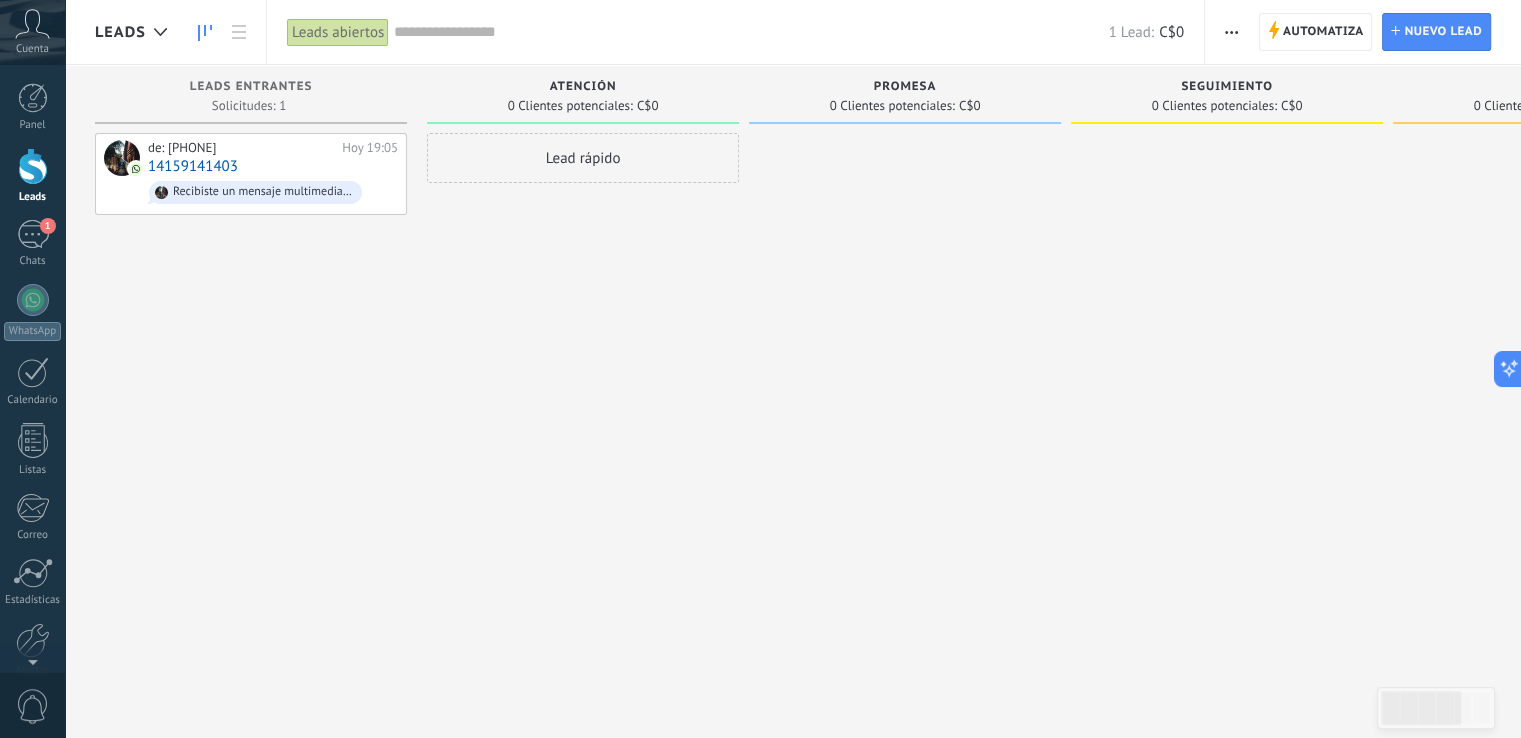 drag, startPoint x: 1416, startPoint y: 69, endPoint x: 1535, endPoint y: 71, distance: 119.01681 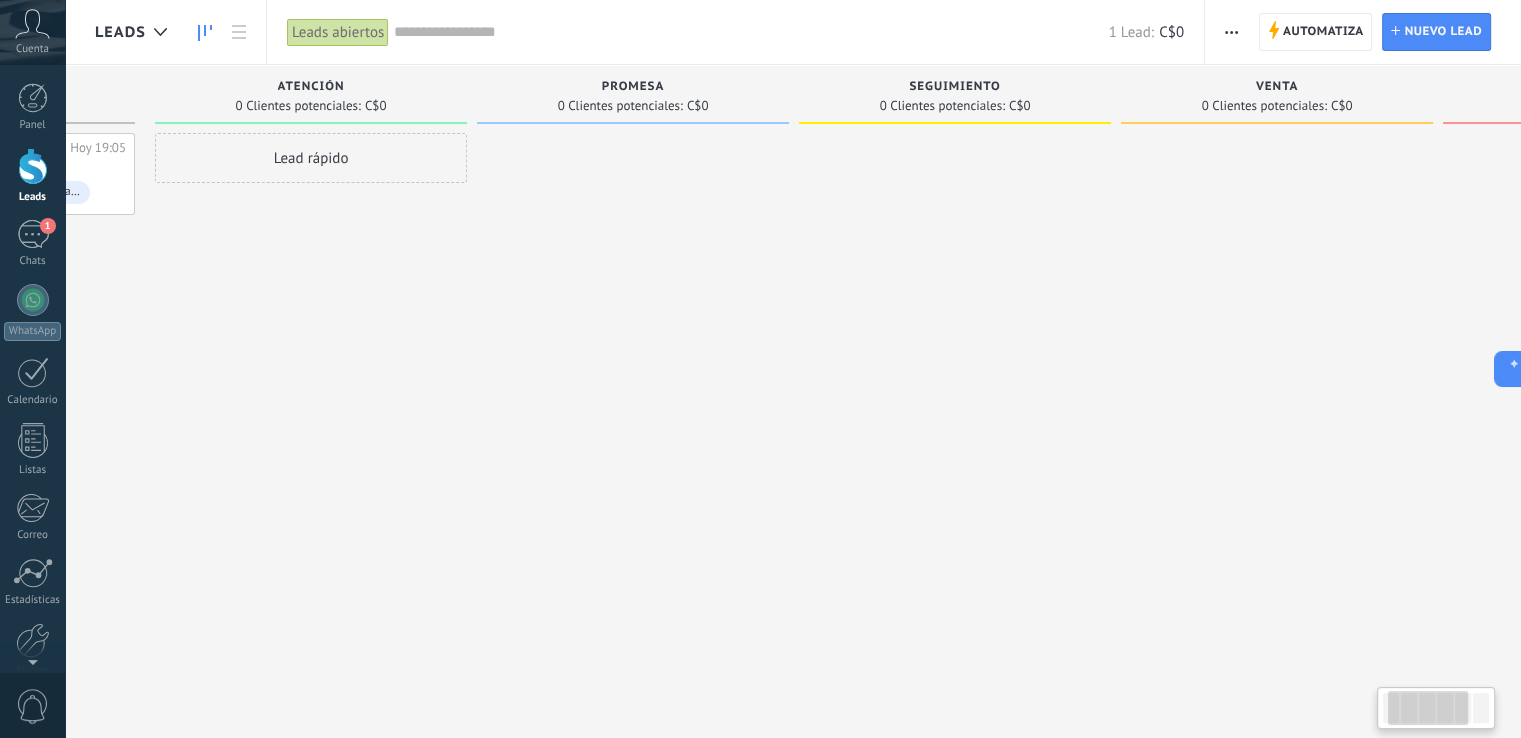 scroll, scrollTop: 0, scrollLeft: 0, axis: both 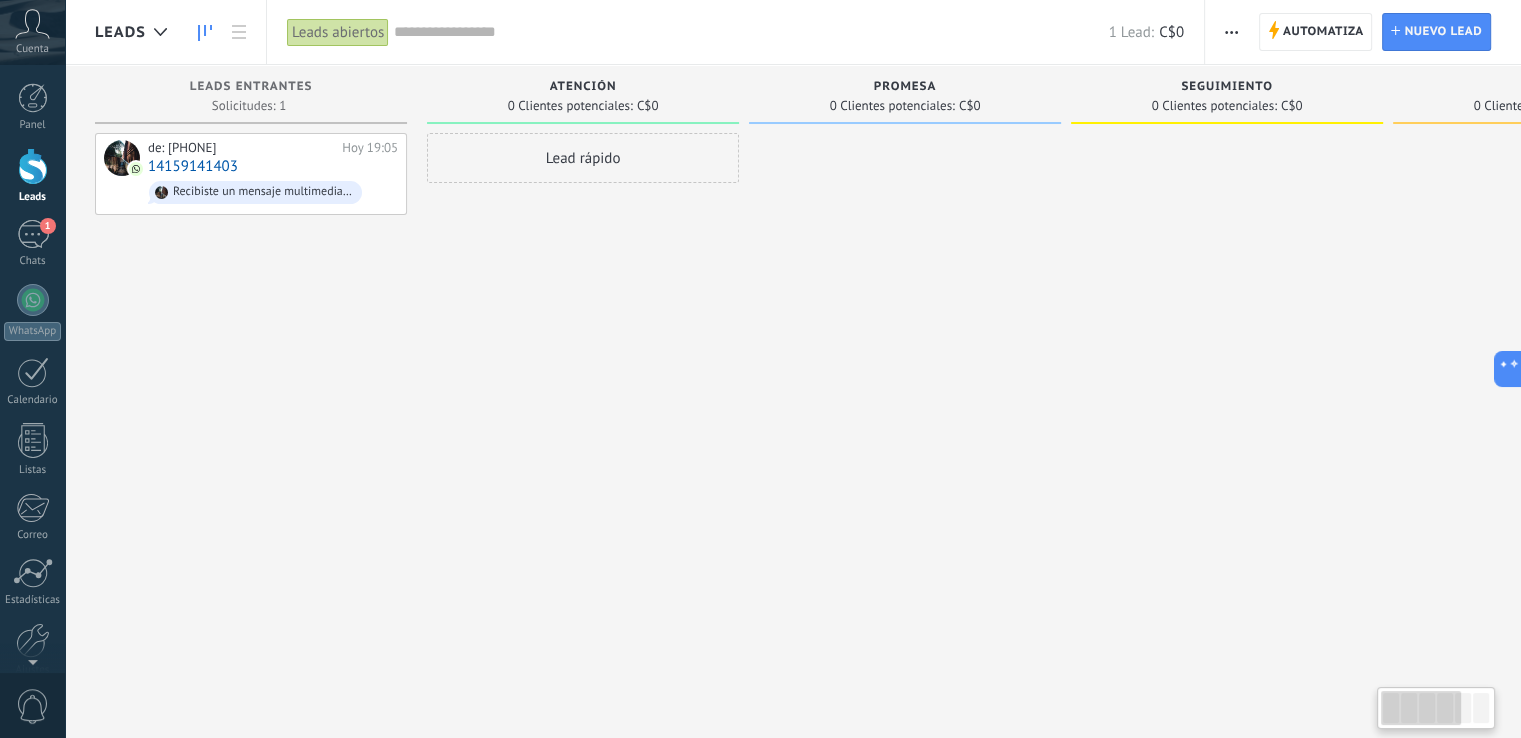 drag, startPoint x: 1392, startPoint y: 101, endPoint x: 1535, endPoint y: 81, distance: 144.39183 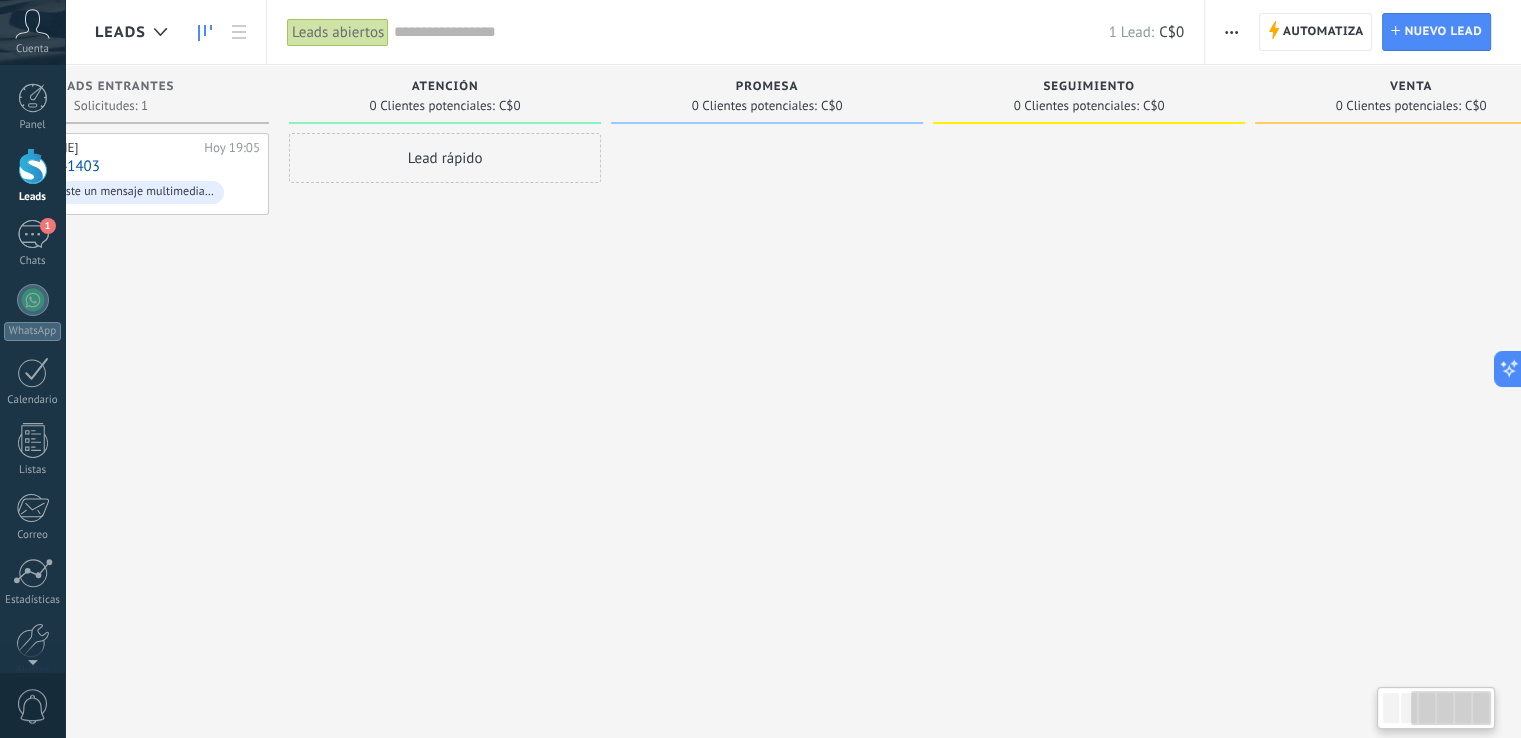 scroll, scrollTop: 0, scrollLeft: 0, axis: both 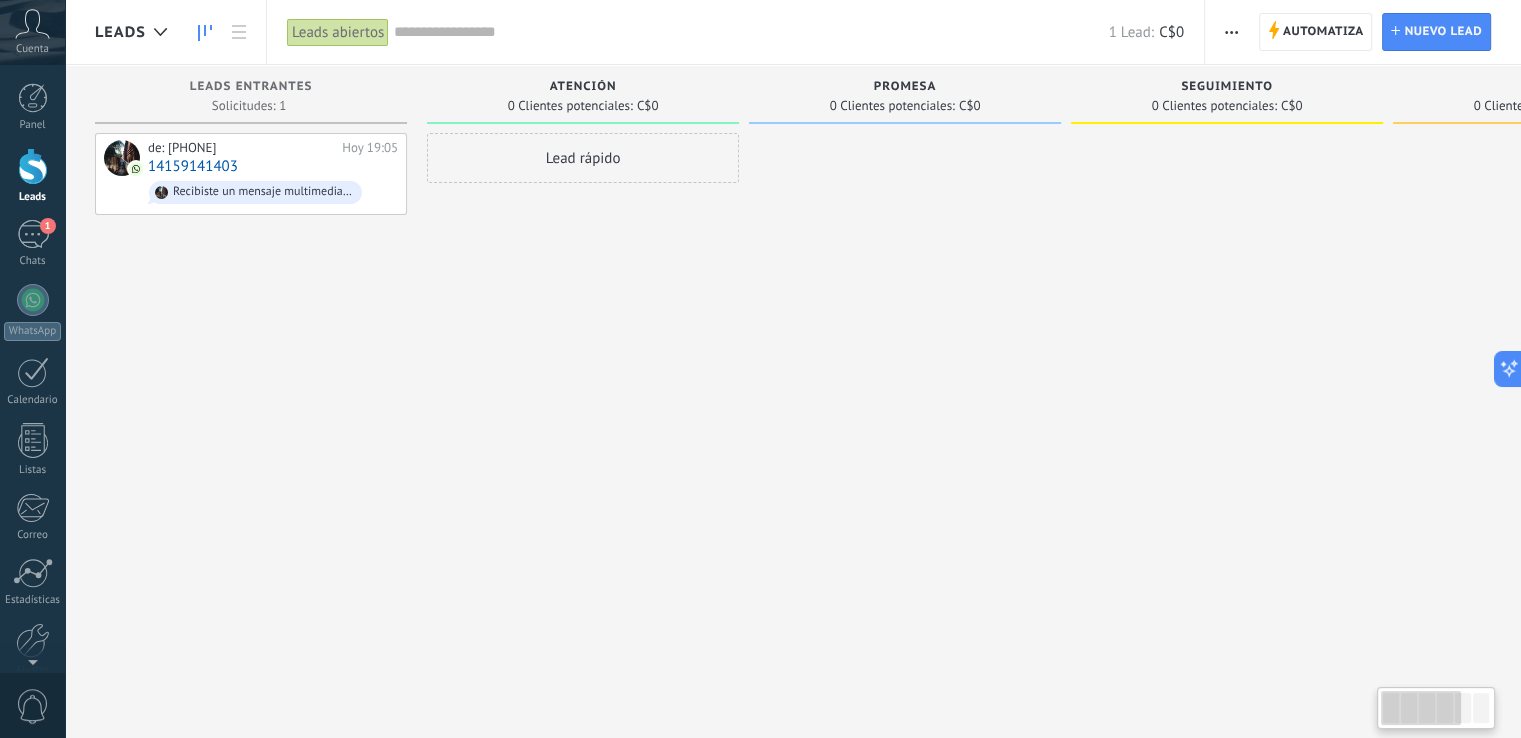 drag, startPoint x: 1390, startPoint y: 112, endPoint x: 1535, endPoint y: 153, distance: 150.6851 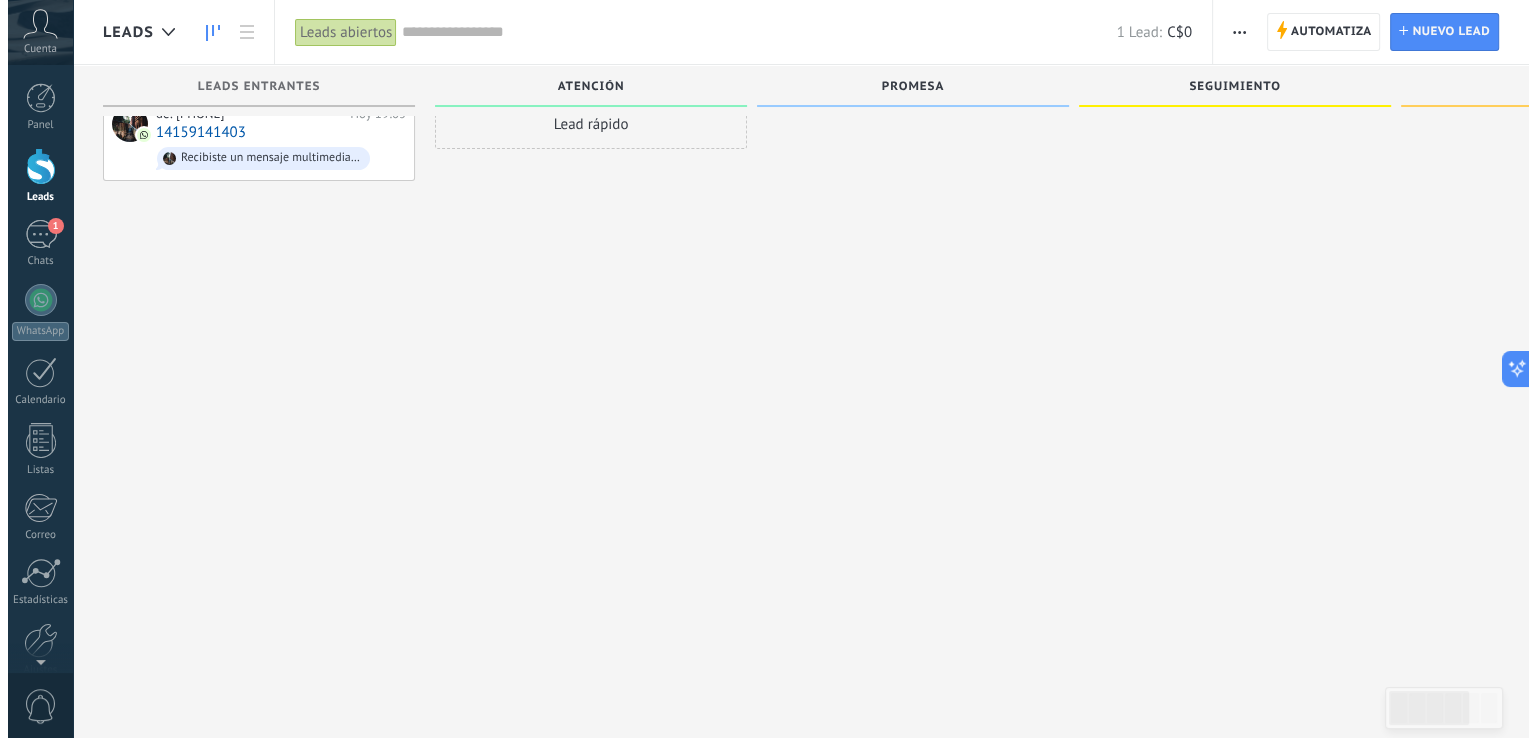 scroll, scrollTop: 0, scrollLeft: 0, axis: both 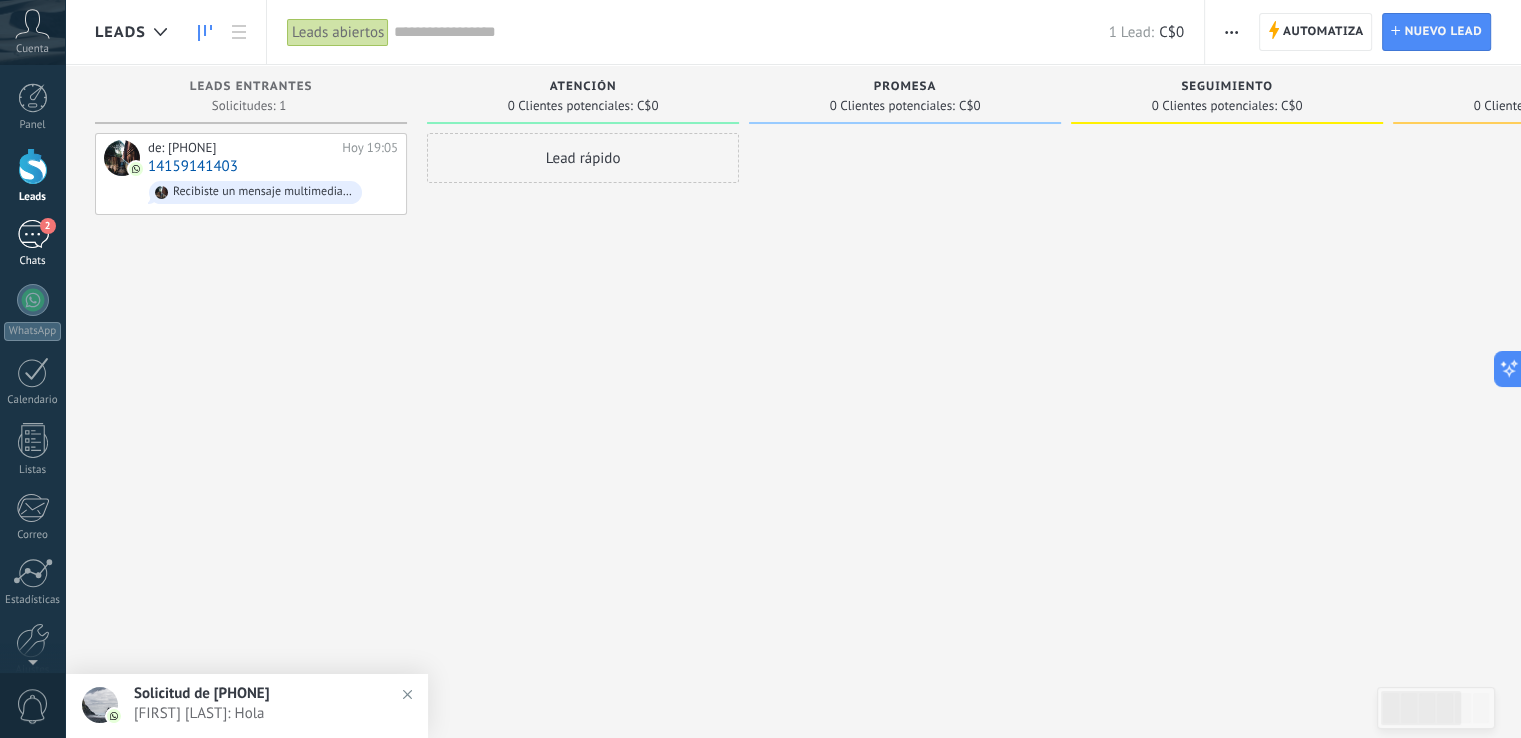 click on "2" at bounding box center (33, 234) 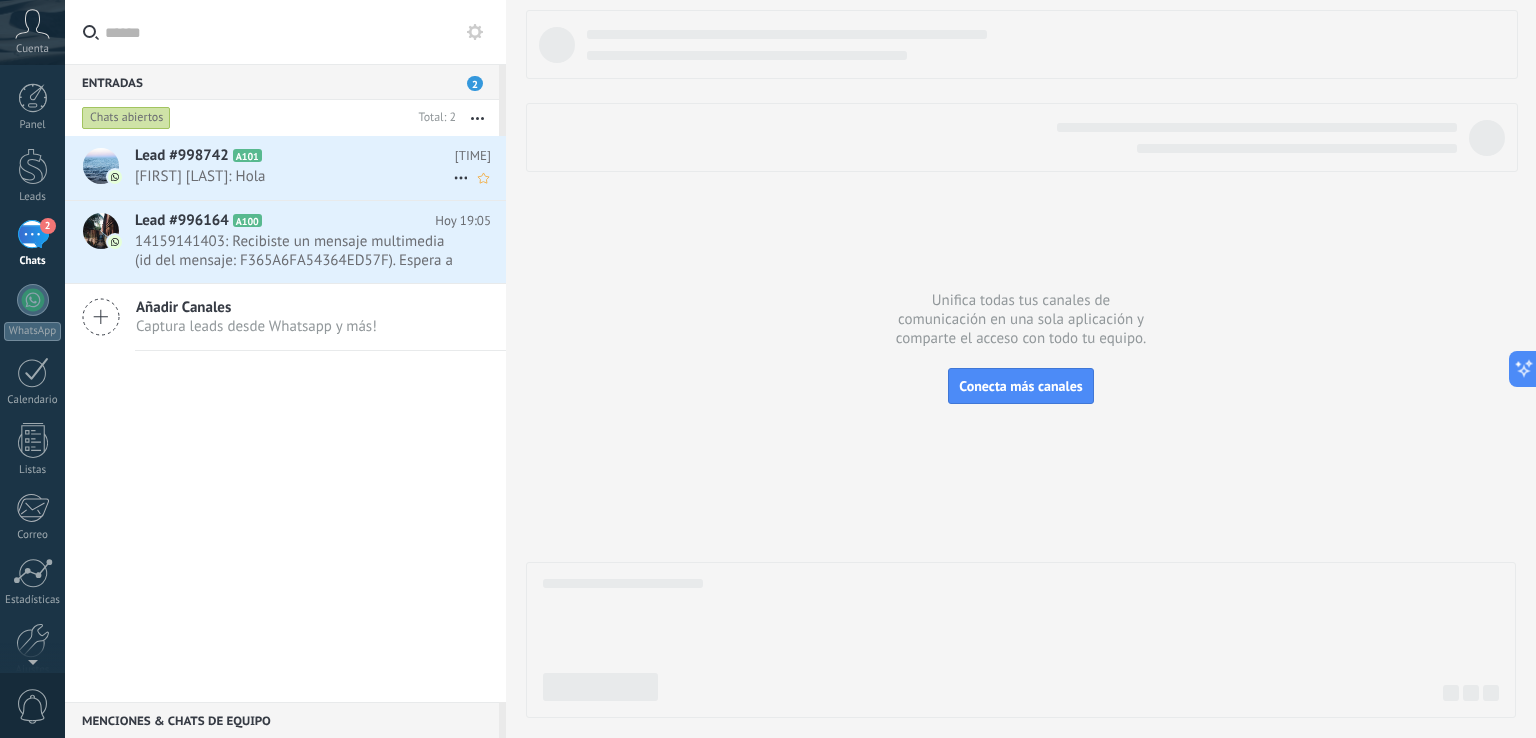 click on "Lead #998742
A101" at bounding box center (295, 156) 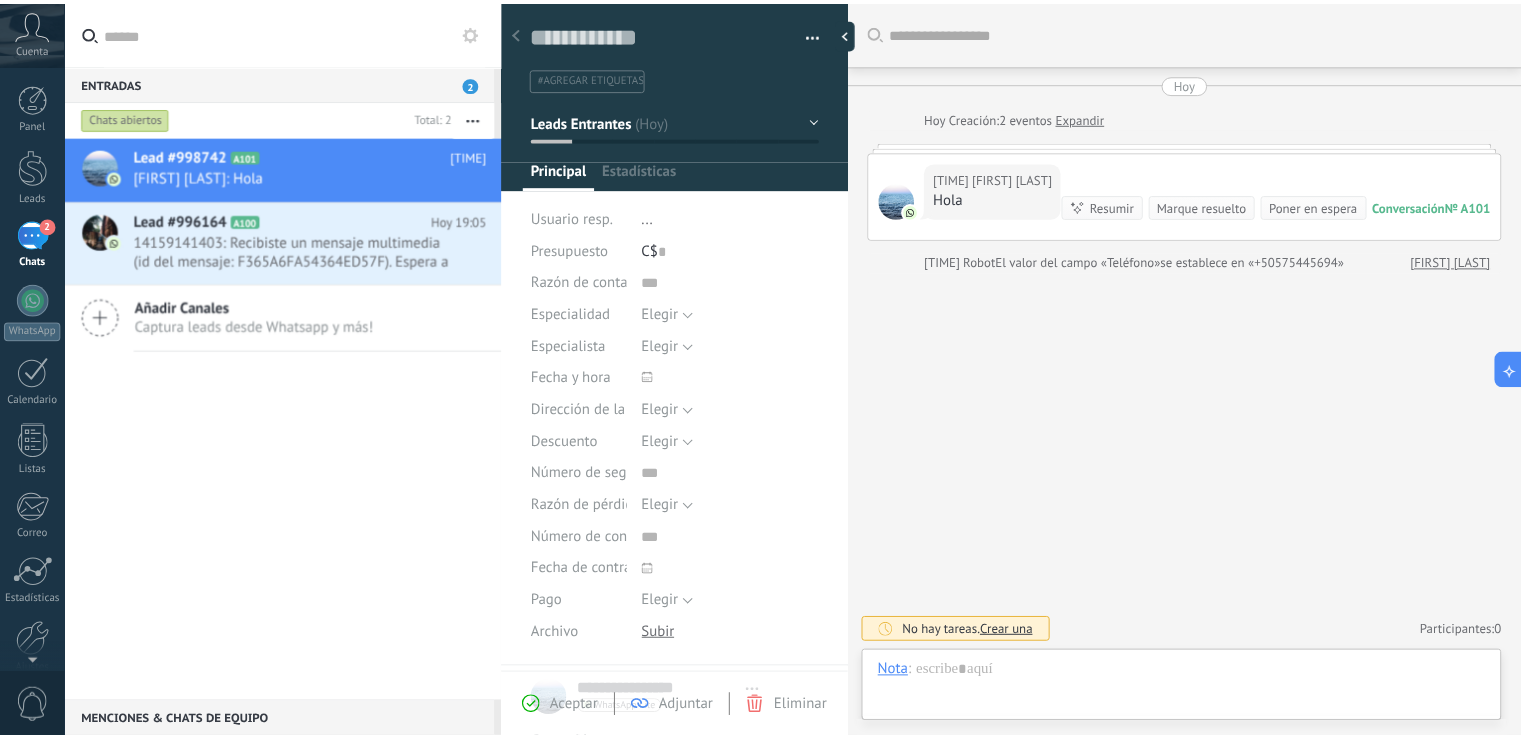 scroll, scrollTop: 29, scrollLeft: 0, axis: vertical 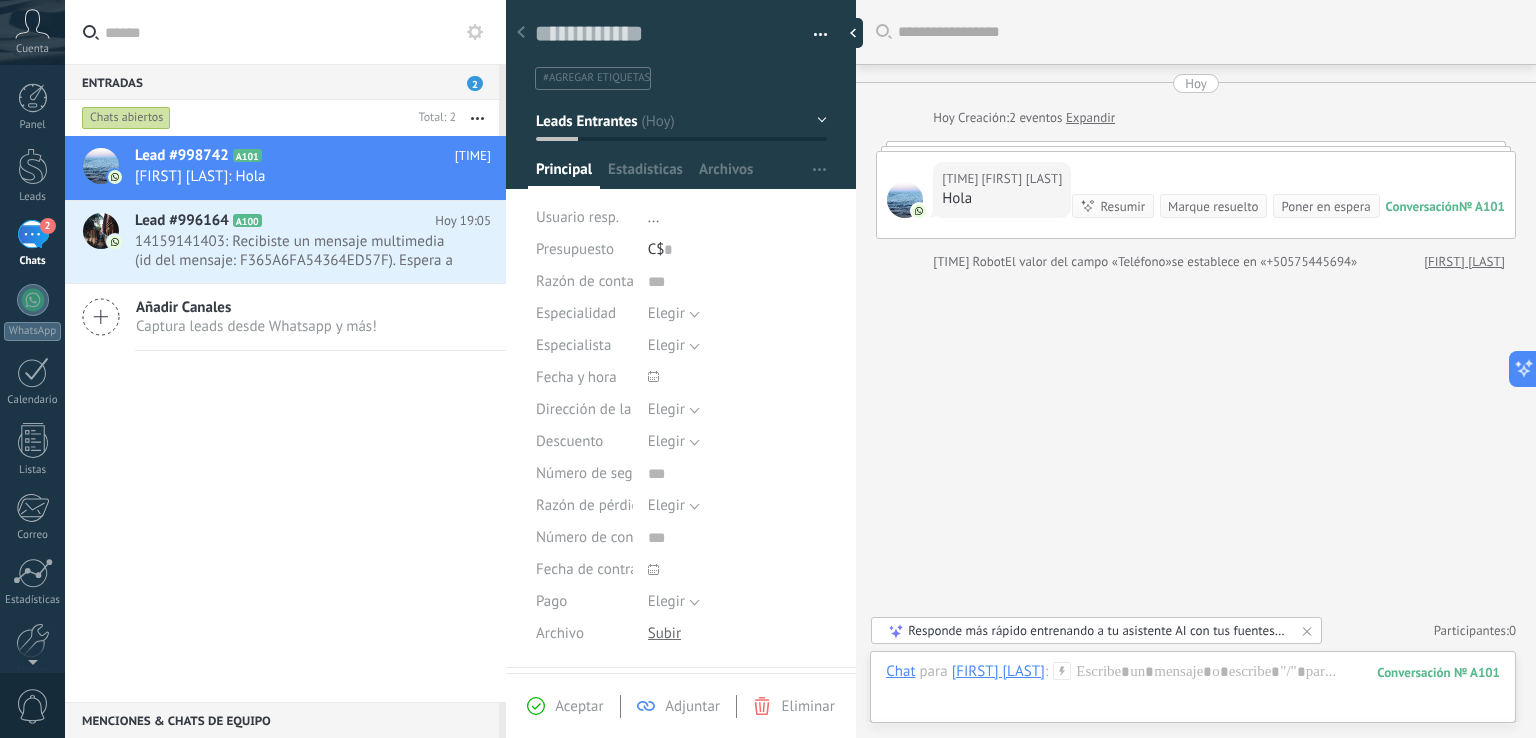 click on "2" at bounding box center [33, 234] 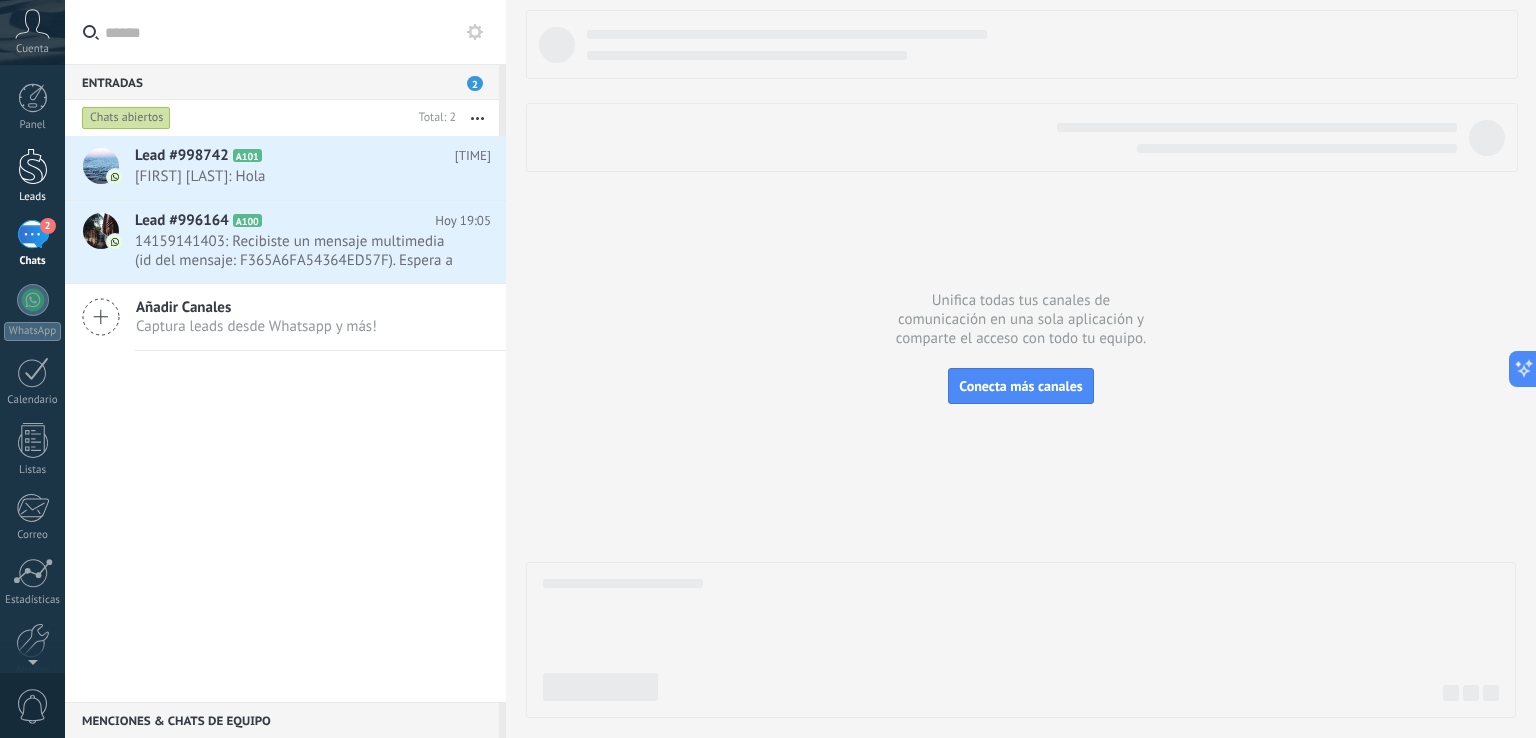 click at bounding box center [33, 166] 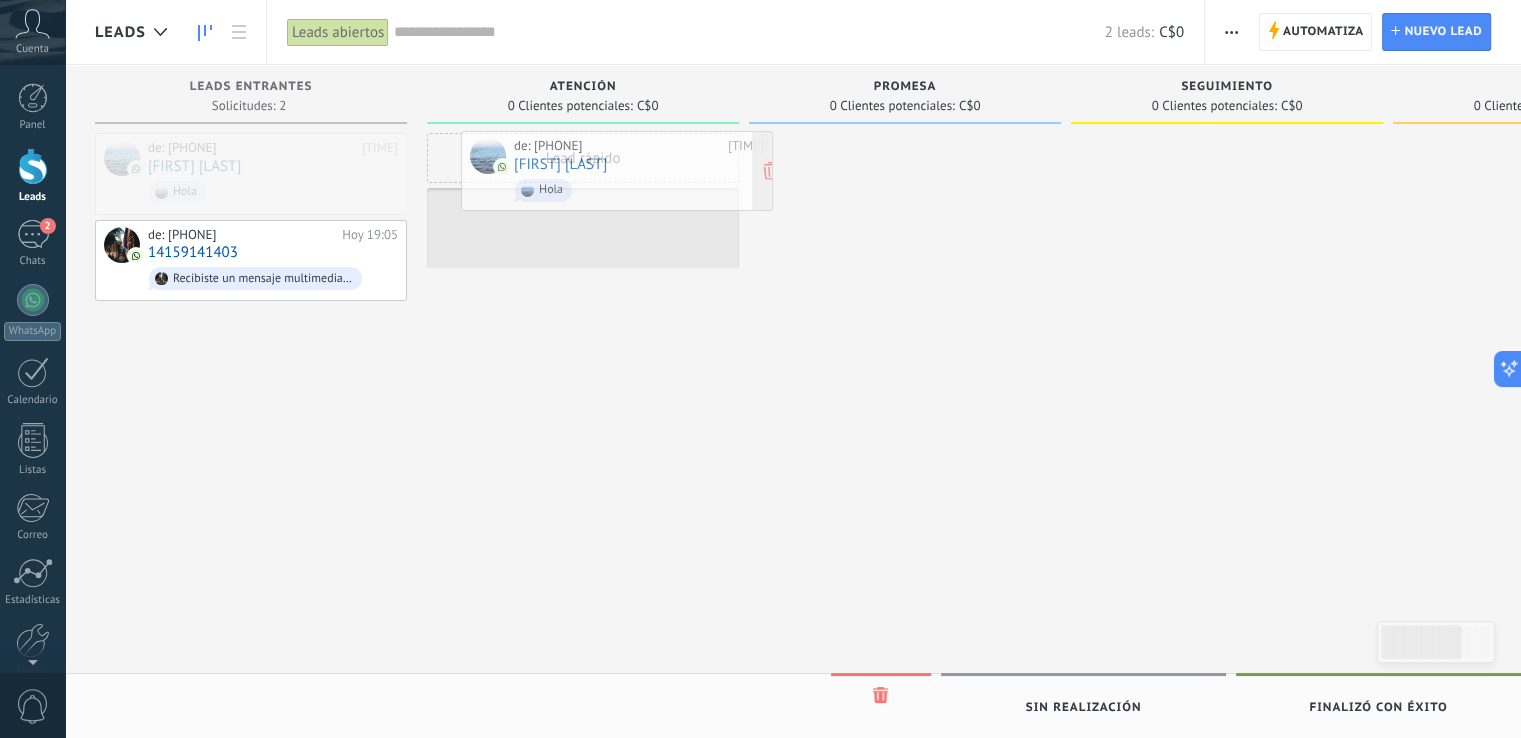 drag, startPoint x: 208, startPoint y: 196, endPoint x: 568, endPoint y: 193, distance: 360.0125 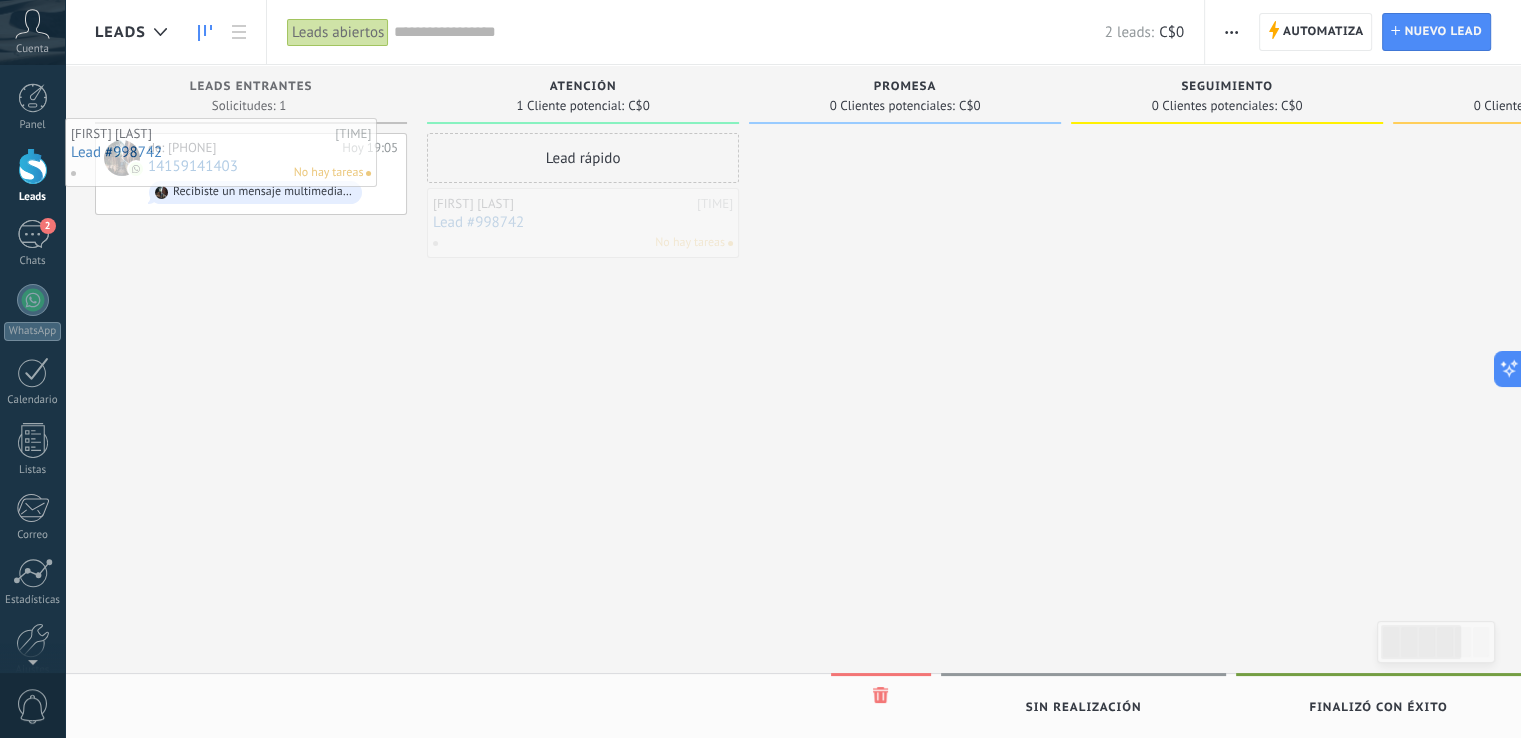 drag, startPoint x: 630, startPoint y: 223, endPoint x: 258, endPoint y: 153, distance: 378.52872 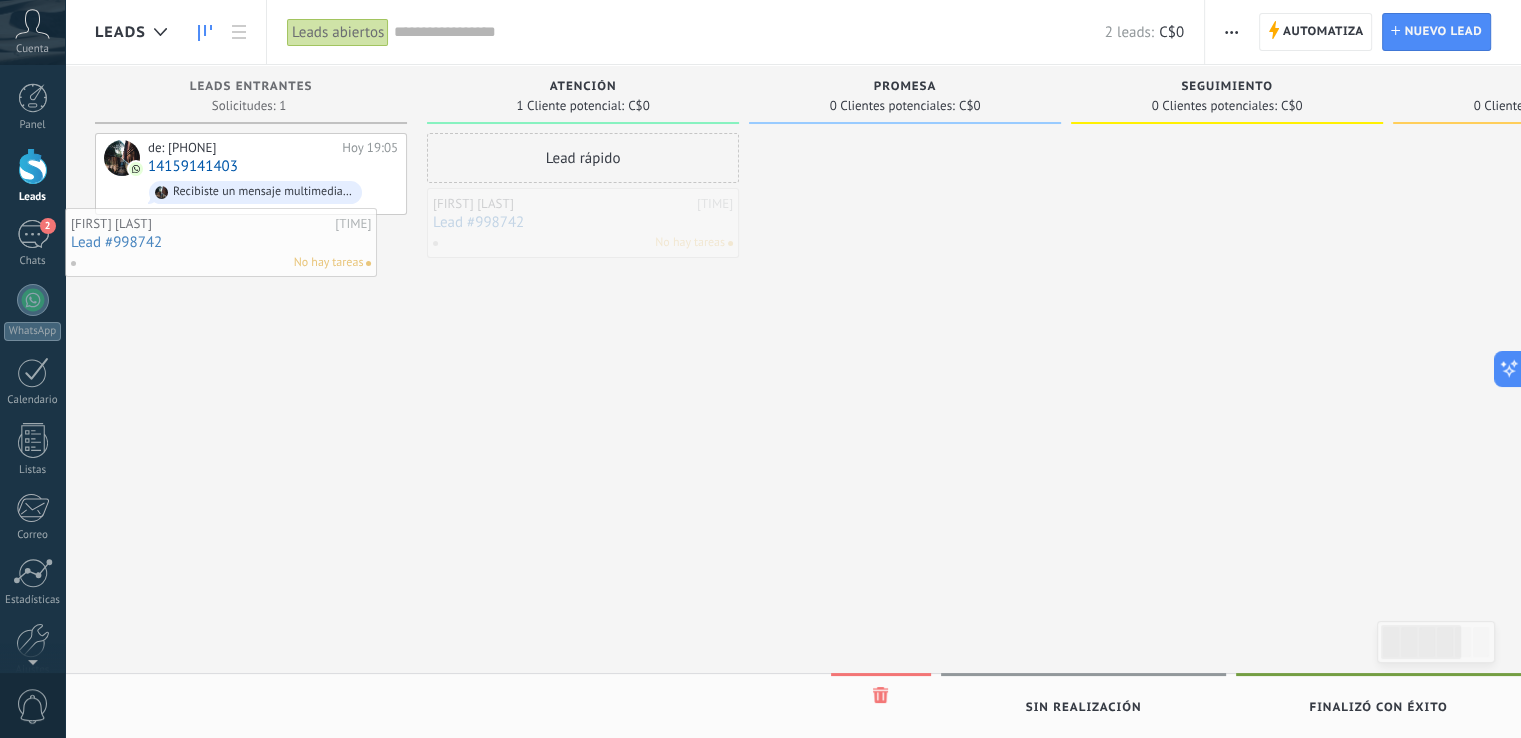 drag, startPoint x: 632, startPoint y: 226, endPoint x: 211, endPoint y: 237, distance: 421.14368 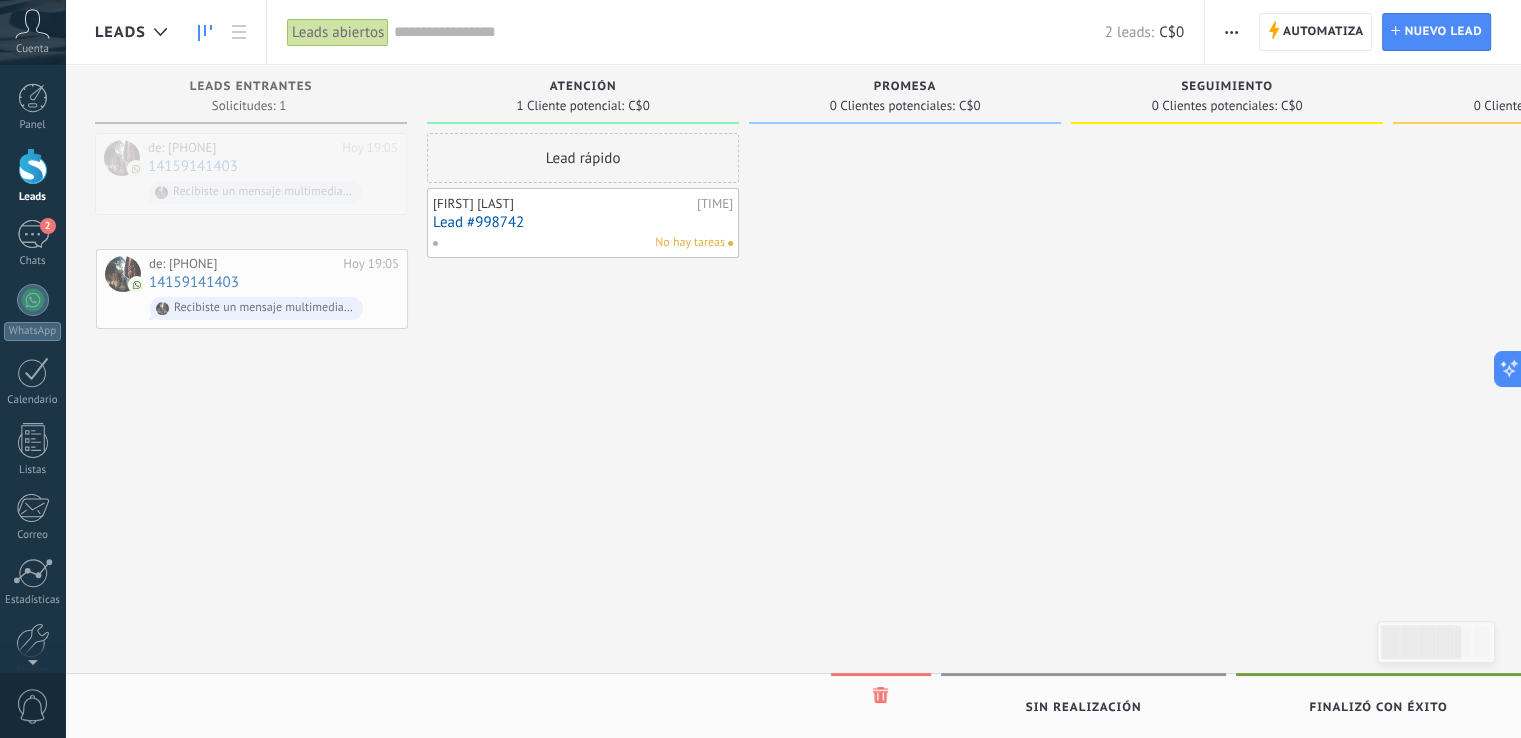 drag, startPoint x: 316, startPoint y: 160, endPoint x: 320, endPoint y: 301, distance: 141.05673 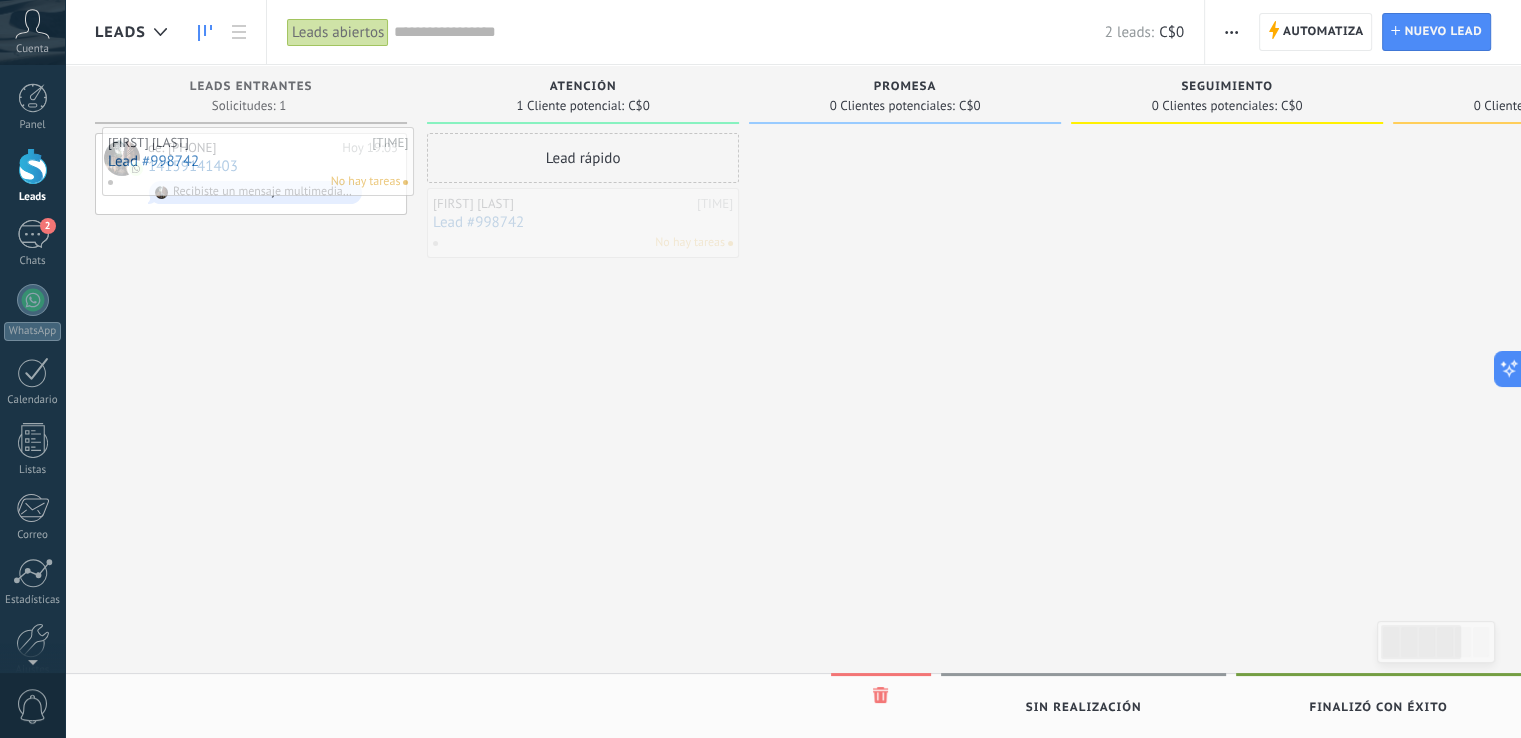 drag, startPoint x: 628, startPoint y: 230, endPoint x: 302, endPoint y: 169, distance: 331.65796 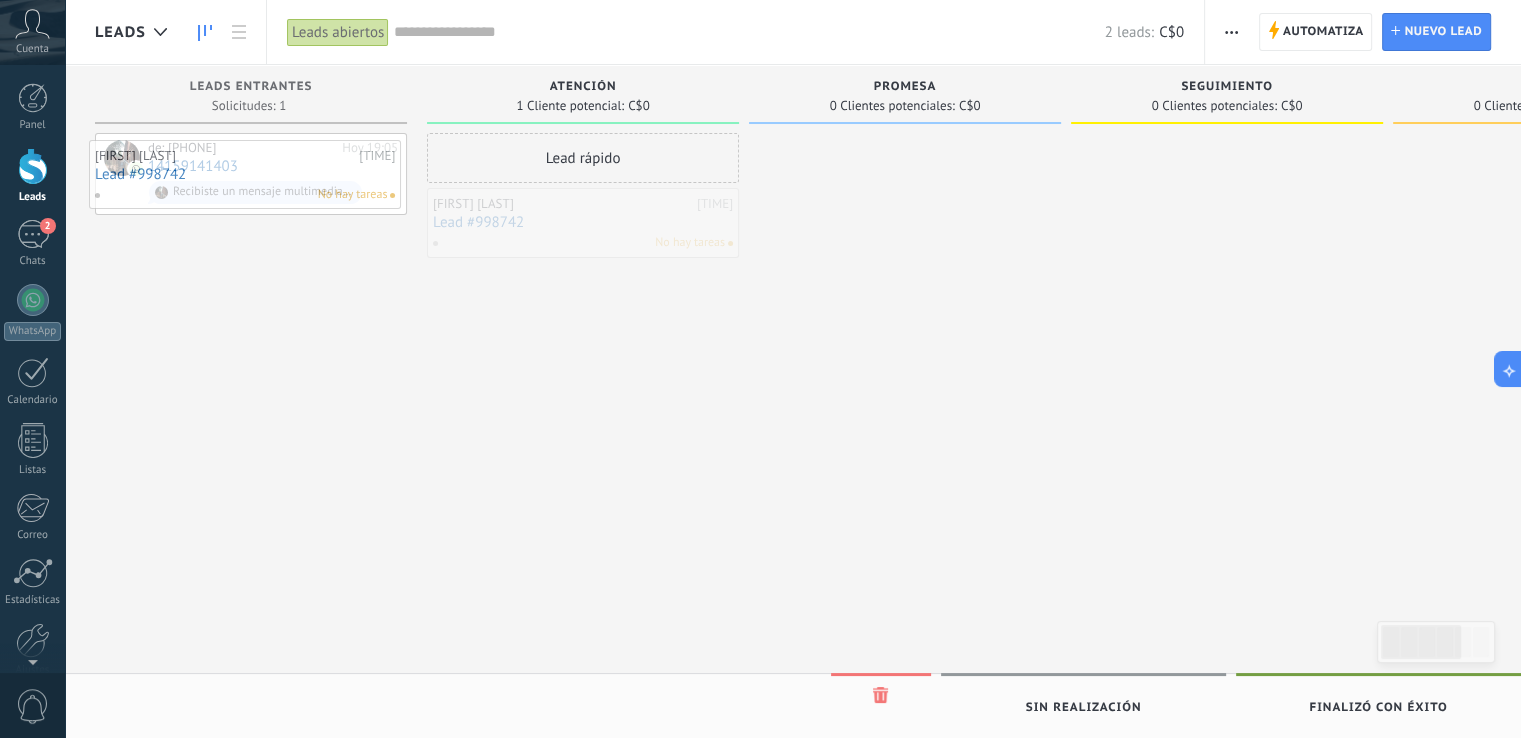 drag, startPoint x: 642, startPoint y: 210, endPoint x: 304, endPoint y: 162, distance: 341.39127 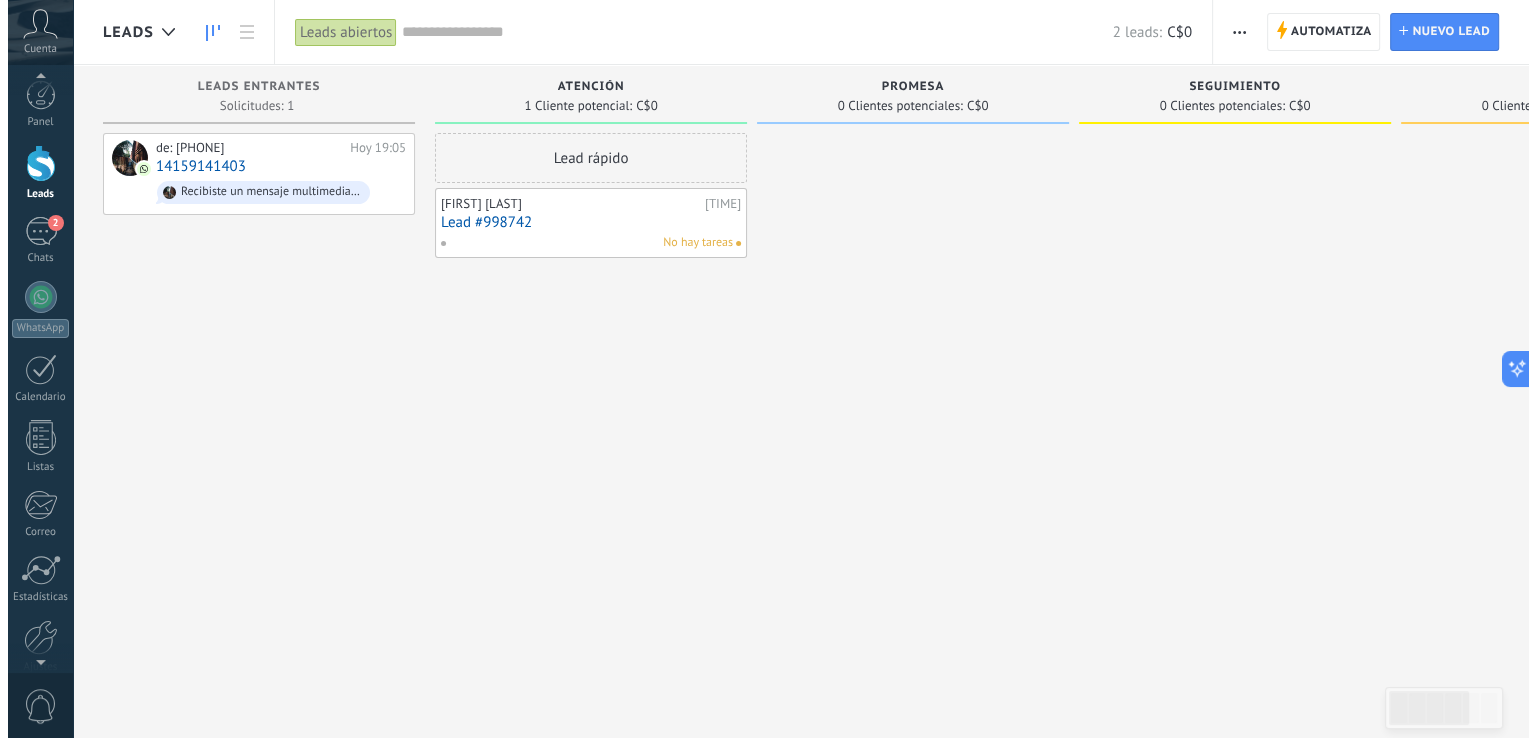 scroll, scrollTop: 0, scrollLeft: 0, axis: both 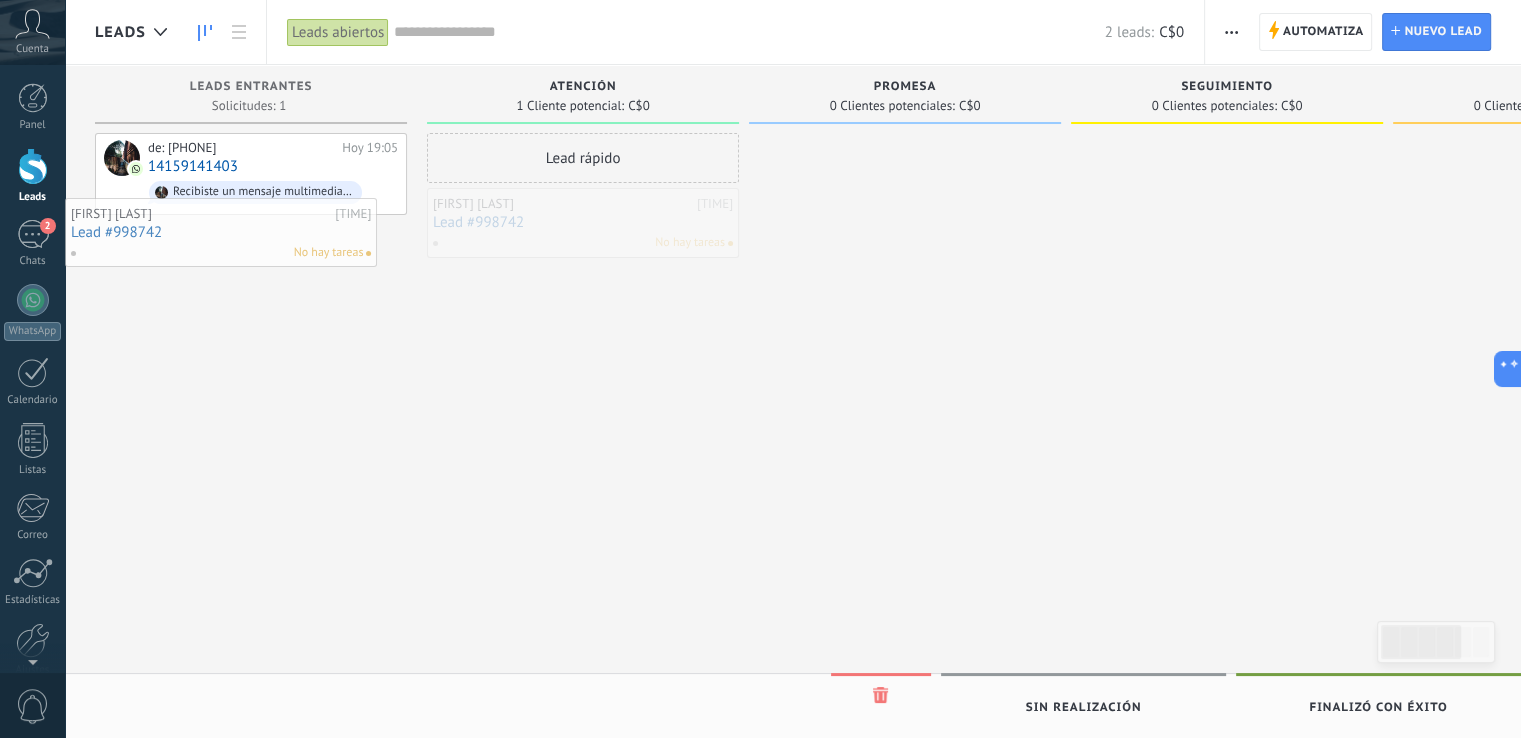 drag, startPoint x: 617, startPoint y: 209, endPoint x: 164, endPoint y: 221, distance: 453.1589 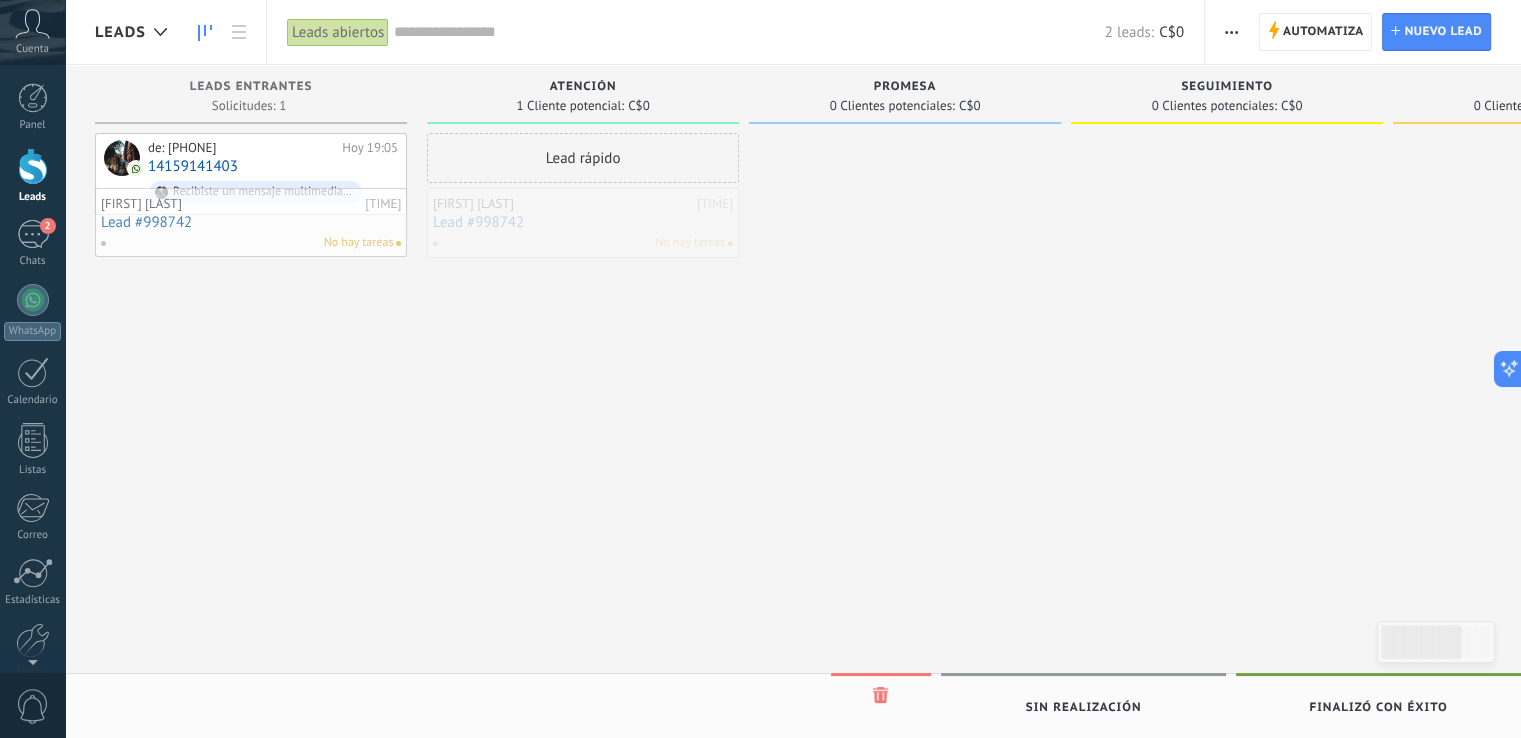 drag, startPoint x: 499, startPoint y: 217, endPoint x: 167, endPoint y: 217, distance: 332 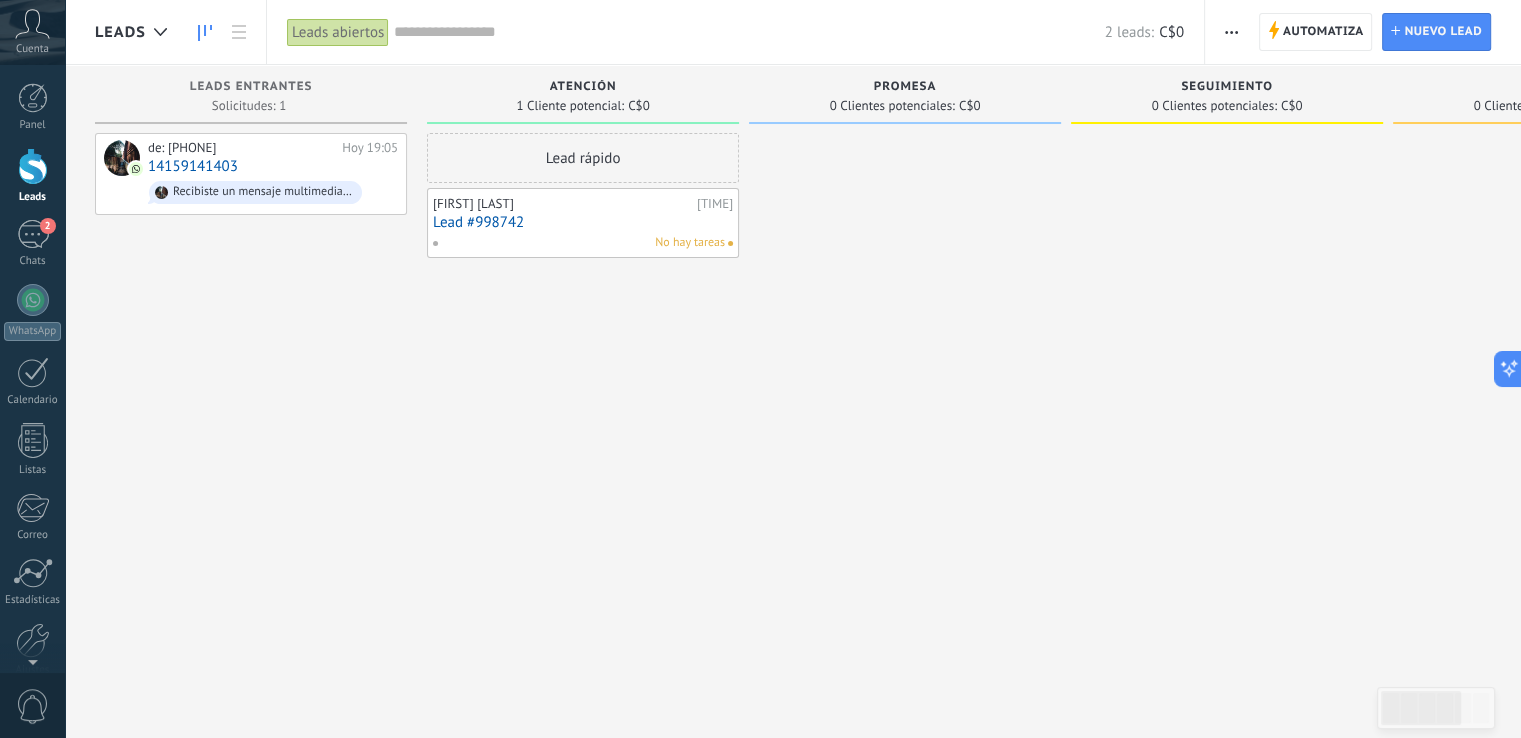click on "[FIRST] [LAST] Hoy 19:16 Lead #998742 No hay tareas" at bounding box center [583, 223] 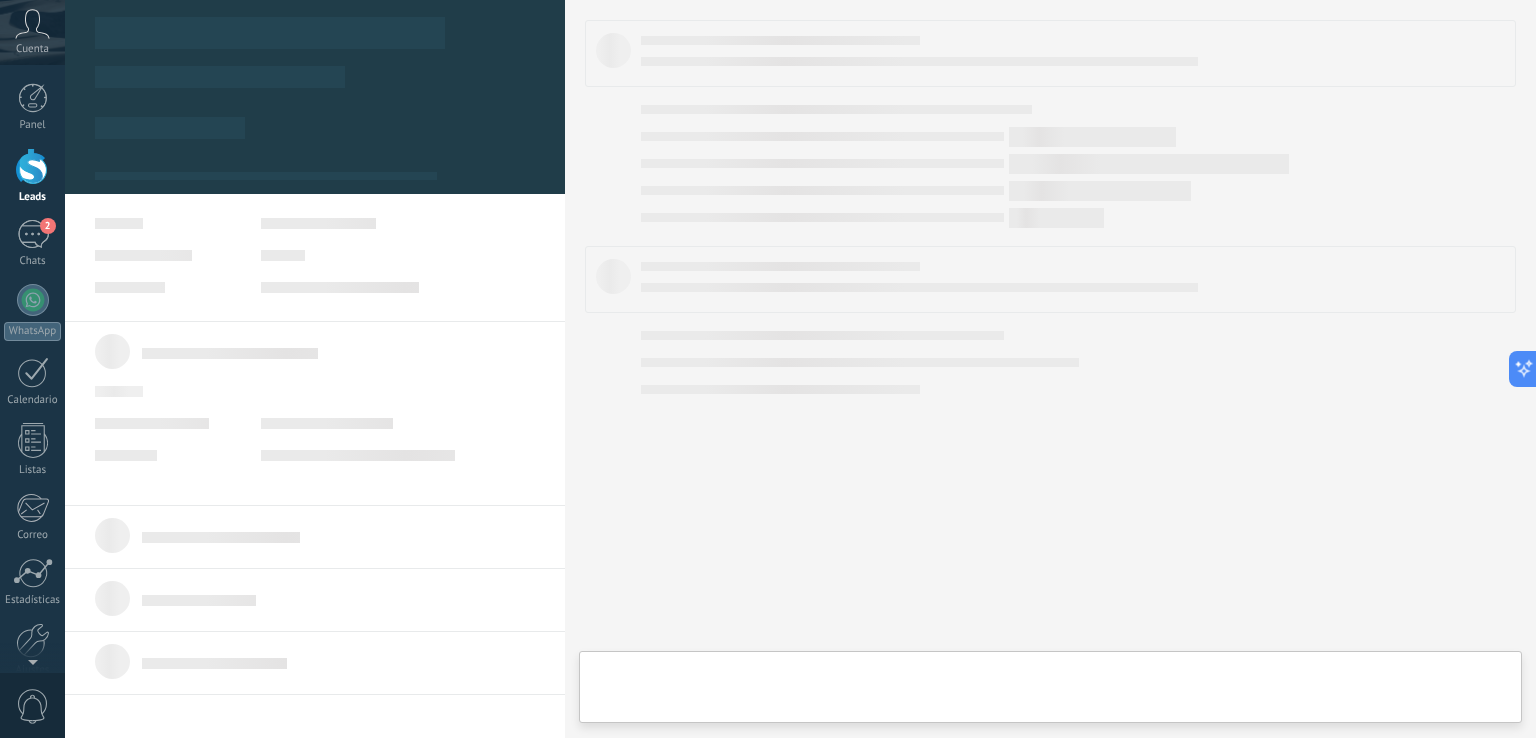 click at bounding box center (822, 217) 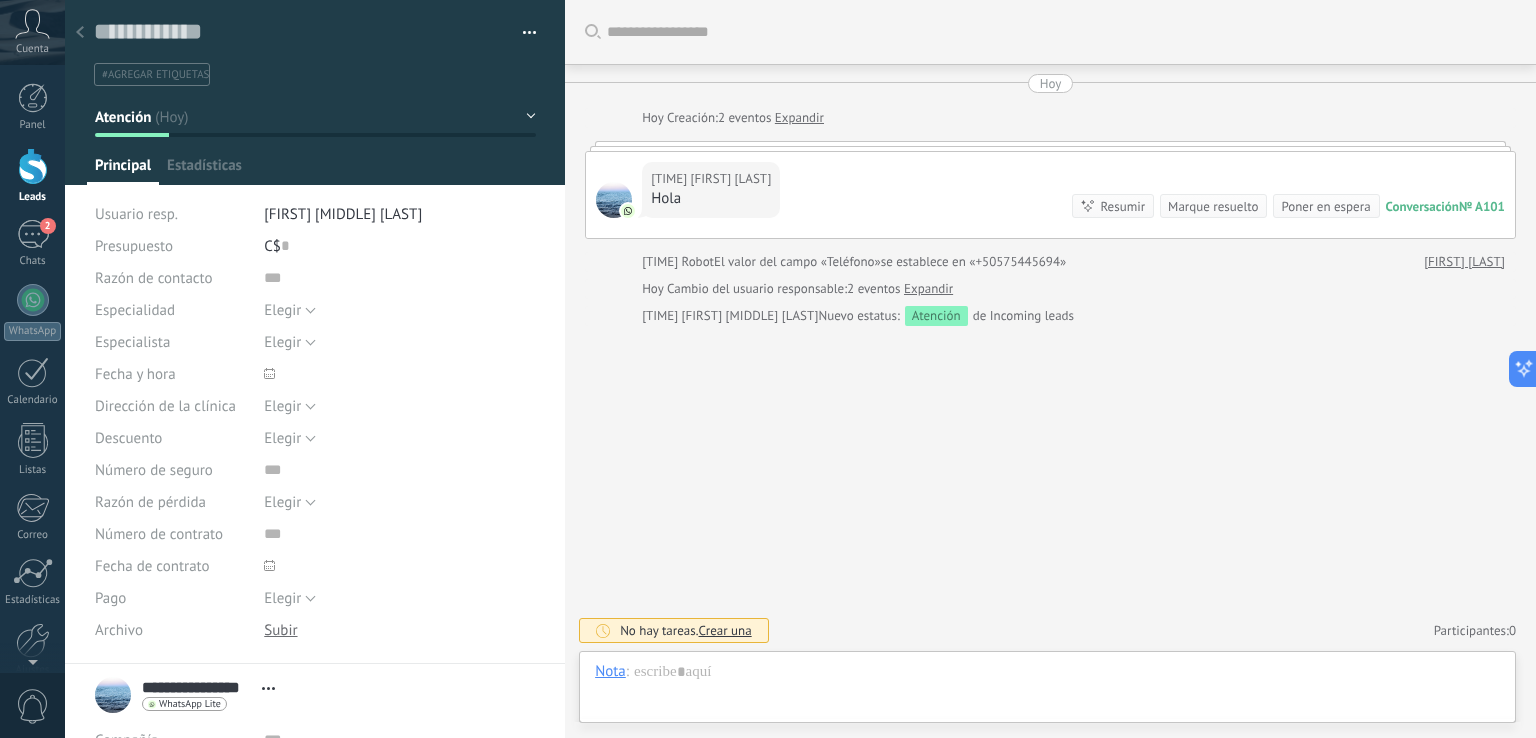 scroll, scrollTop: 29, scrollLeft: 0, axis: vertical 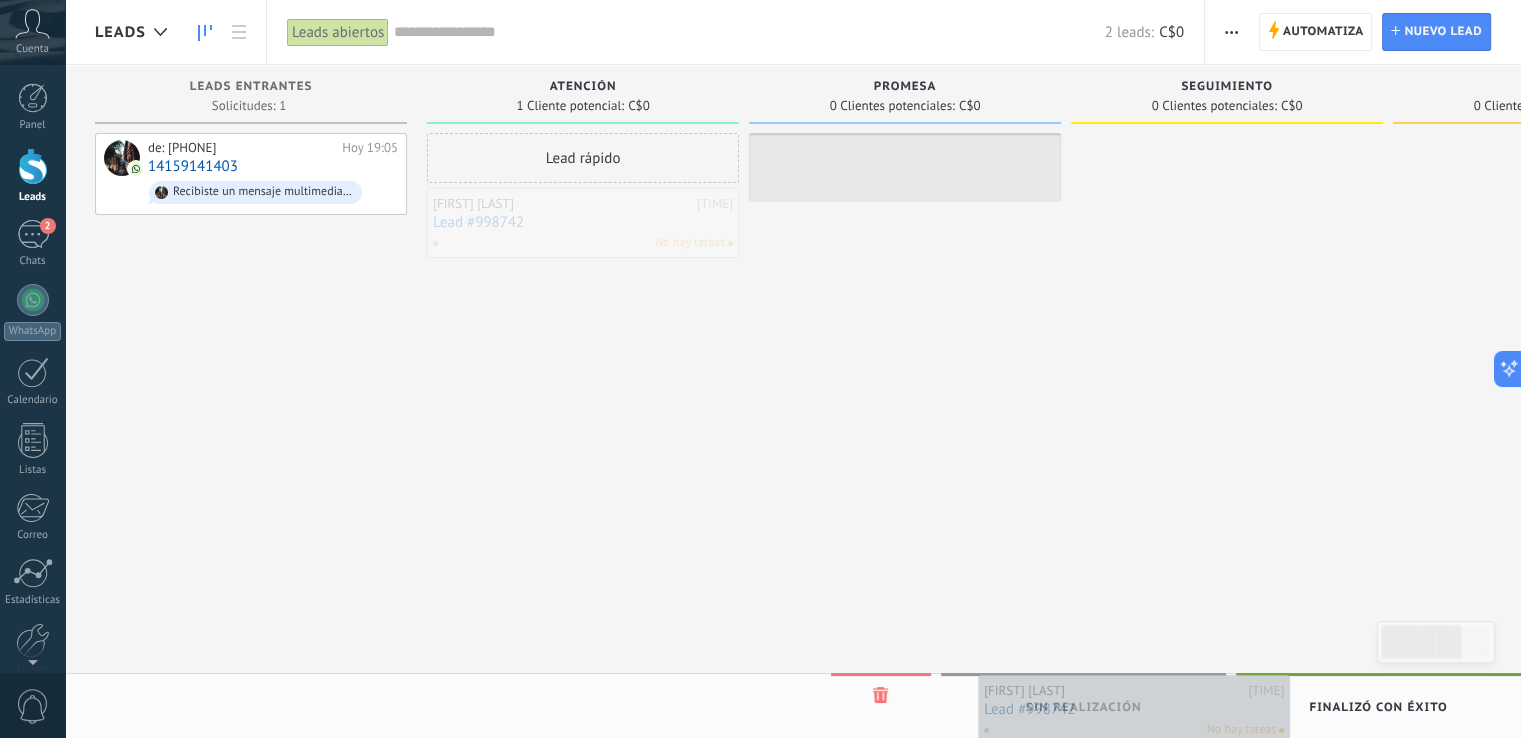 drag, startPoint x: 491, startPoint y: 206, endPoint x: 1042, endPoint y: 693, distance: 735.37067 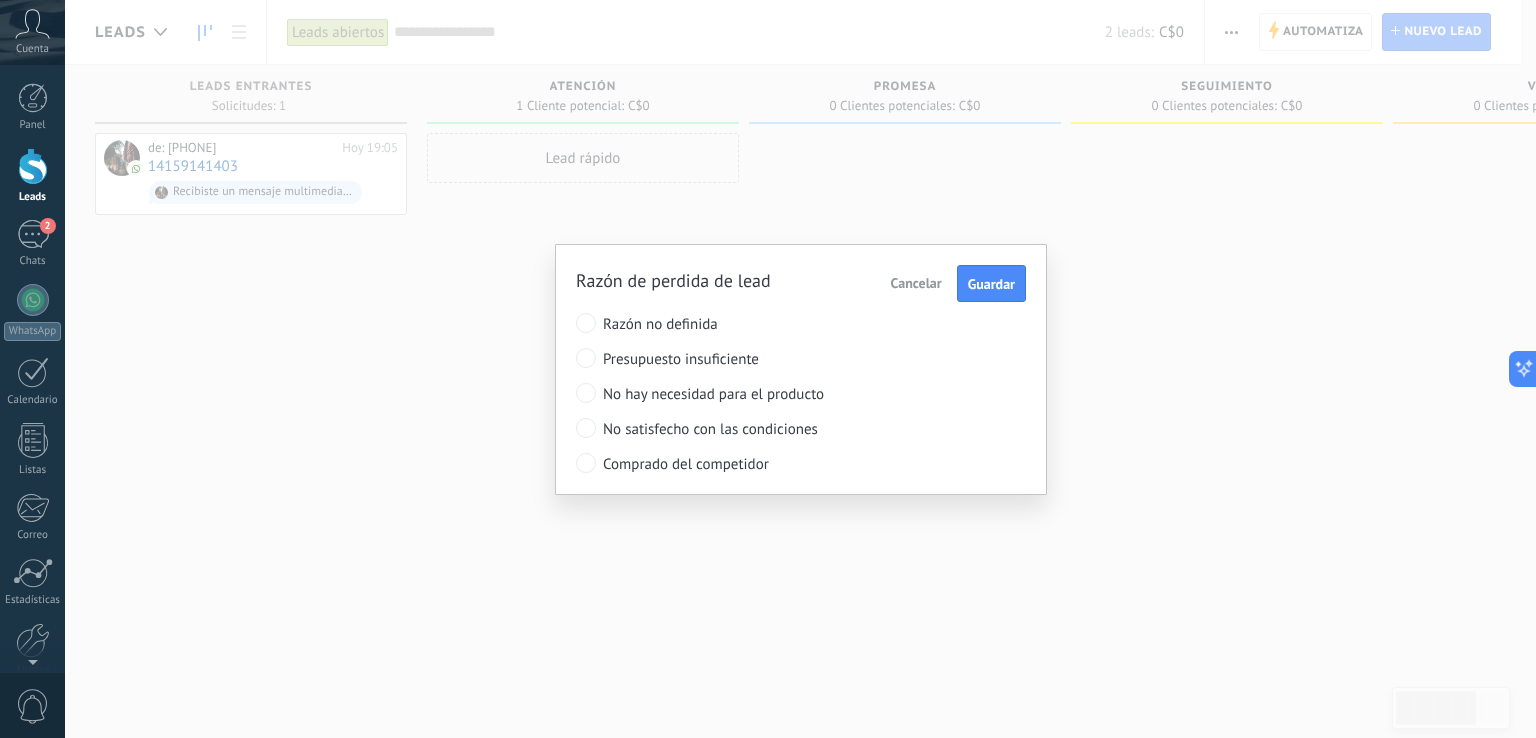 click on "Cancelar" at bounding box center (916, 283) 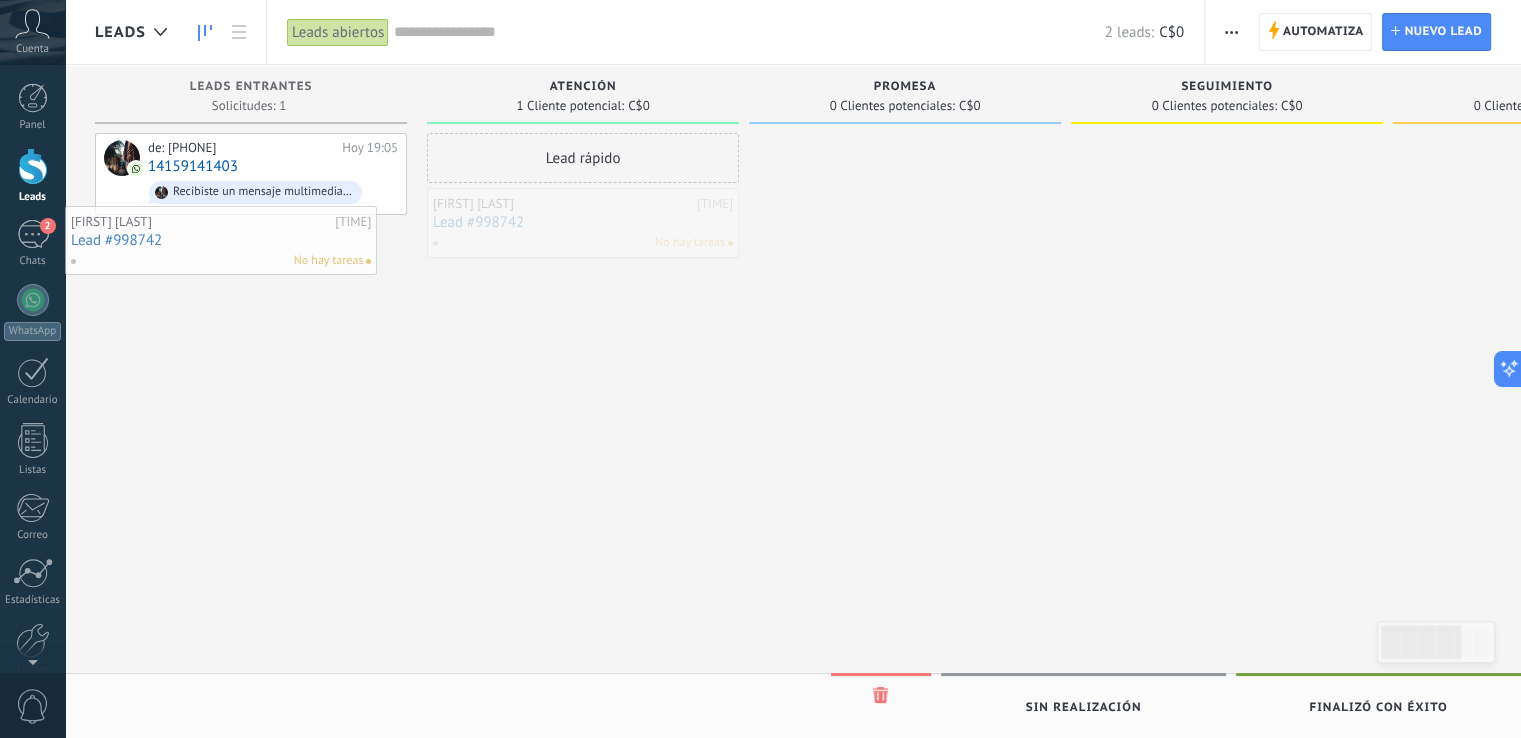 drag, startPoint x: 602, startPoint y: 235, endPoint x: 170, endPoint y: 253, distance: 432.37485 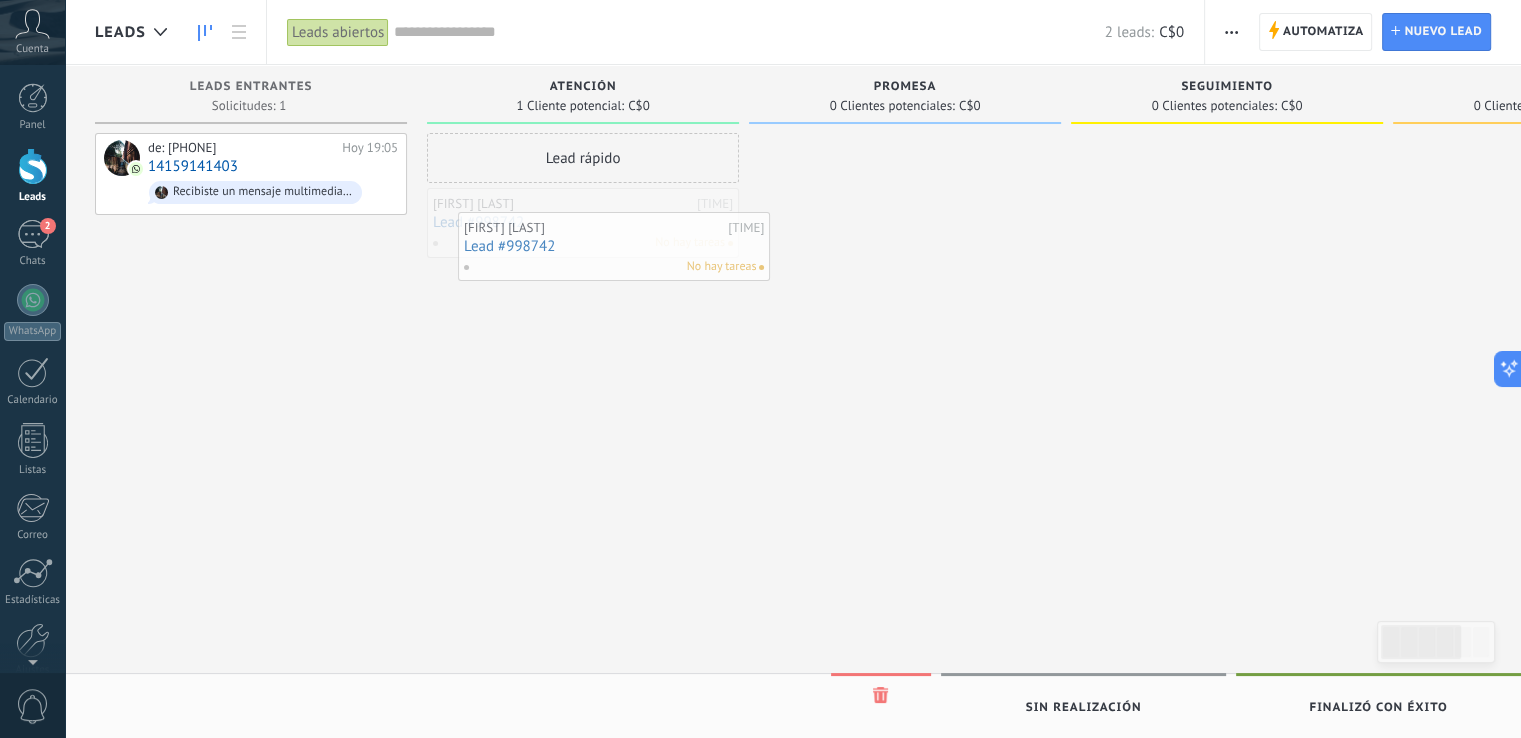 drag, startPoint x: 536, startPoint y: 237, endPoint x: 568, endPoint y: 250, distance: 34.539833 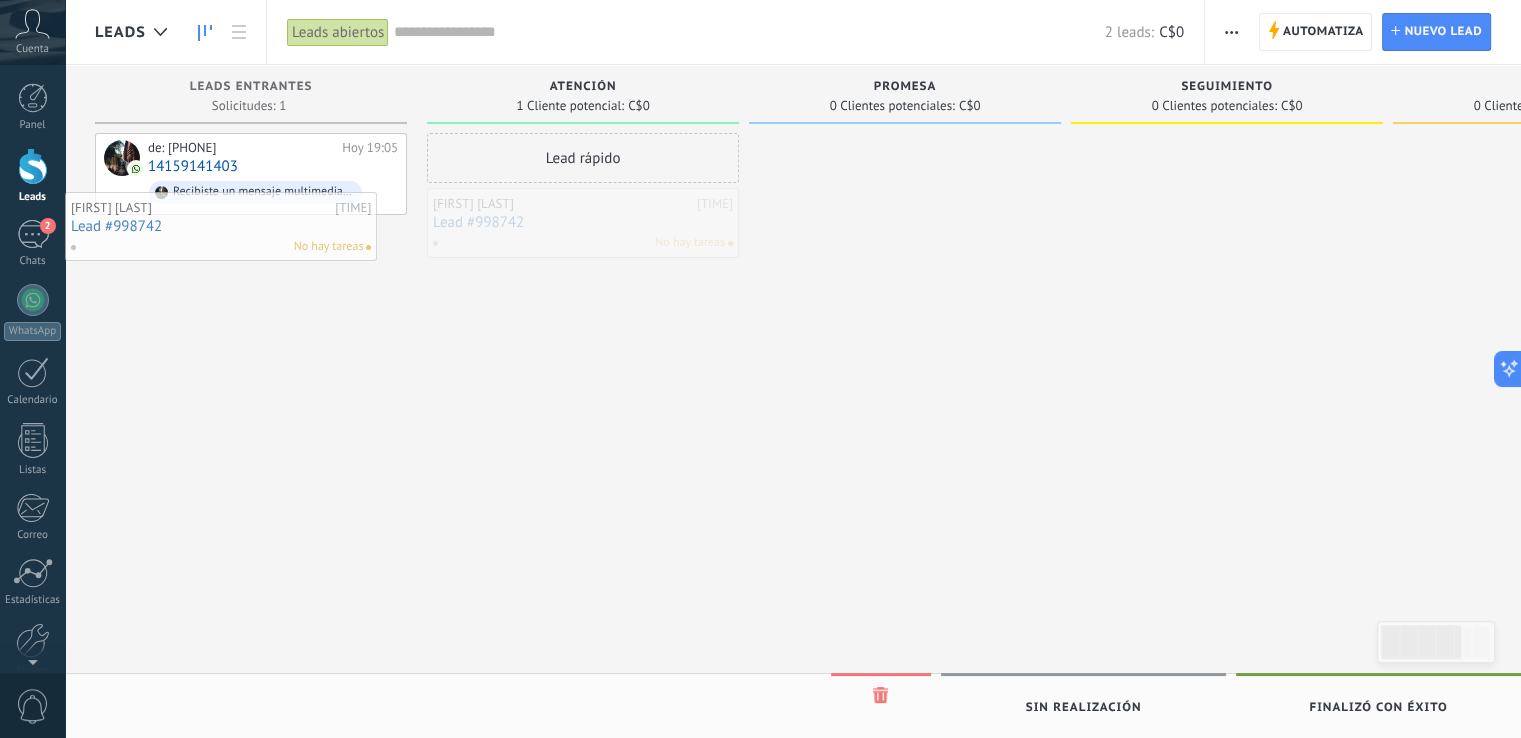 drag, startPoint x: 648, startPoint y: 237, endPoint x: 146, endPoint y: 241, distance: 502.01593 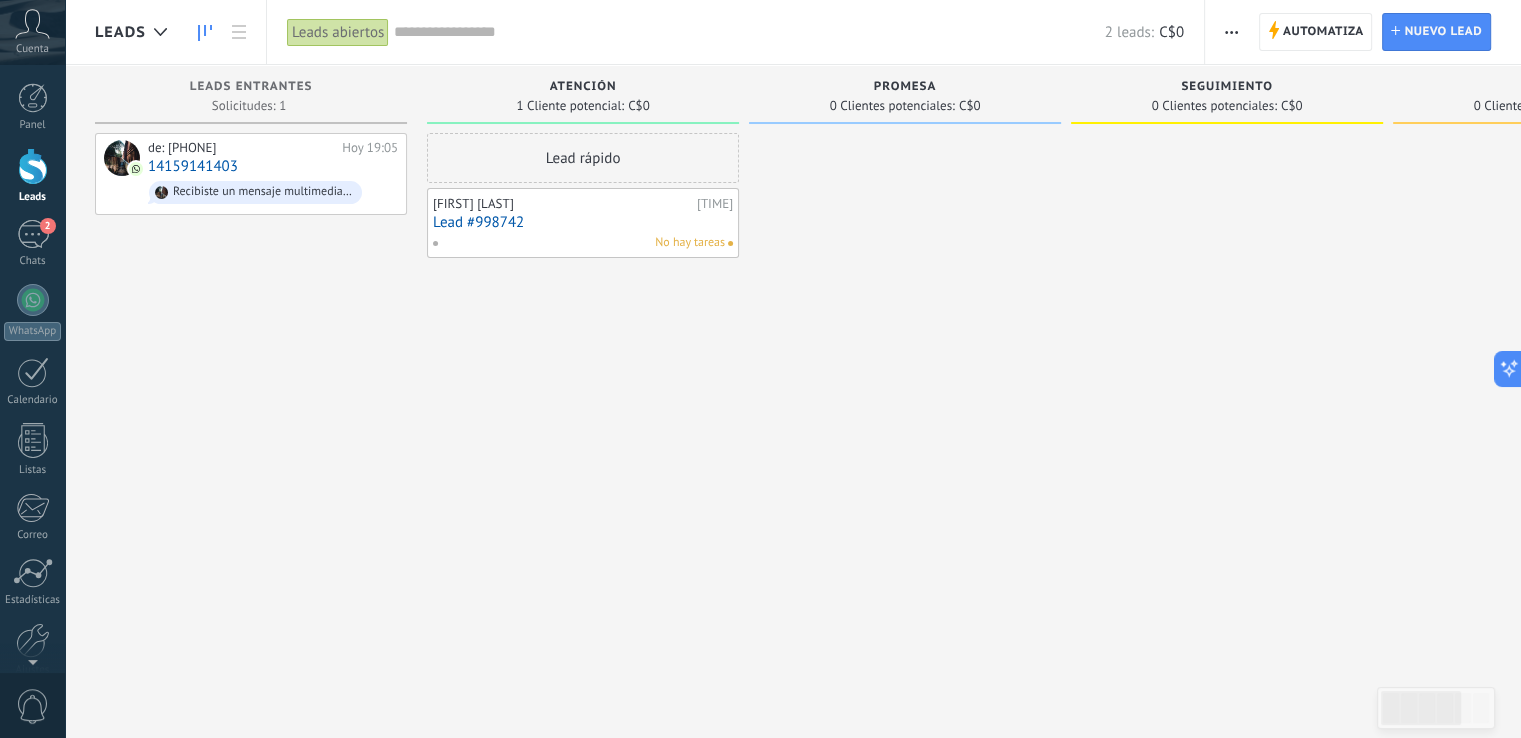 click on "[FIRST] [LAST] Hoy 19:16 Lead #998742 No hay tareas" at bounding box center (583, 223) 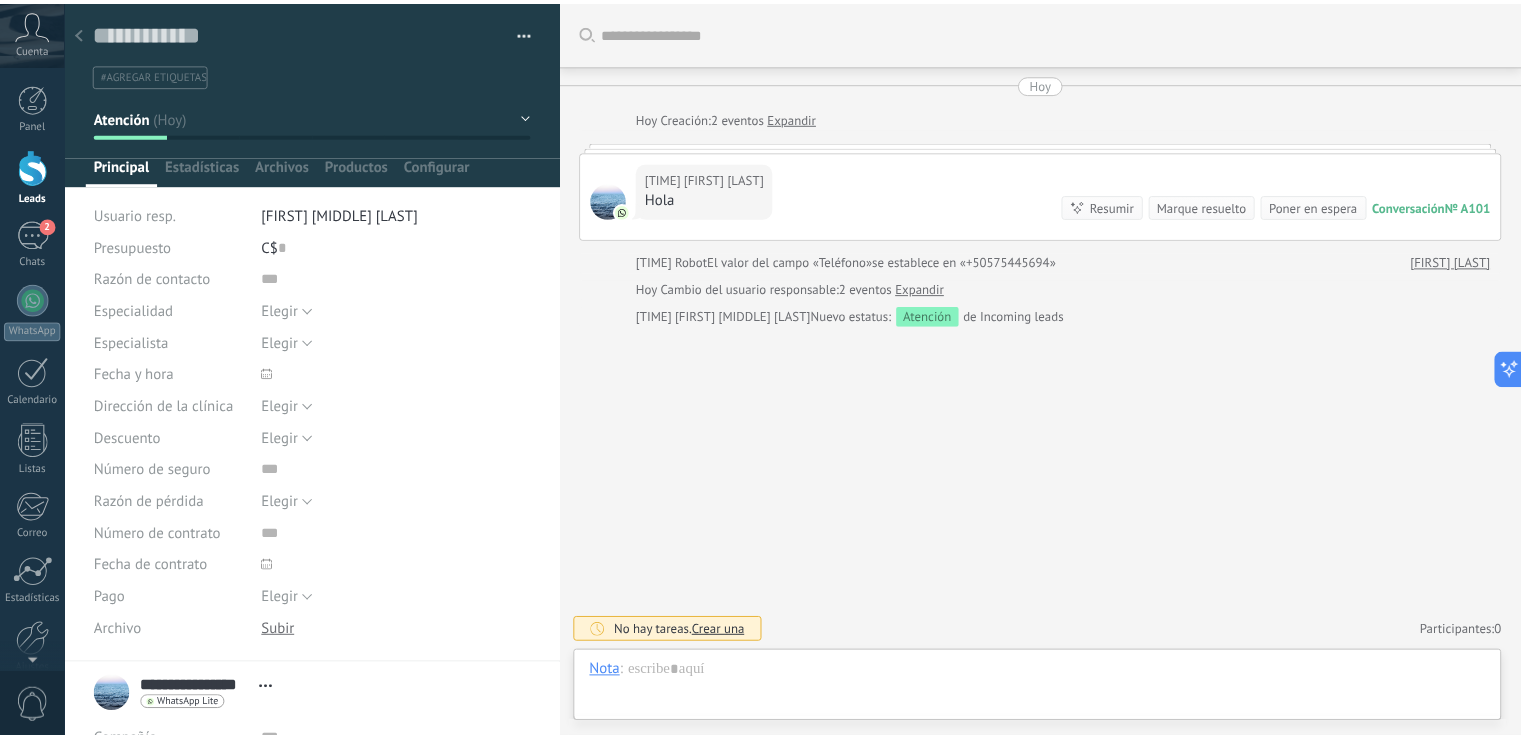 scroll, scrollTop: 29, scrollLeft: 0, axis: vertical 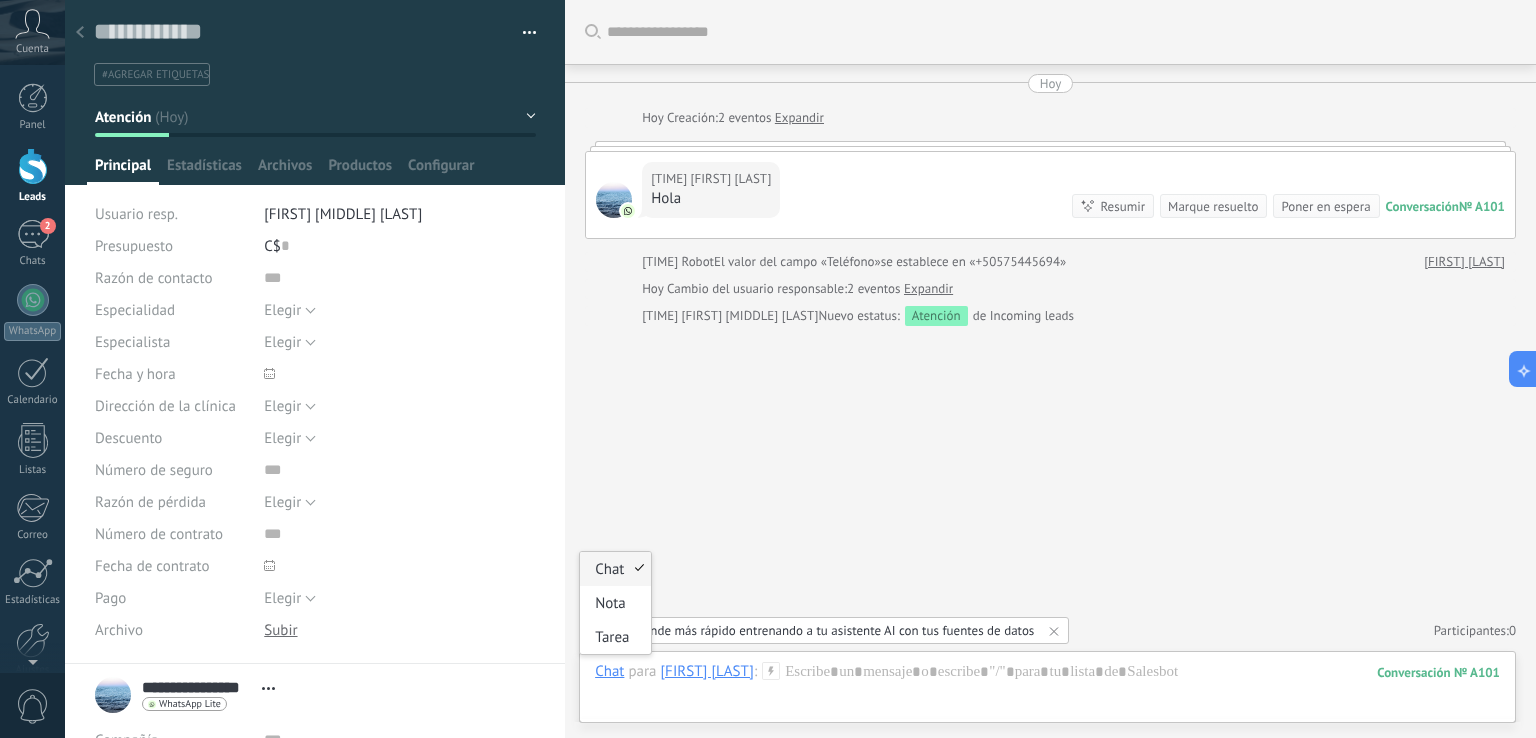 click on "Chat" at bounding box center [609, 671] 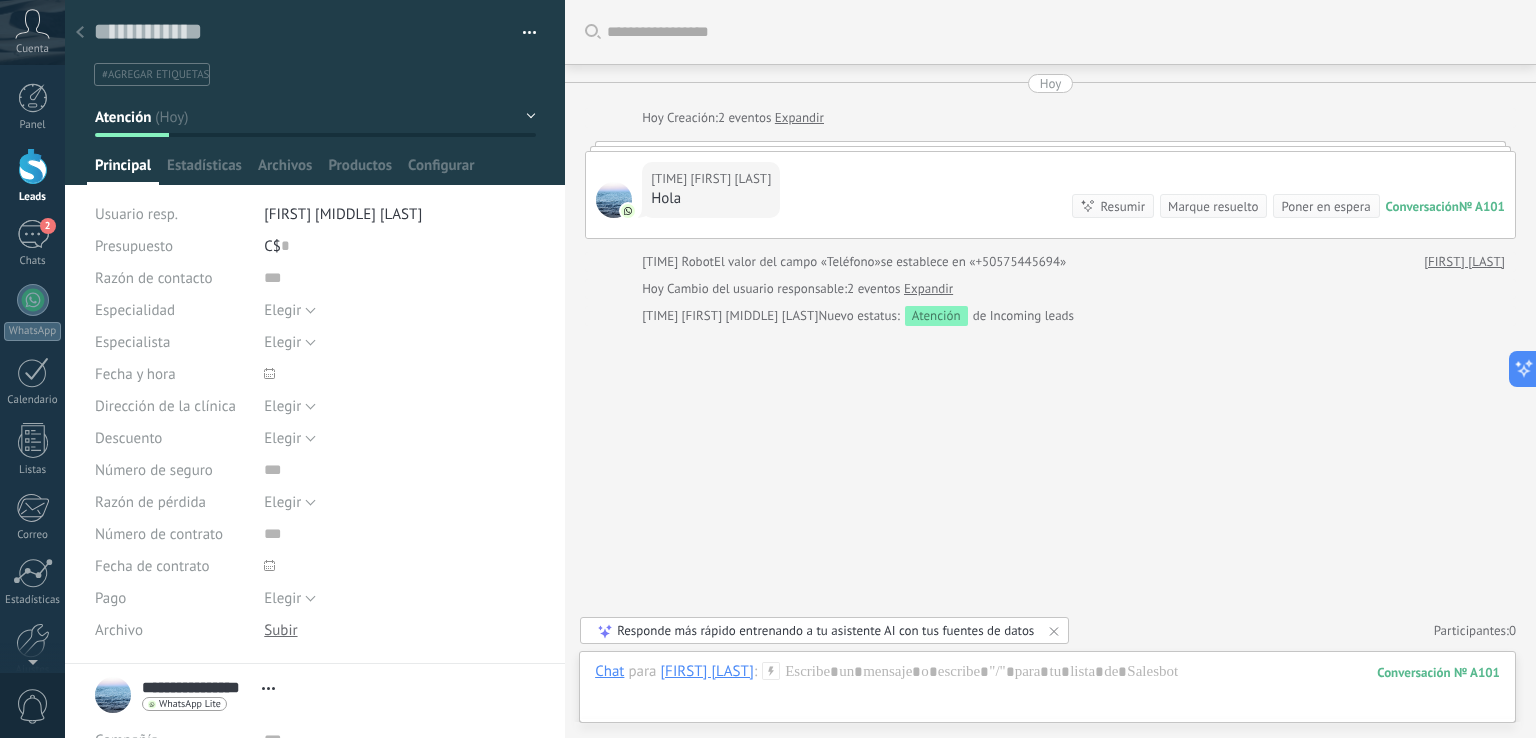 click on "Buscar Carga más Hoy Hoy Creación:  2  eventos   Expandir Hoy 19:16 [FIRST] [LAST]  Hola Conversación  № A101 Conversación № A101 Resumir Resumir Marque resuelto Poner en espera Hoy 19:16 [FIRST] [LAST]: Hola Conversación № A101 Hoy 19:16 Robot  El valor del campo «Teléfono»  se establece en «+50575445694» [FIRST] [LAST] Hoy Cambio del usuario responsable:  2  eventos   Expandir Hoy 19:16 [FIRST] [LAST]  Nuevo estatus: Atención  de Incoming leads No hay tareas.  Crear una Participantes:  0 Agregar usuario Bots:  0" at bounding box center (1050, 369) 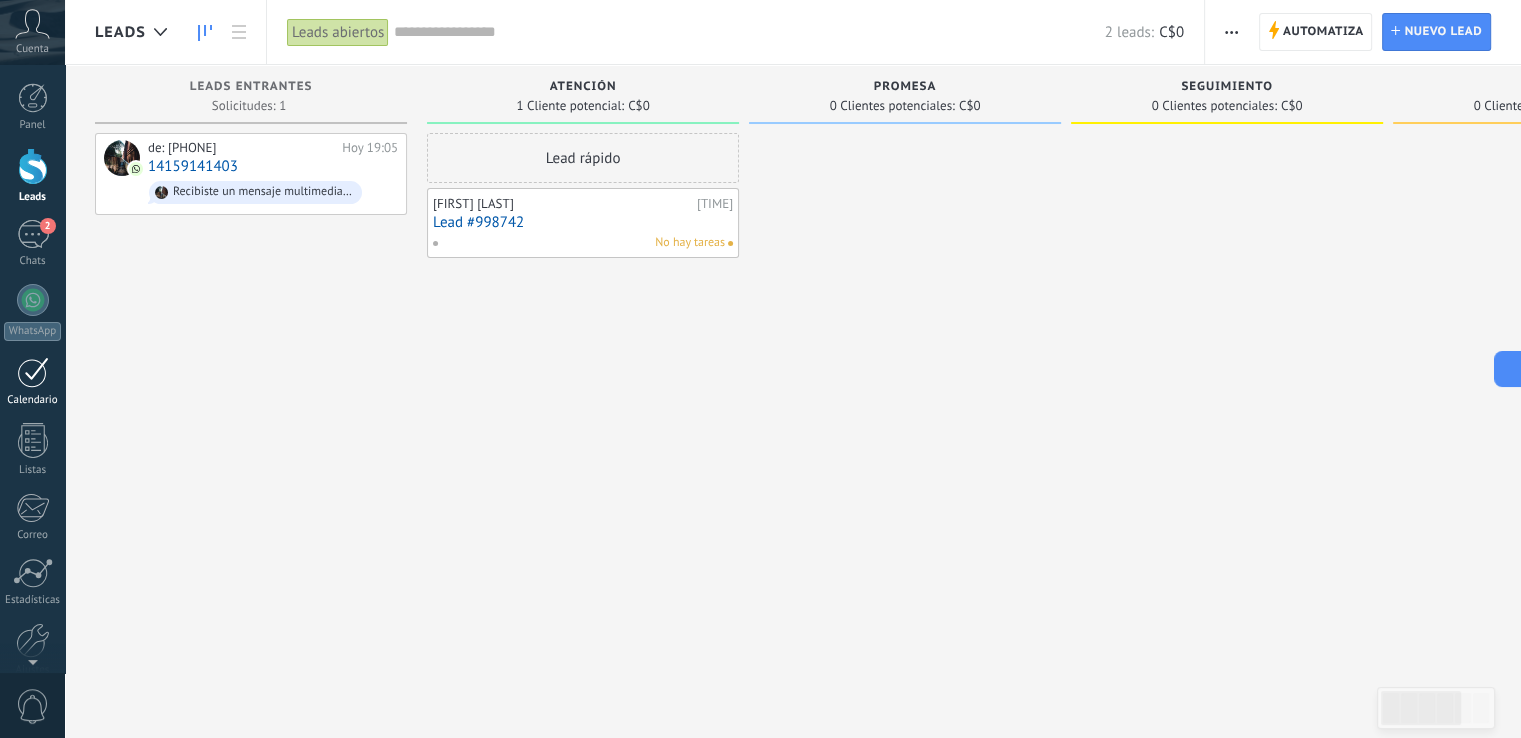 click at bounding box center [33, 372] 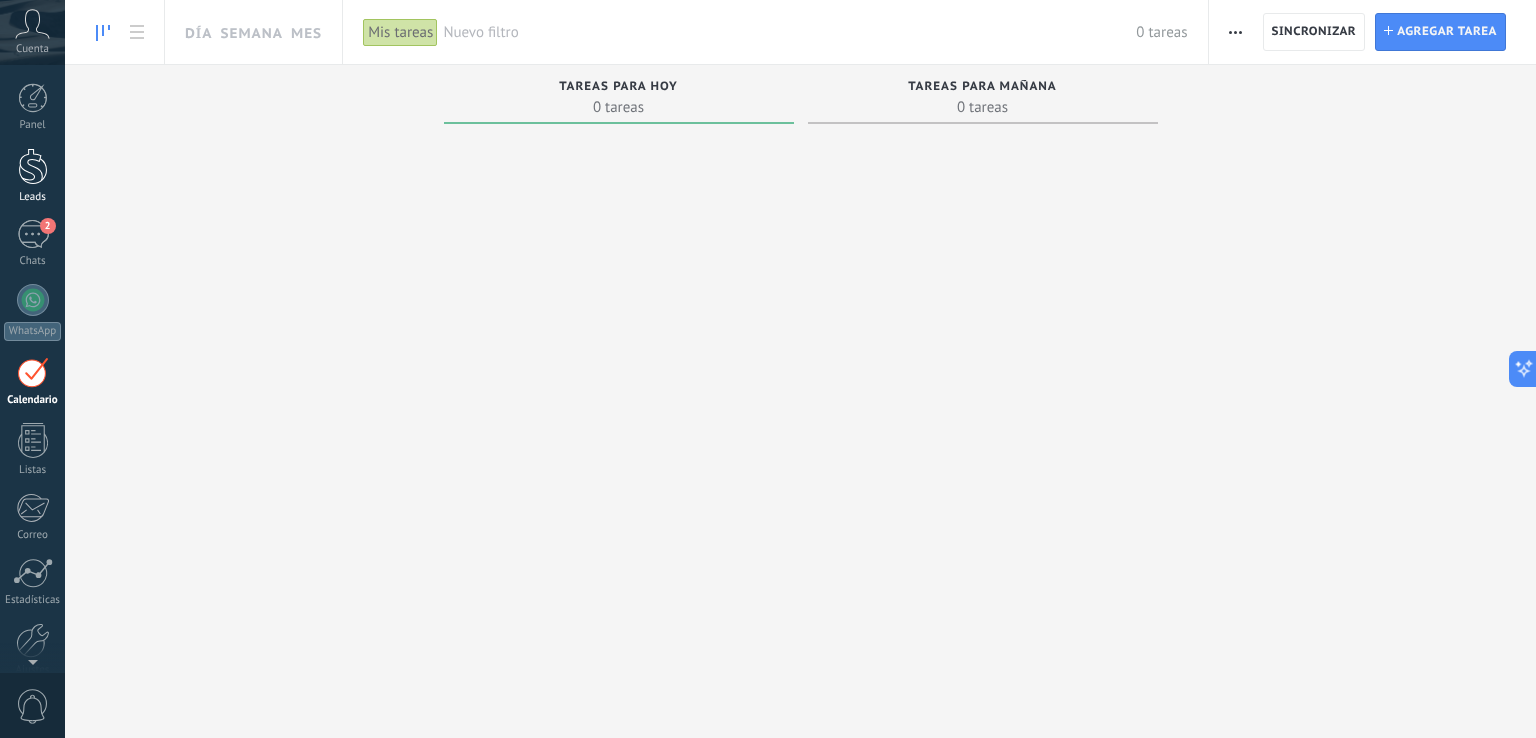 click at bounding box center (33, 166) 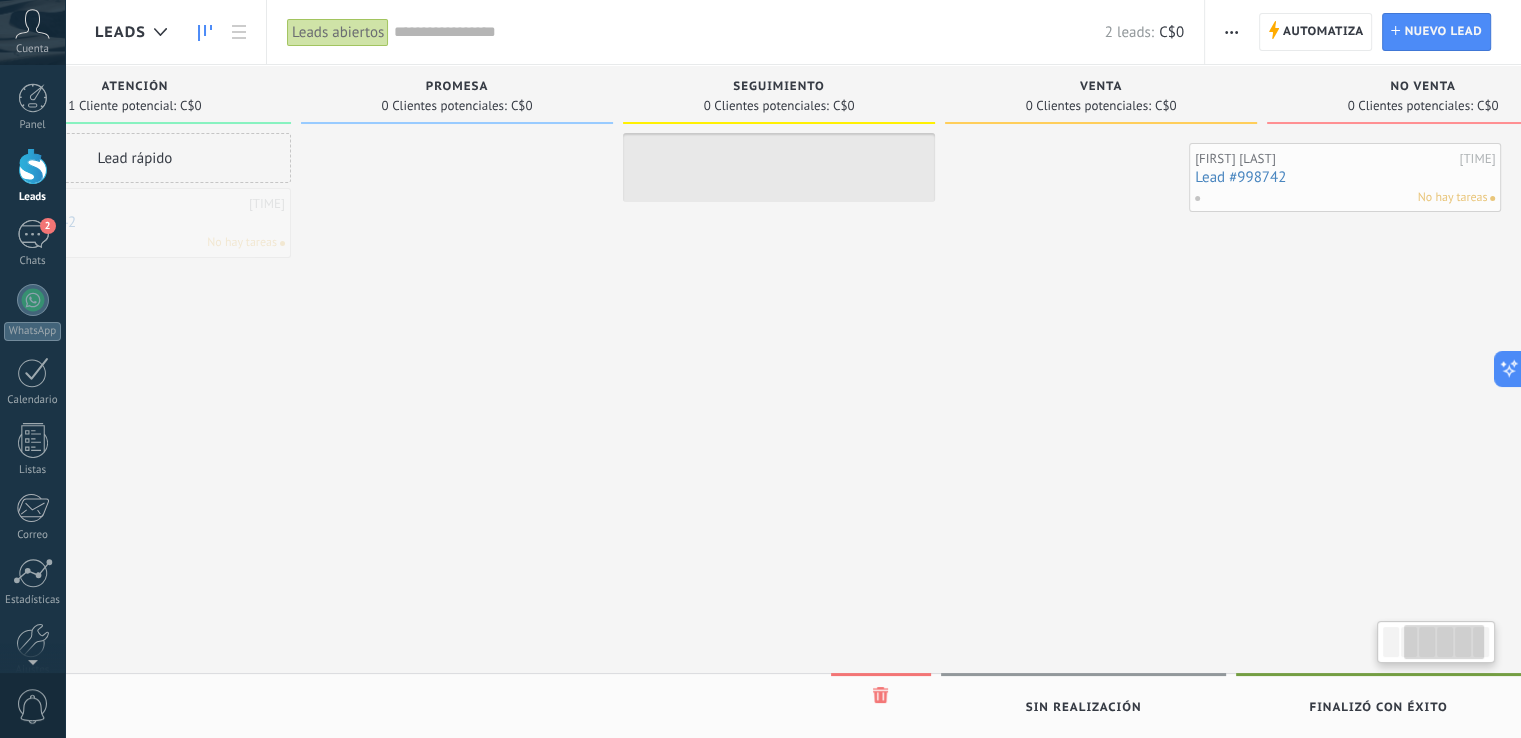 scroll, scrollTop: 0, scrollLeft: 486, axis: horizontal 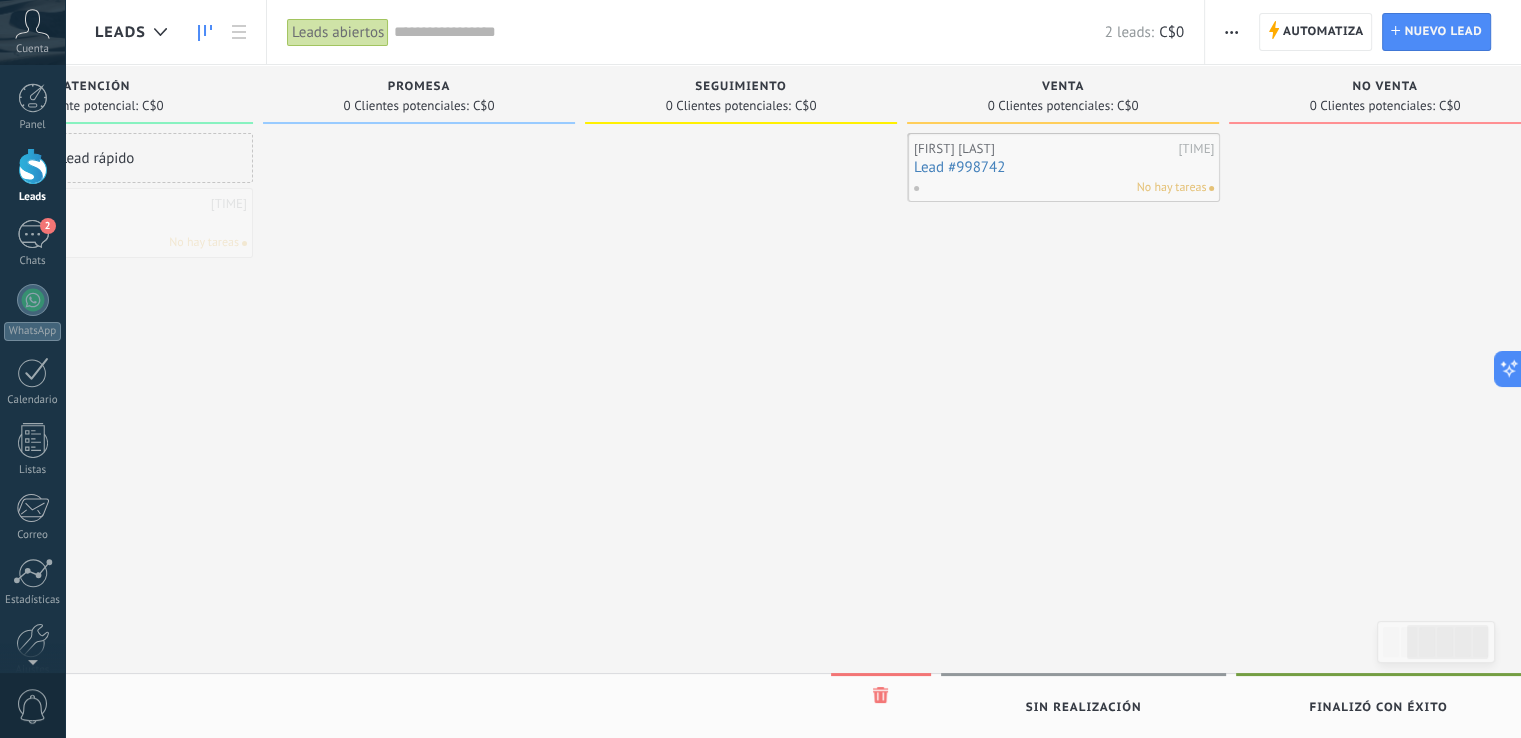 drag, startPoint x: 541, startPoint y: 235, endPoint x: 1024, endPoint y: 181, distance: 486.00925 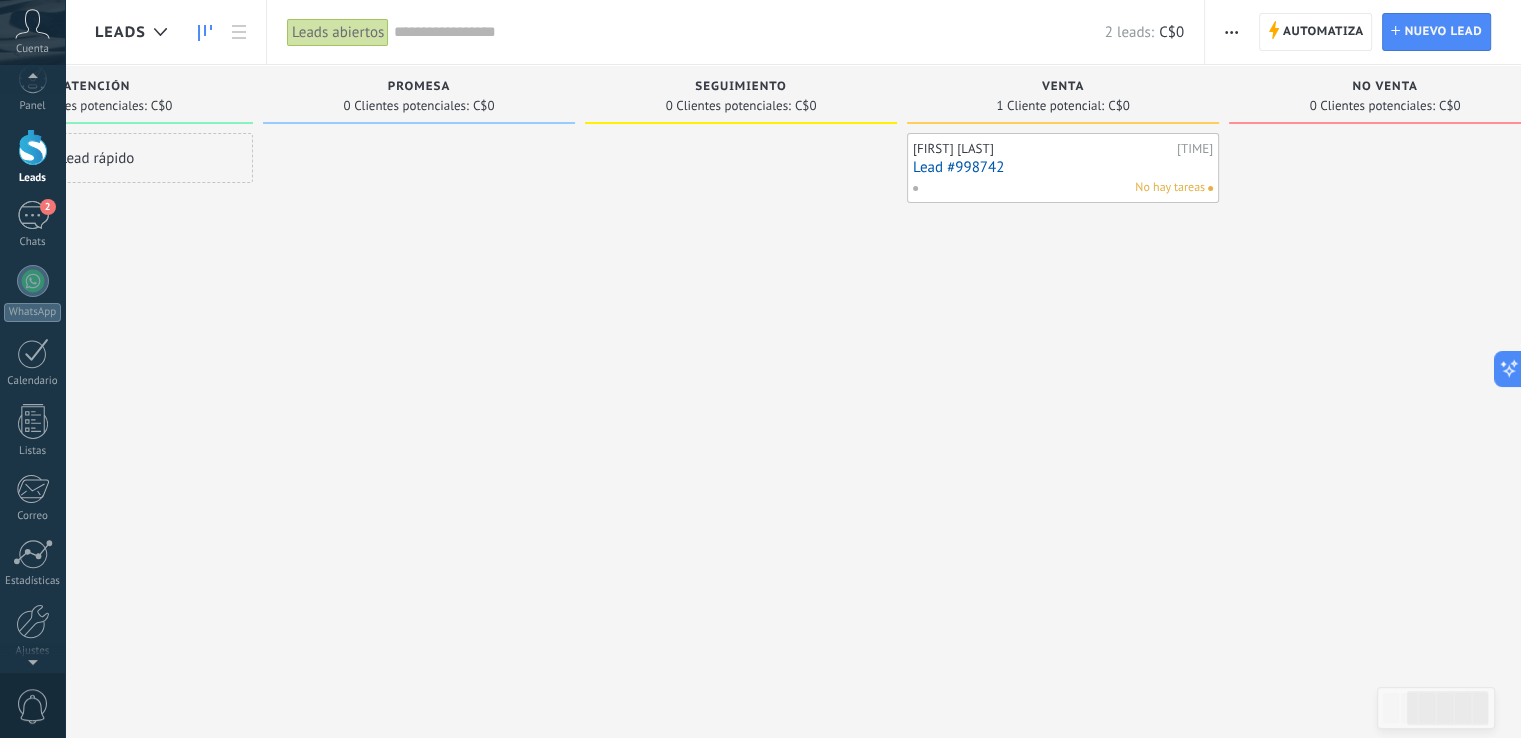 scroll, scrollTop: 0, scrollLeft: 0, axis: both 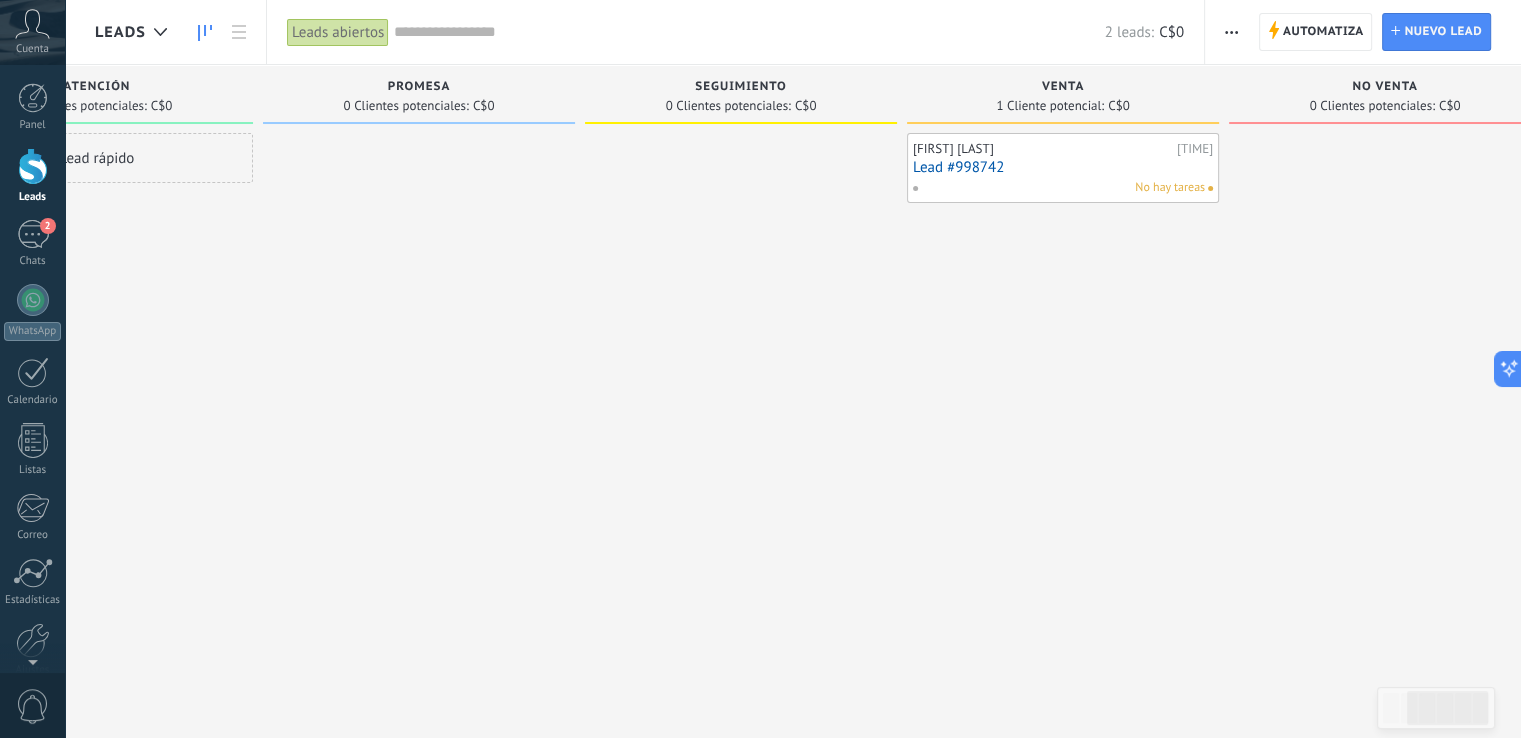 click at bounding box center [205, 32] 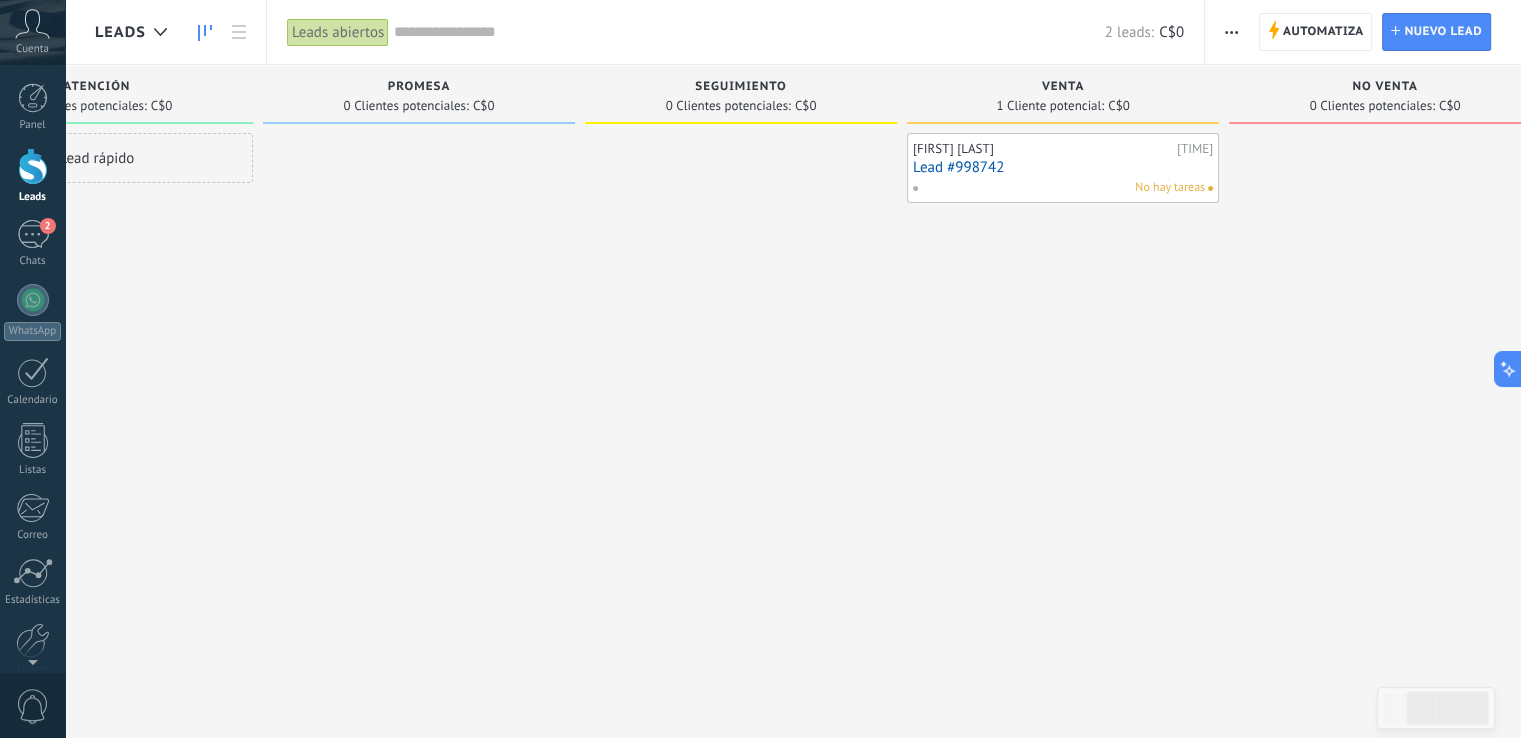click 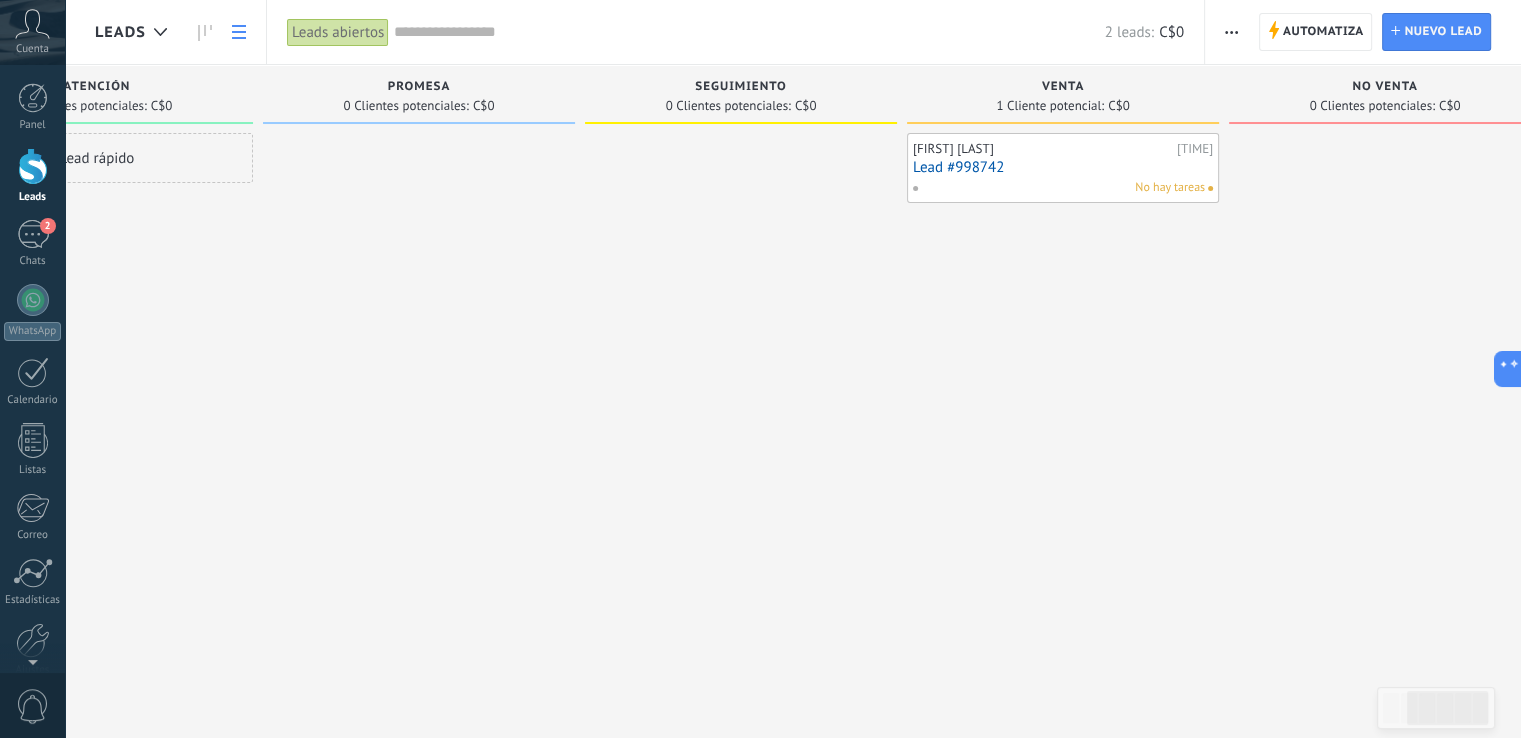 click 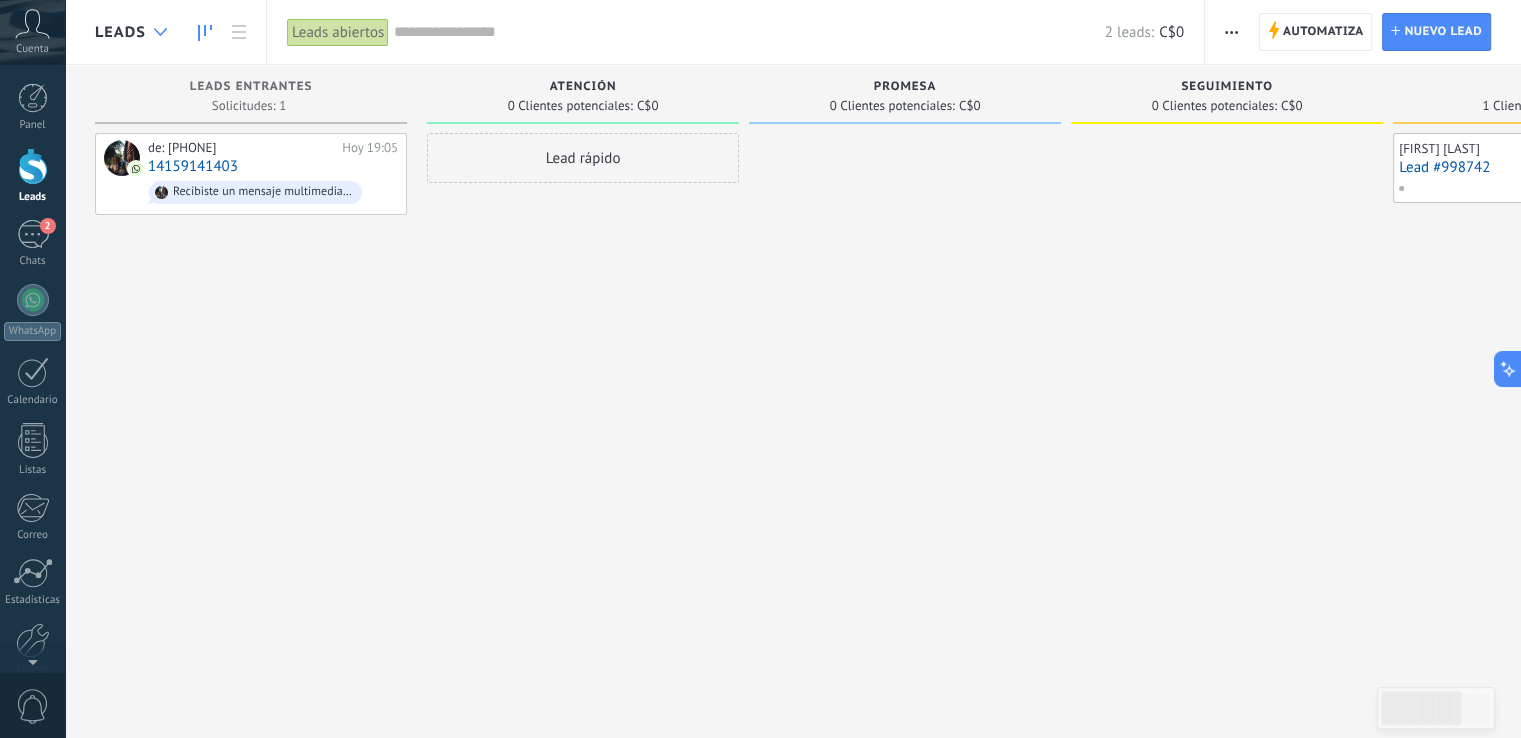click 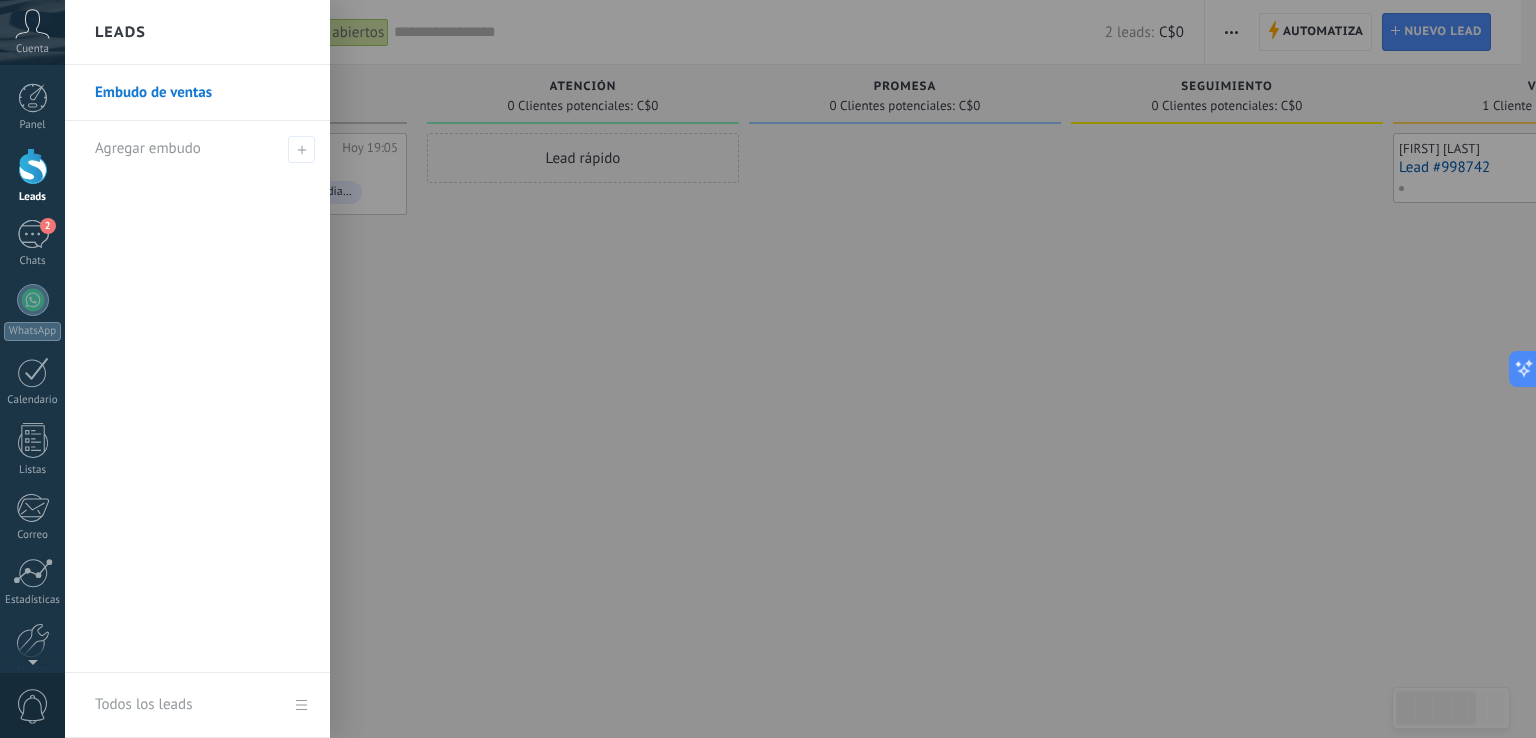 click on "Embudo de ventas" at bounding box center (202, 93) 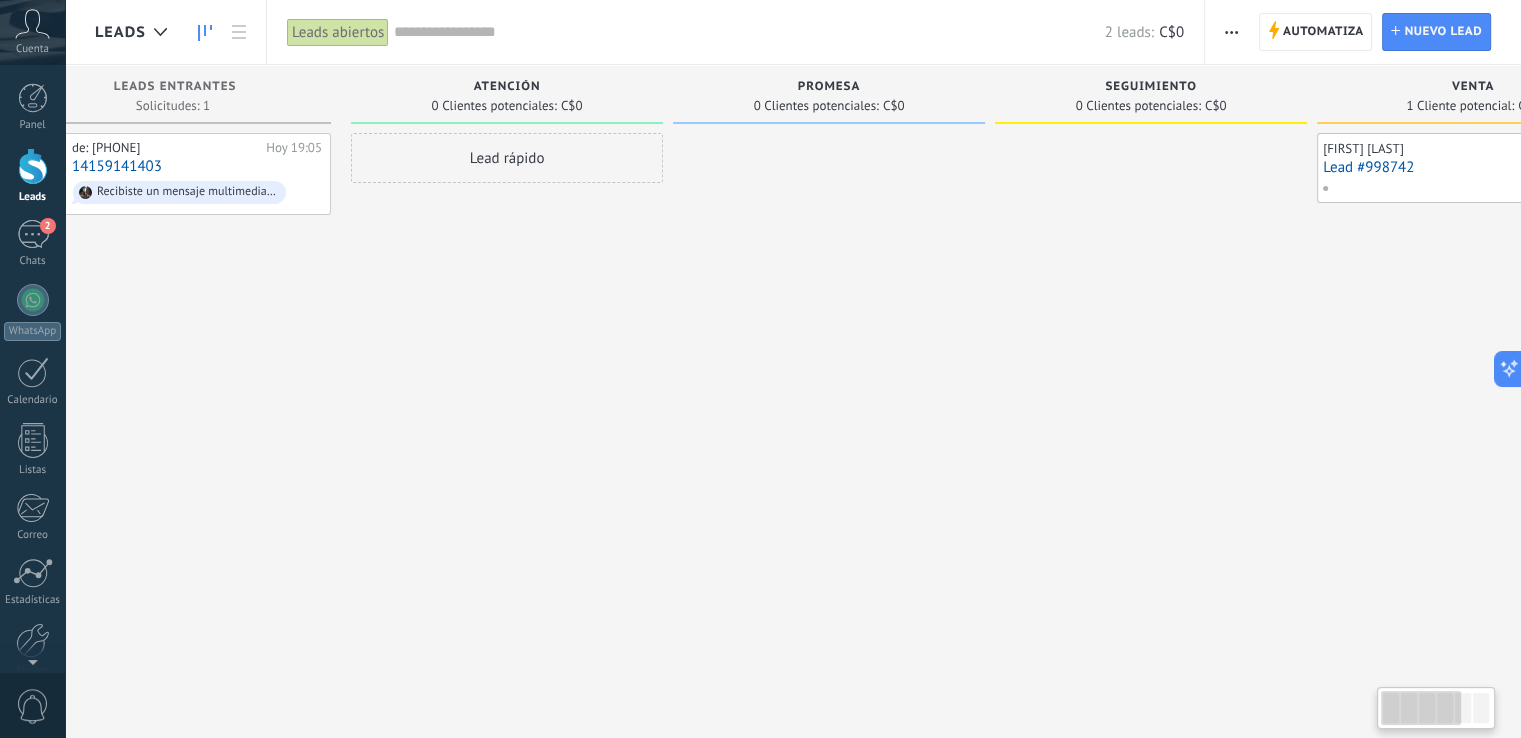 scroll, scrollTop: 0, scrollLeft: 0, axis: both 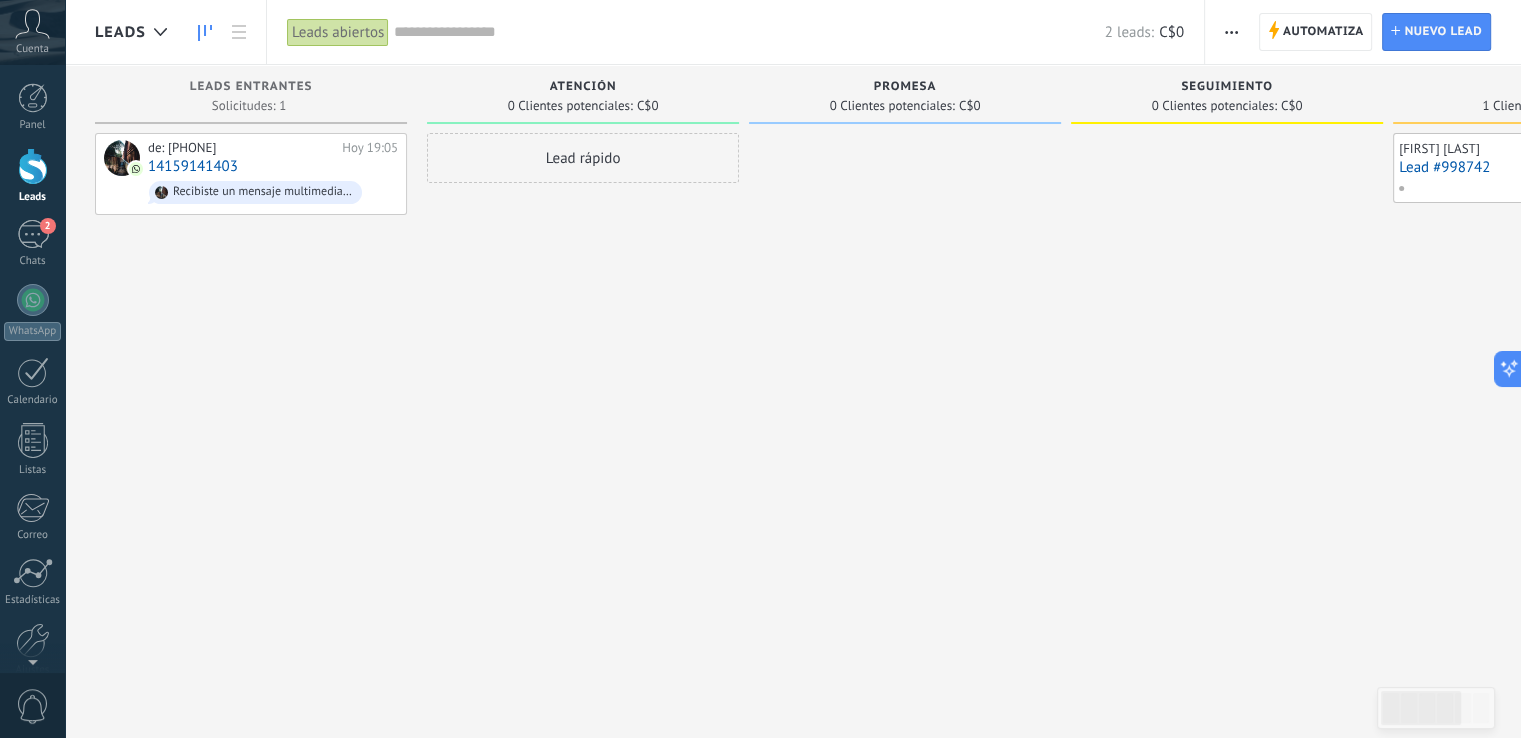 drag, startPoint x: 1123, startPoint y: 310, endPoint x: 1420, endPoint y: 333, distance: 297.88925 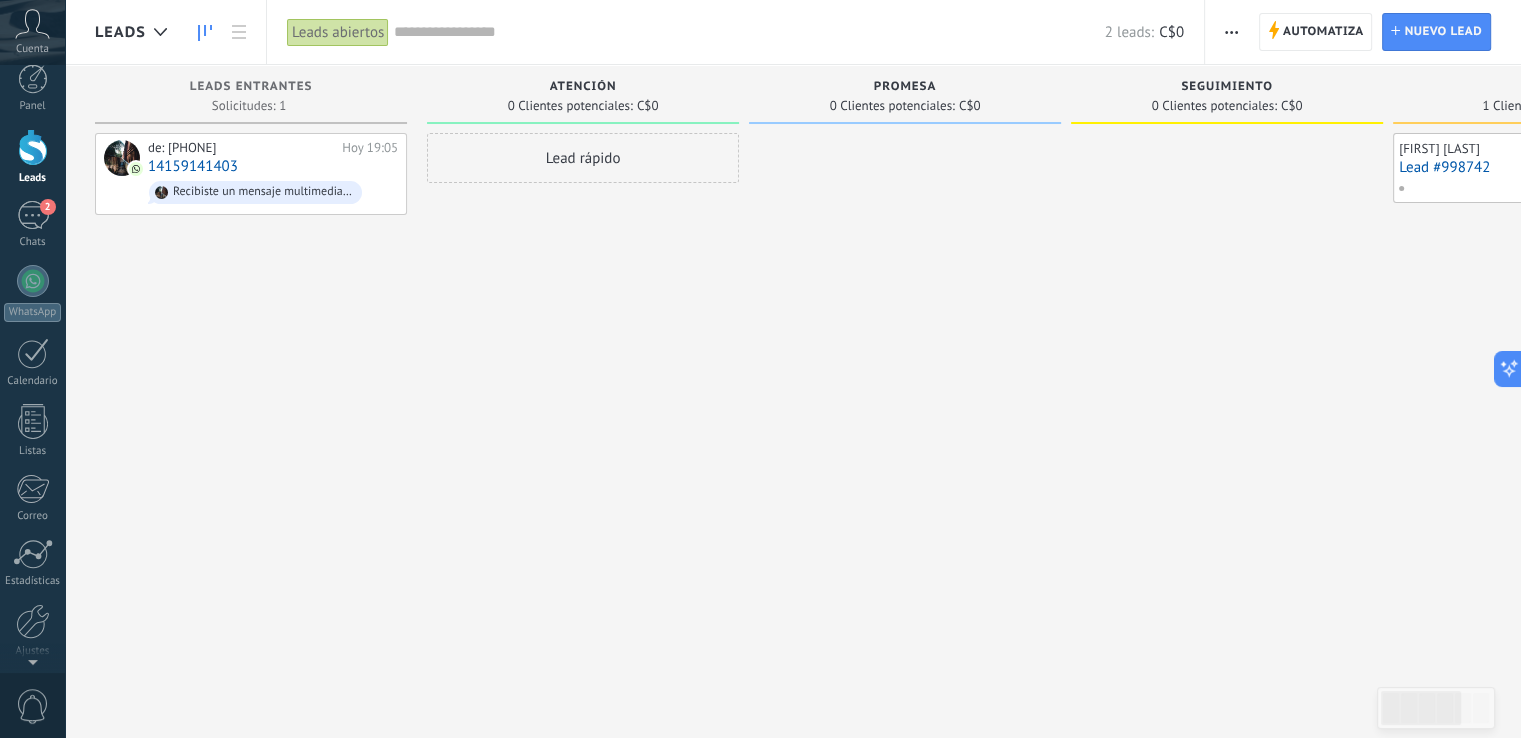 scroll, scrollTop: 0, scrollLeft: 0, axis: both 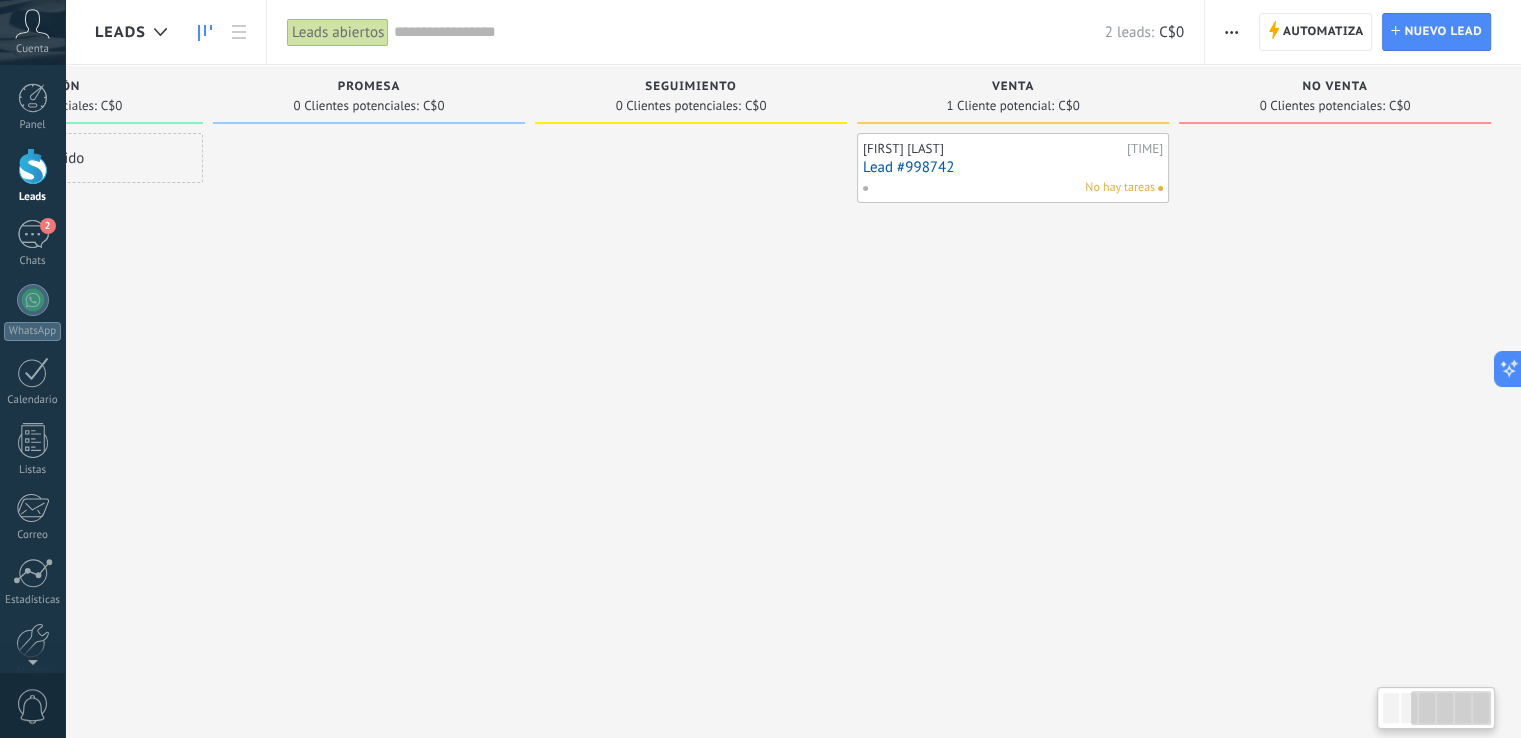 drag, startPoint x: 1278, startPoint y: 377, endPoint x: 805, endPoint y: 293, distance: 480.40088 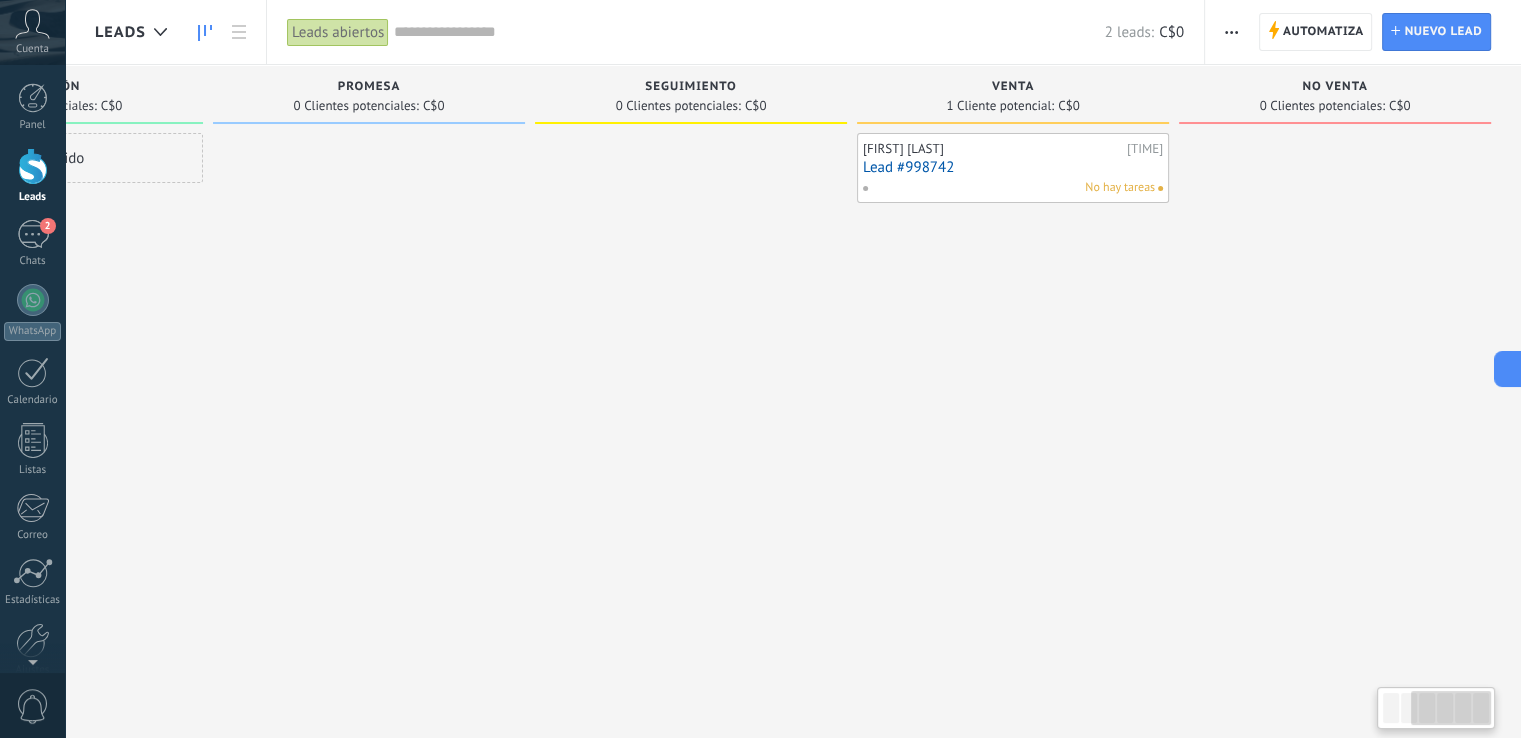 click on "Lead #998742" at bounding box center (1013, 167) 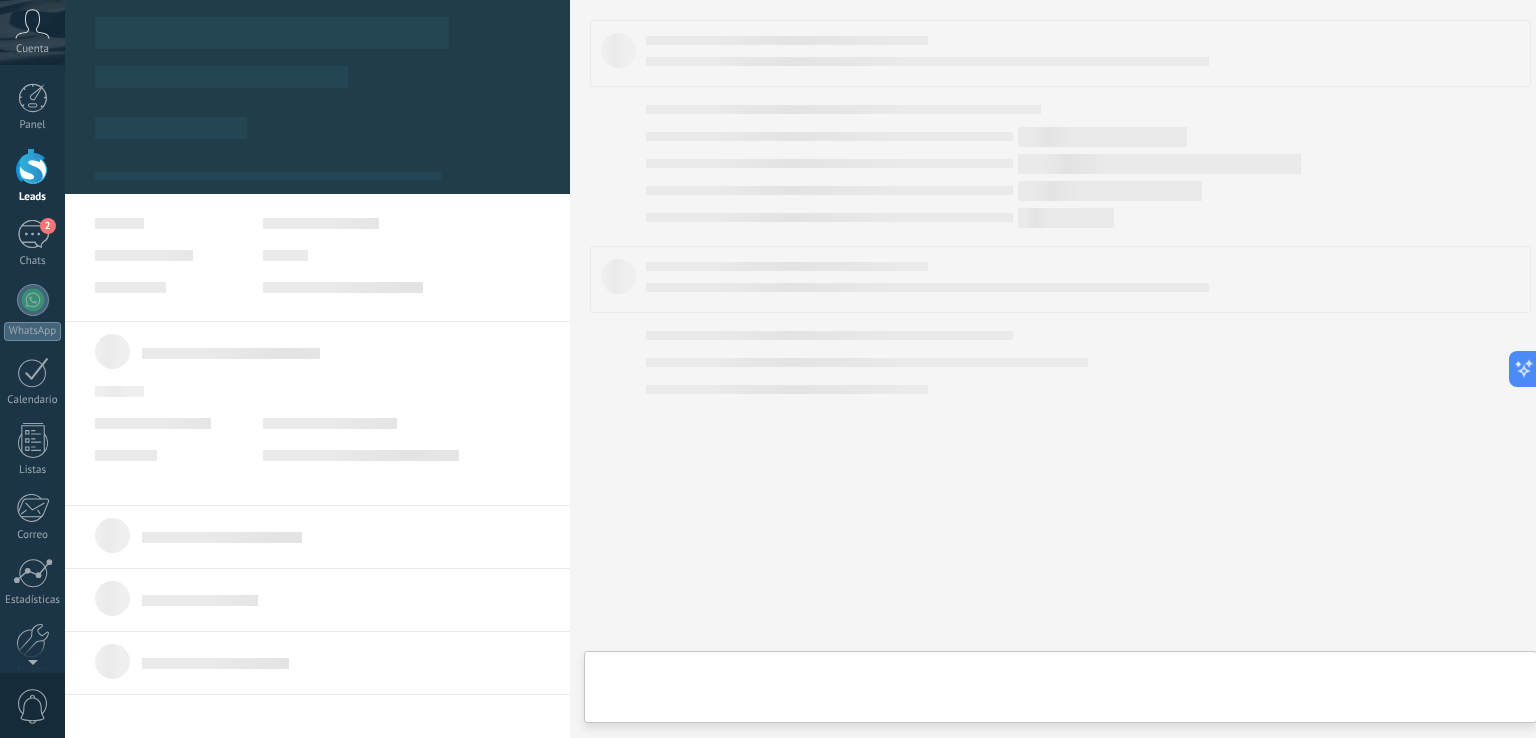 scroll, scrollTop: 0, scrollLeft: 520, axis: horizontal 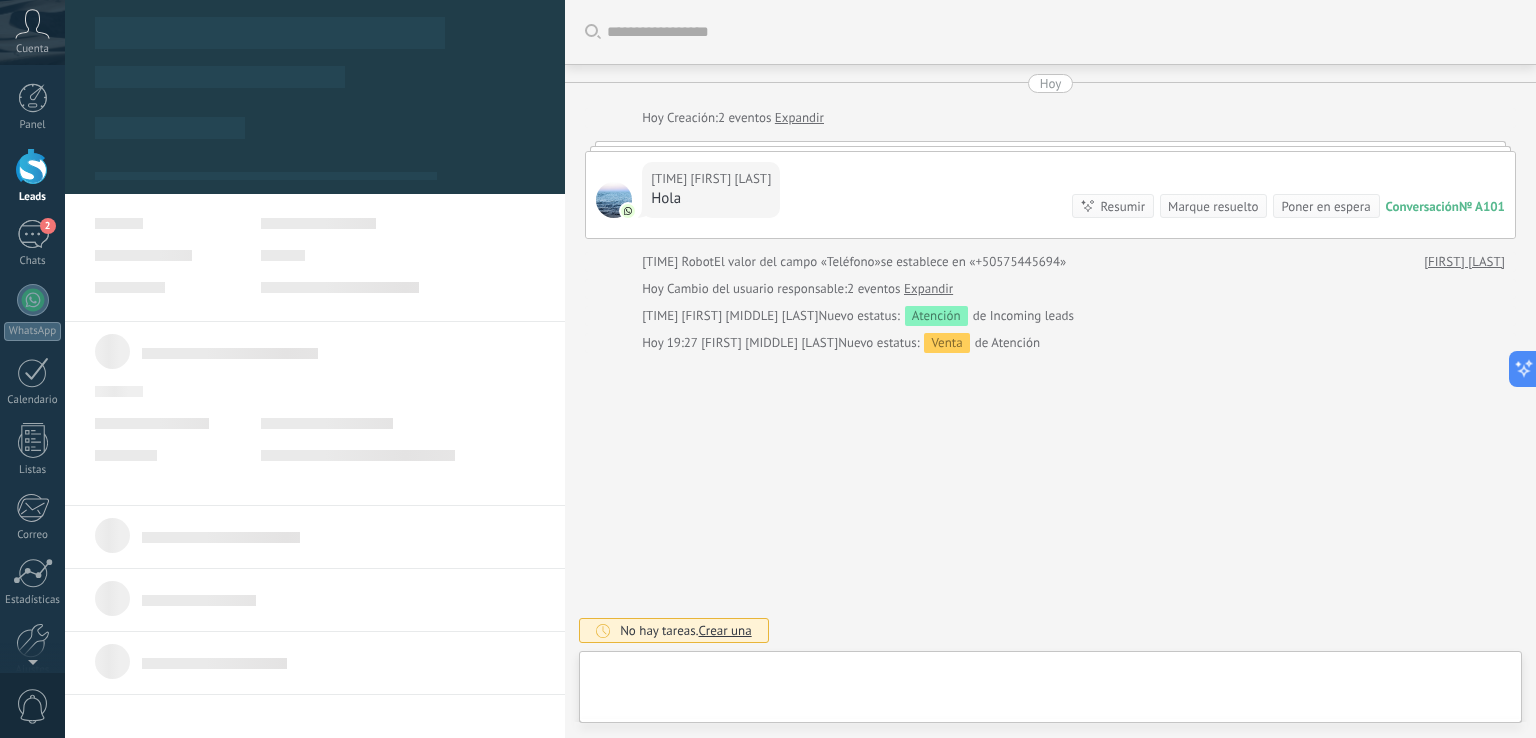 type on "**********" 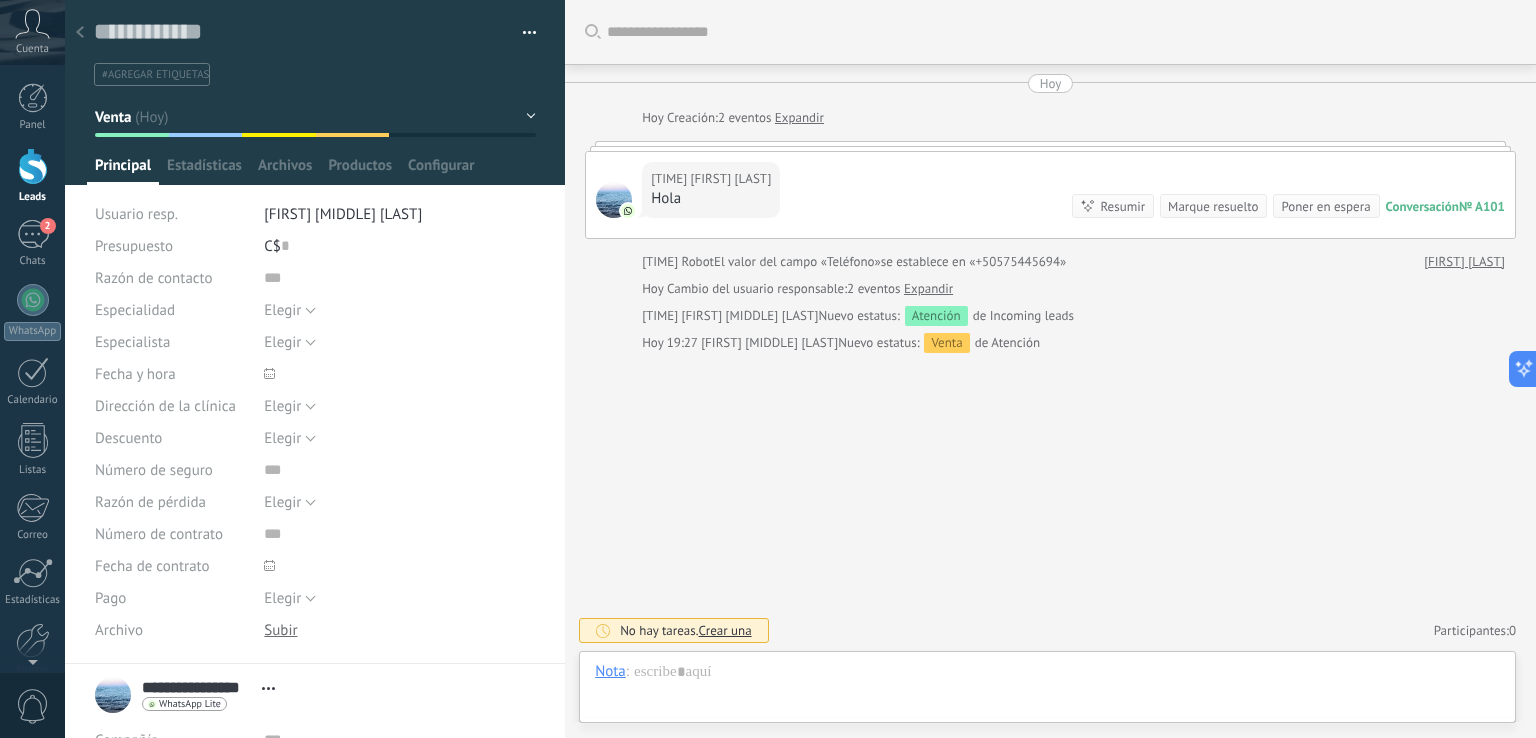 scroll, scrollTop: 29, scrollLeft: 0, axis: vertical 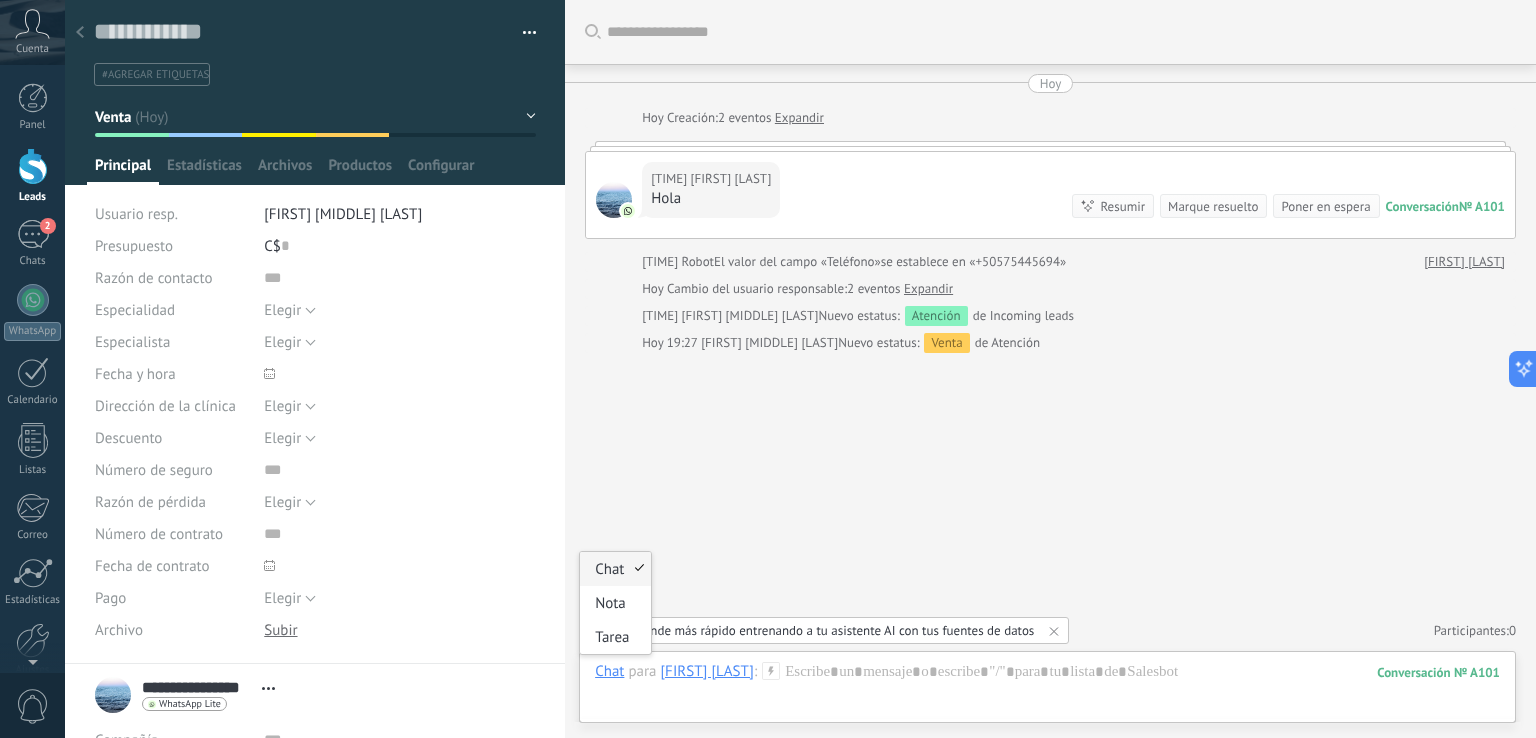 click on "Chat" at bounding box center (609, 671) 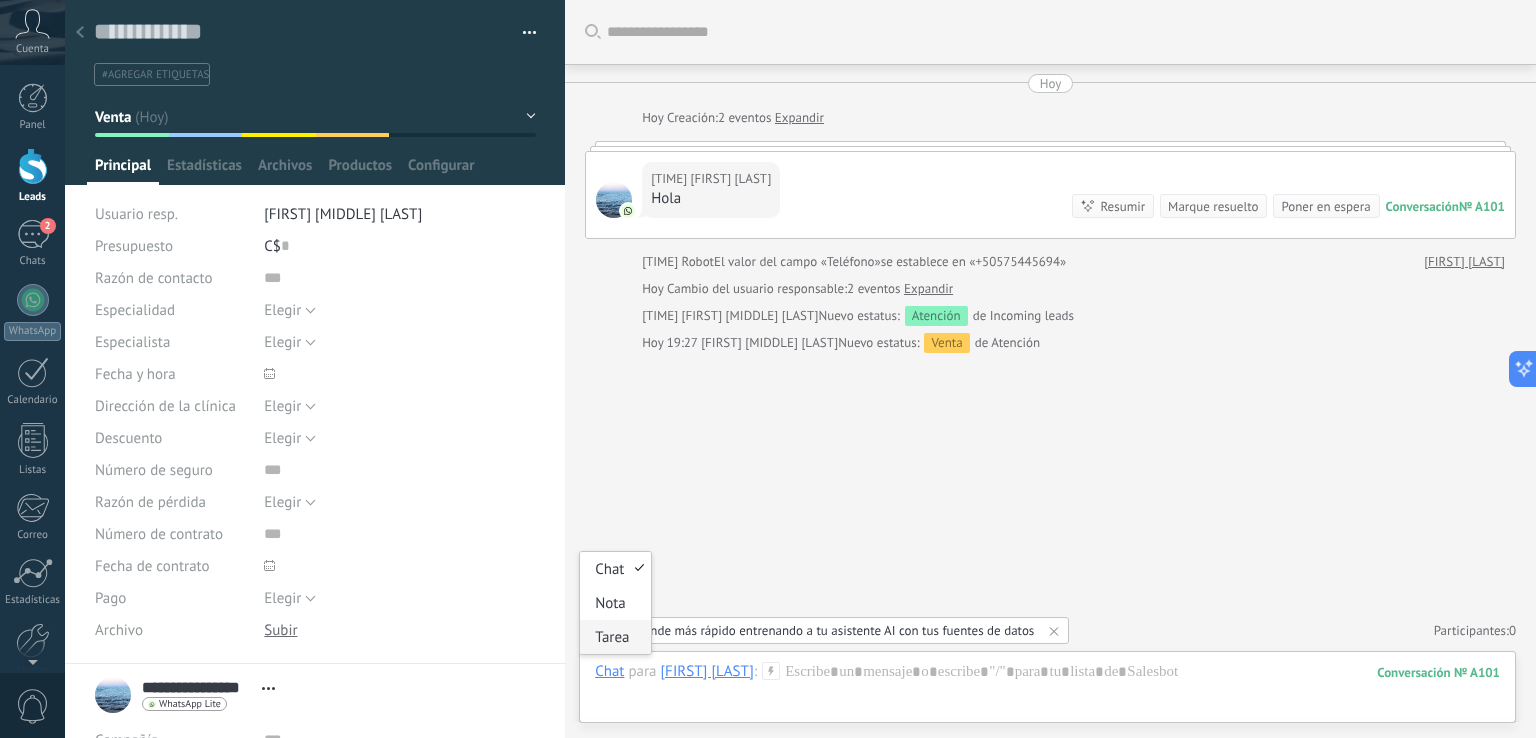 click on "Tarea" at bounding box center (615, 637) 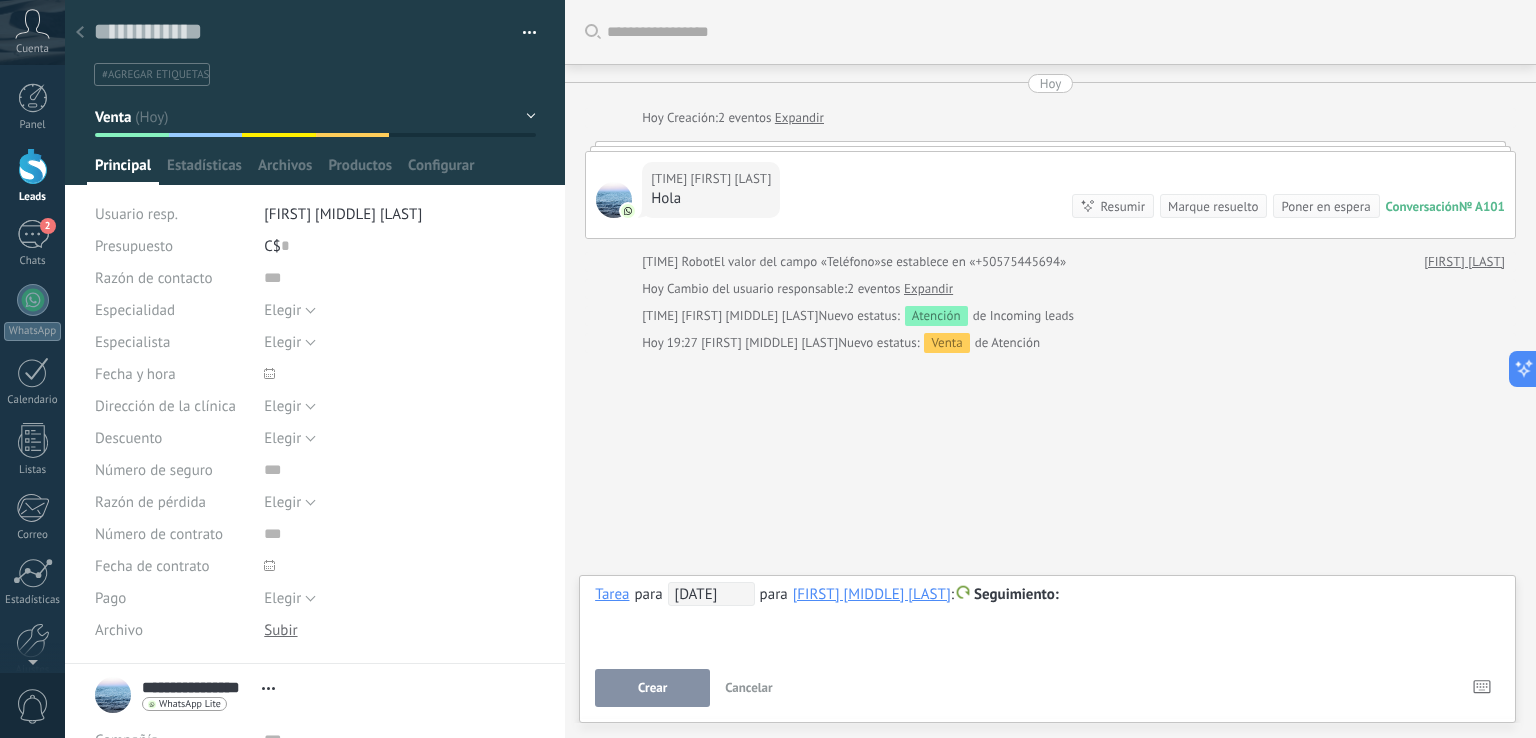 click on "[DATE]" at bounding box center [711, 594] 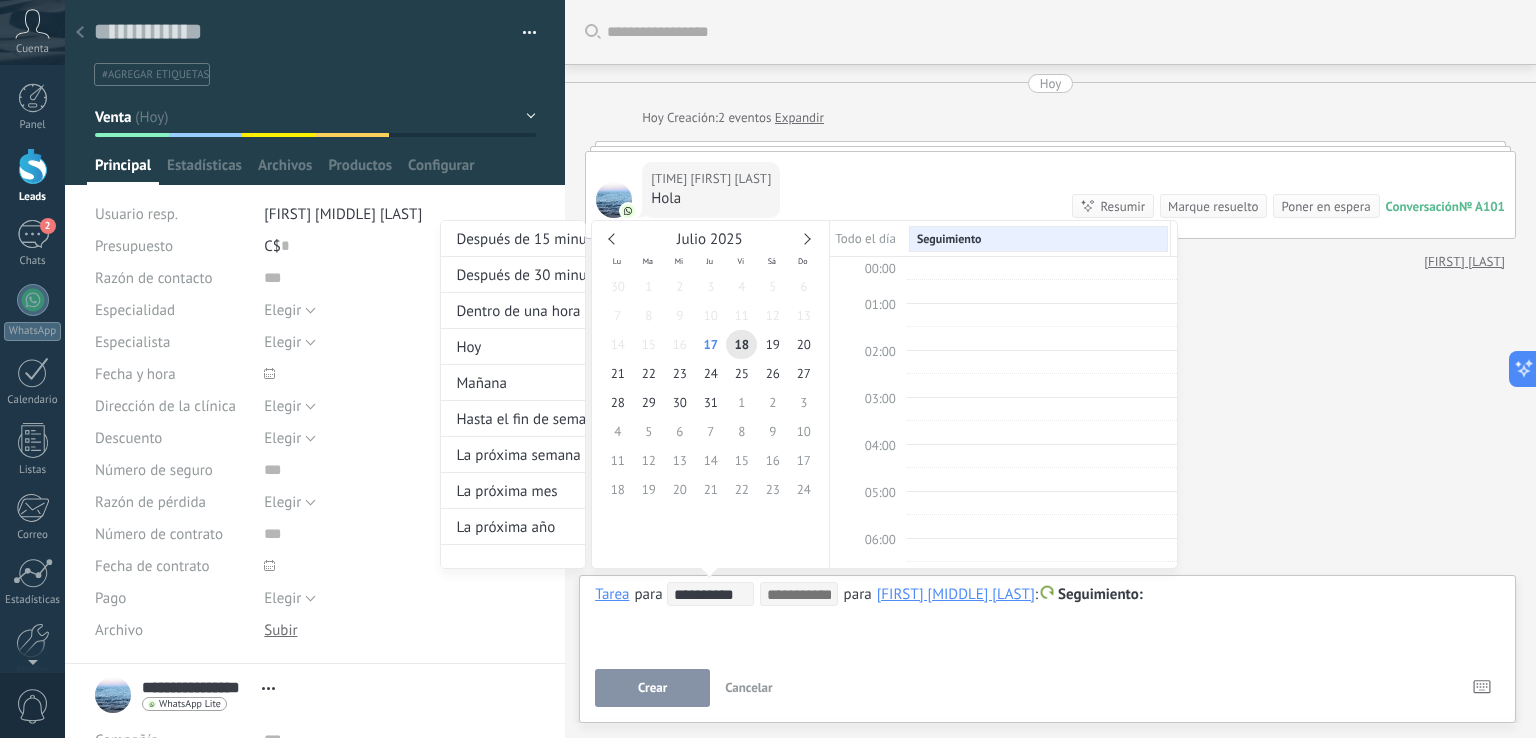 scroll, scrollTop: 374, scrollLeft: 0, axis: vertical 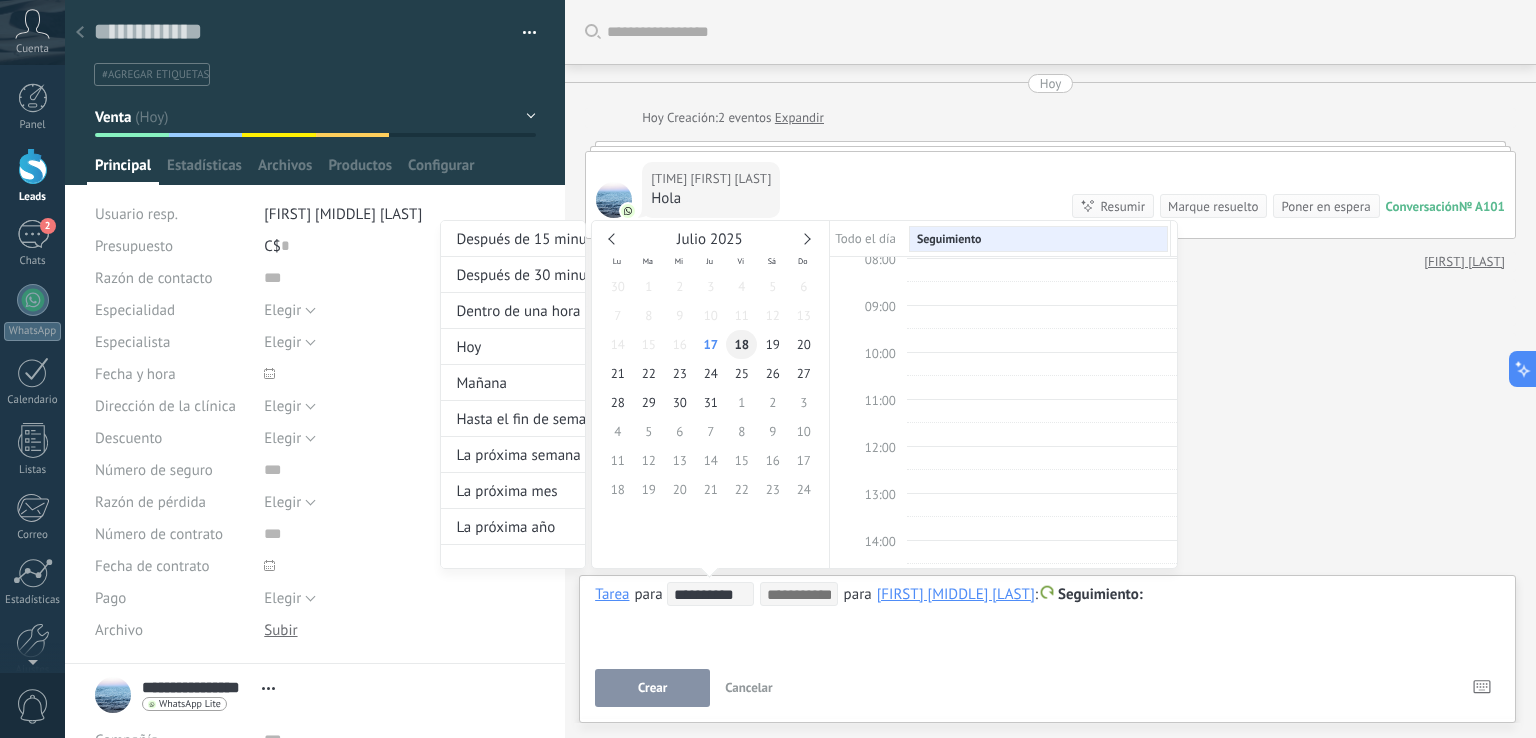 click on "18" at bounding box center [741, 344] 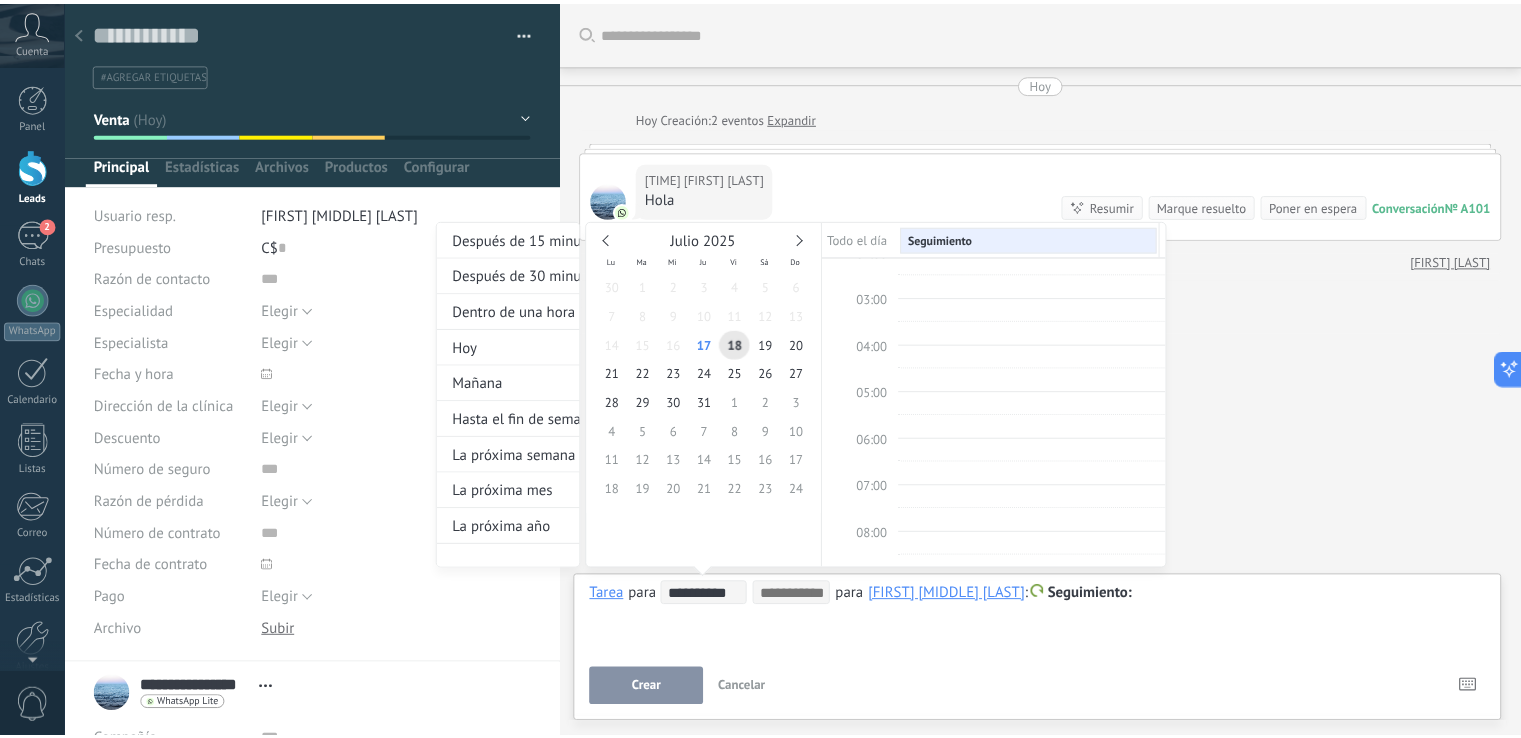 scroll, scrollTop: 300, scrollLeft: 0, axis: vertical 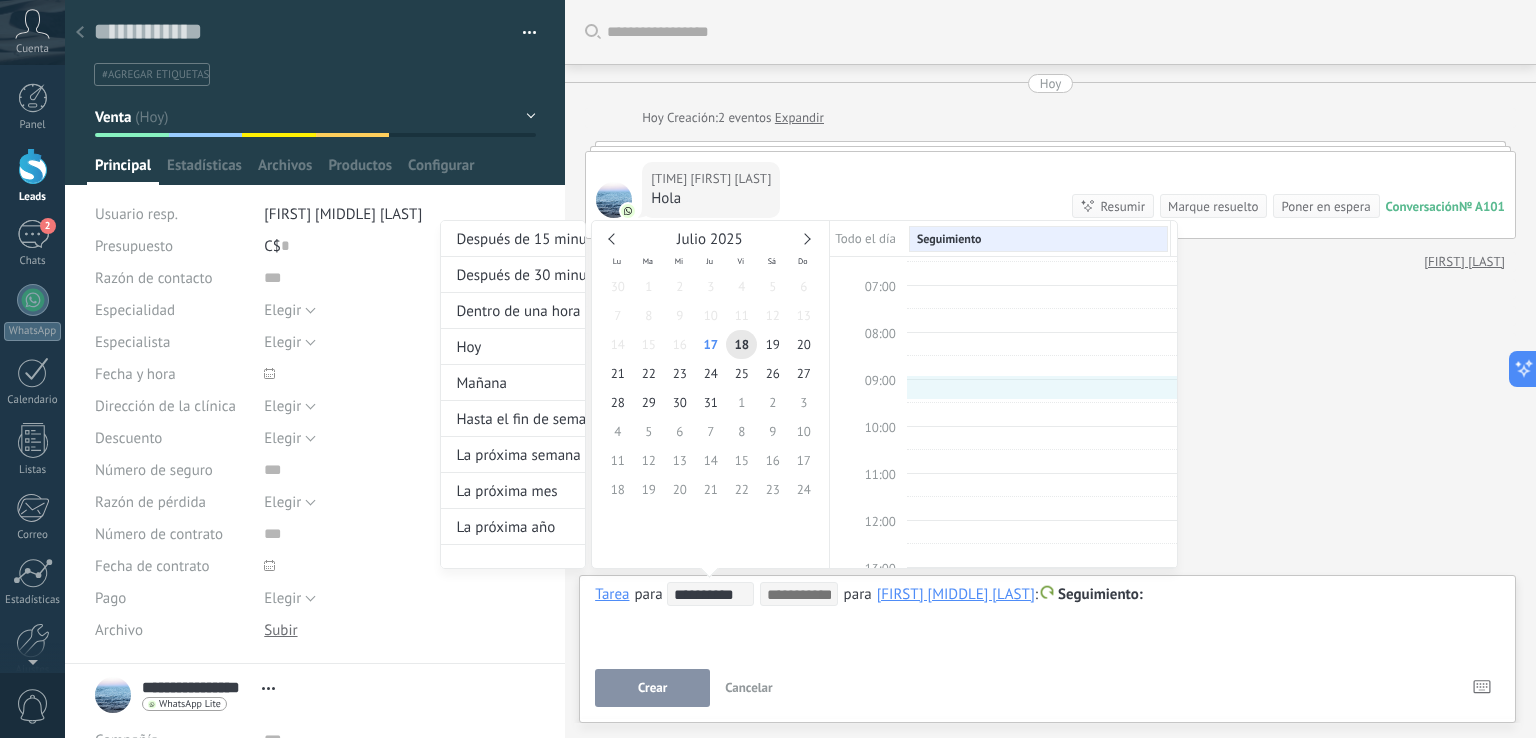 type on "**********" 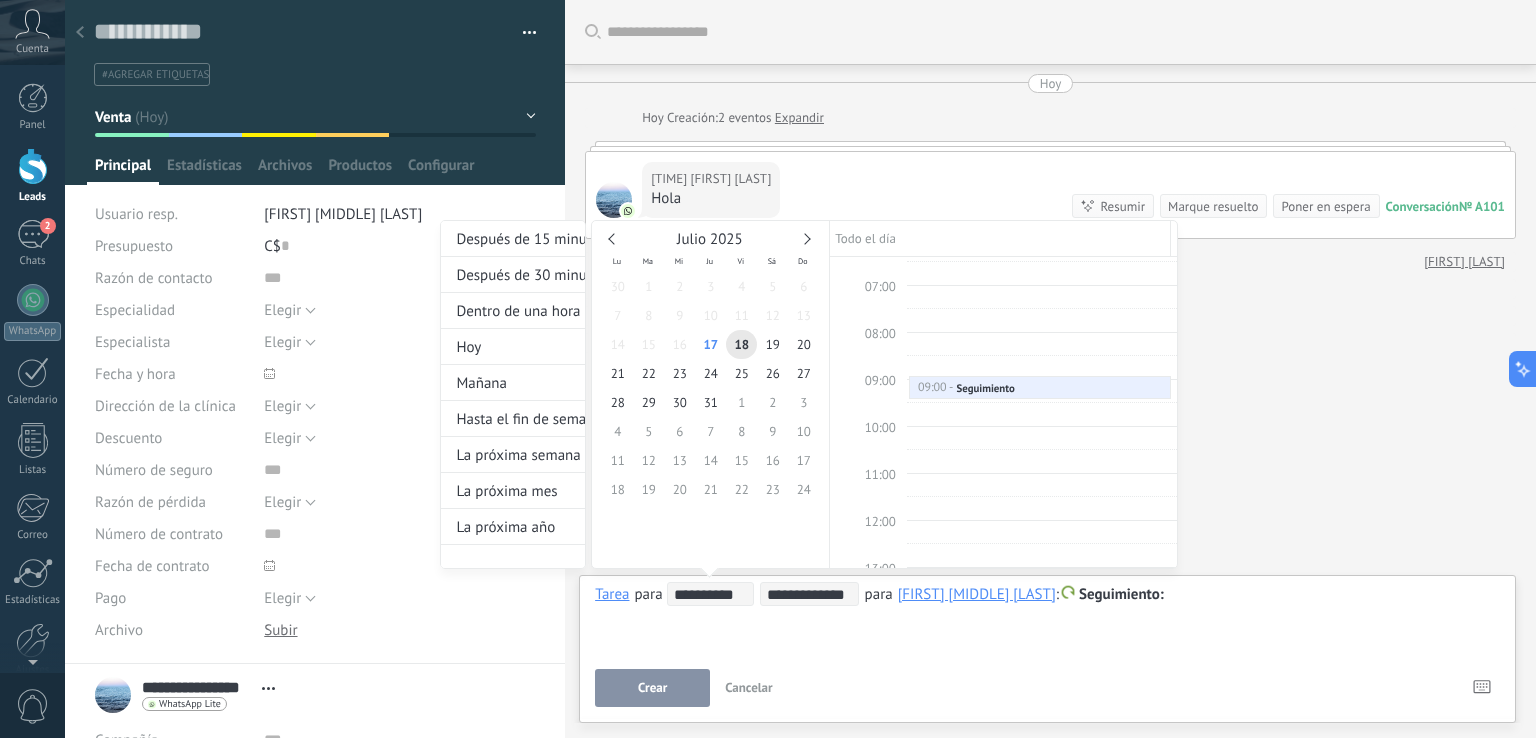 click at bounding box center (768, 369) 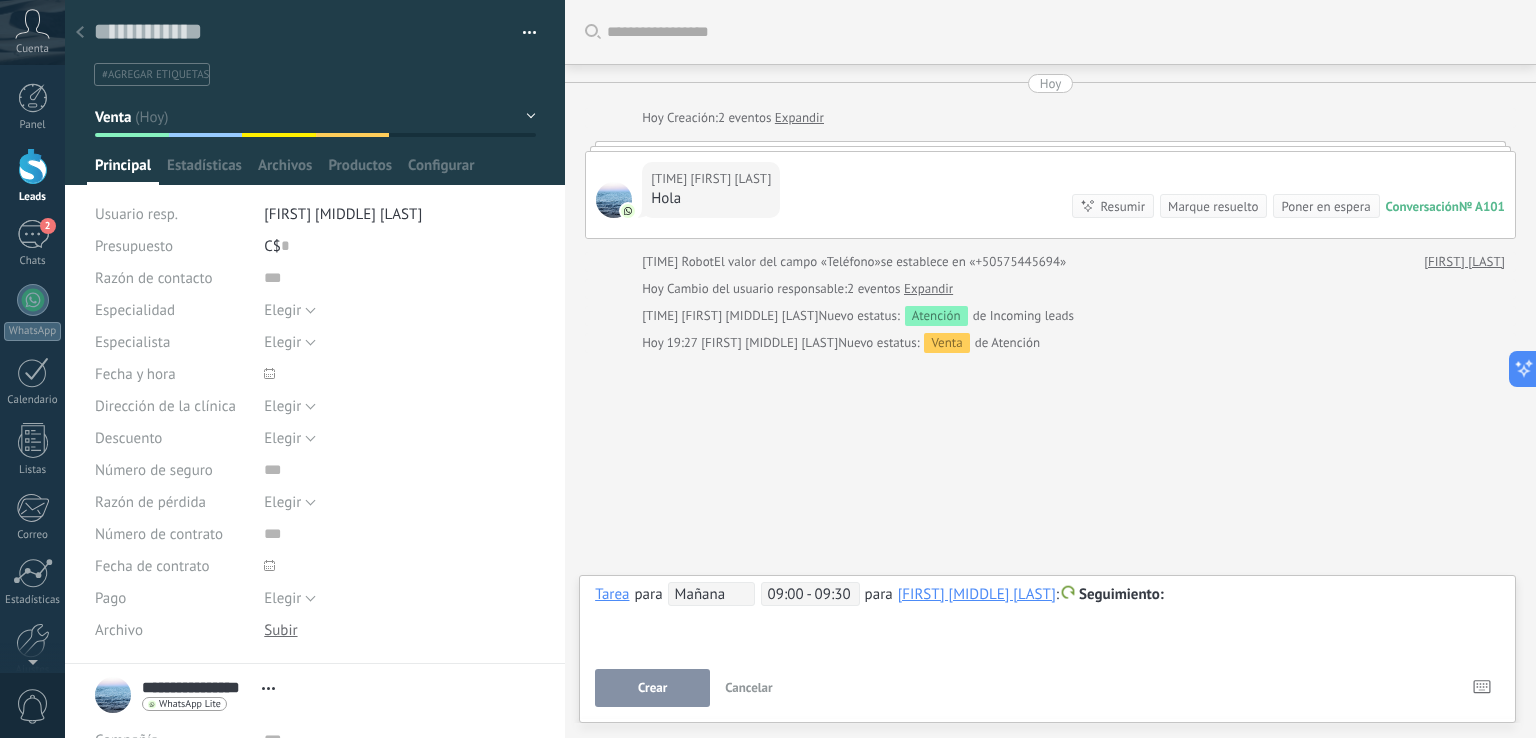 drag, startPoint x: 985, startPoint y: 591, endPoint x: 765, endPoint y: 437, distance: 268.54422 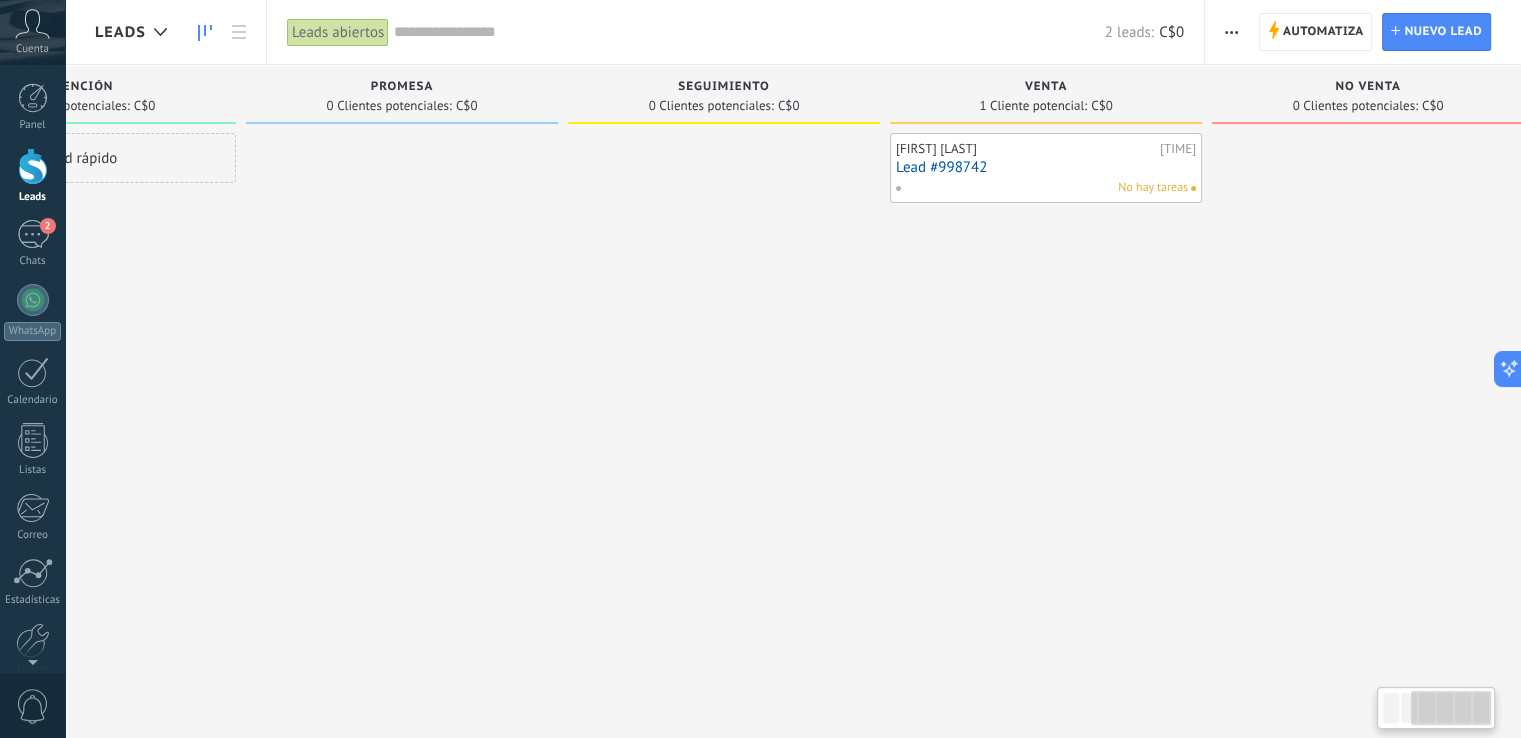 scroll, scrollTop: 0, scrollLeft: 536, axis: horizontal 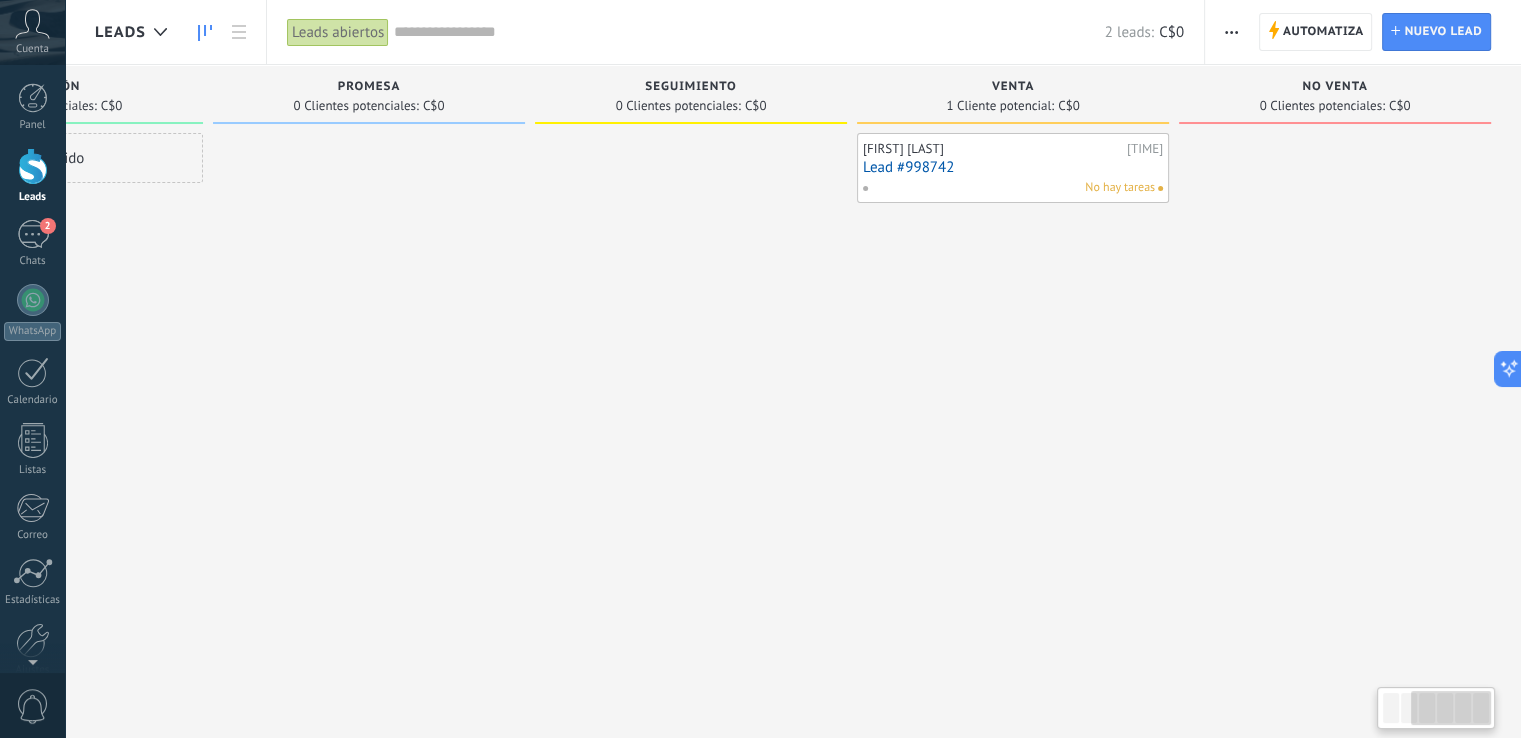 drag, startPoint x: 1229, startPoint y: 303, endPoint x: 536, endPoint y: 285, distance: 693.2337 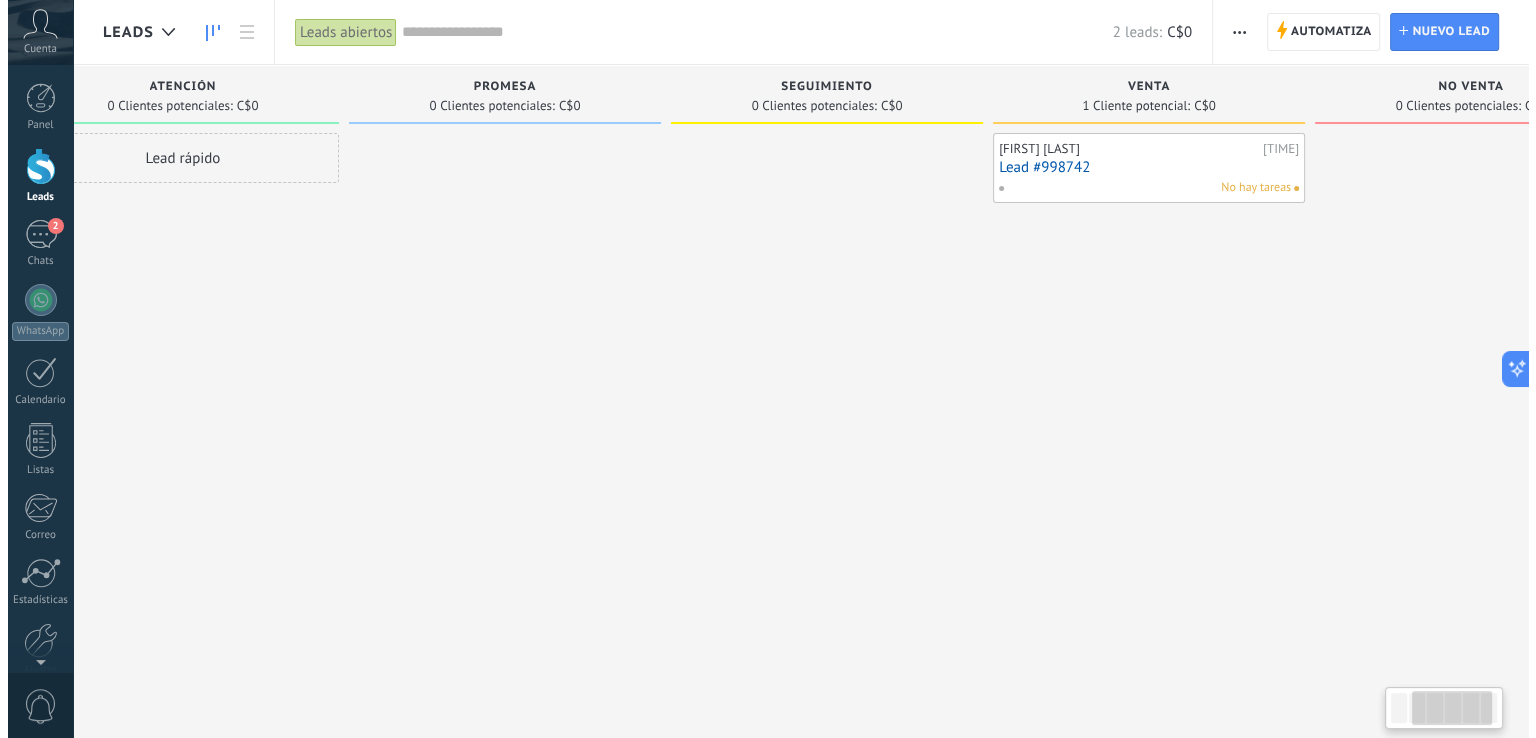 scroll, scrollTop: 0, scrollLeft: 474, axis: horizontal 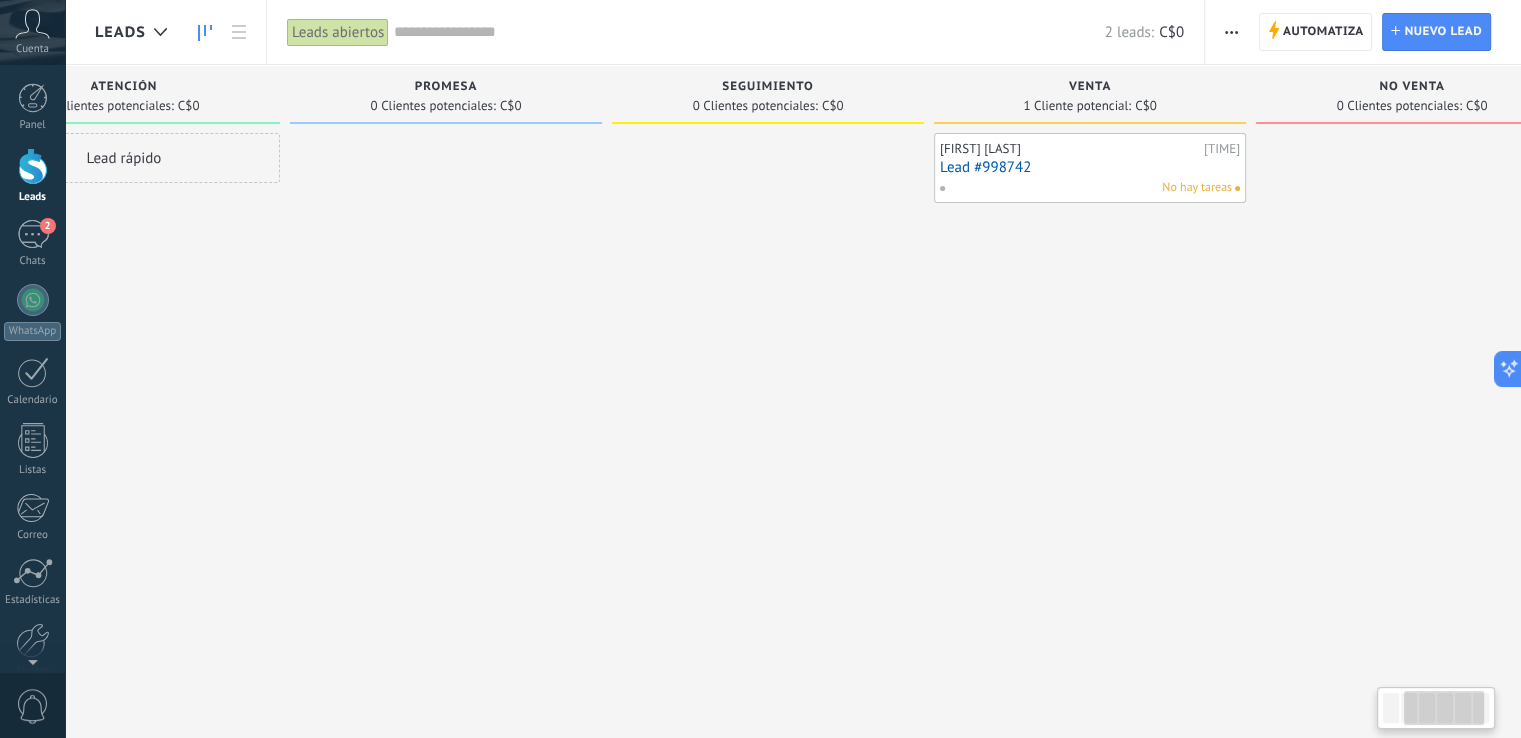 drag, startPoint x: 140, startPoint y: 334, endPoint x: 392, endPoint y: 381, distance: 256.34546 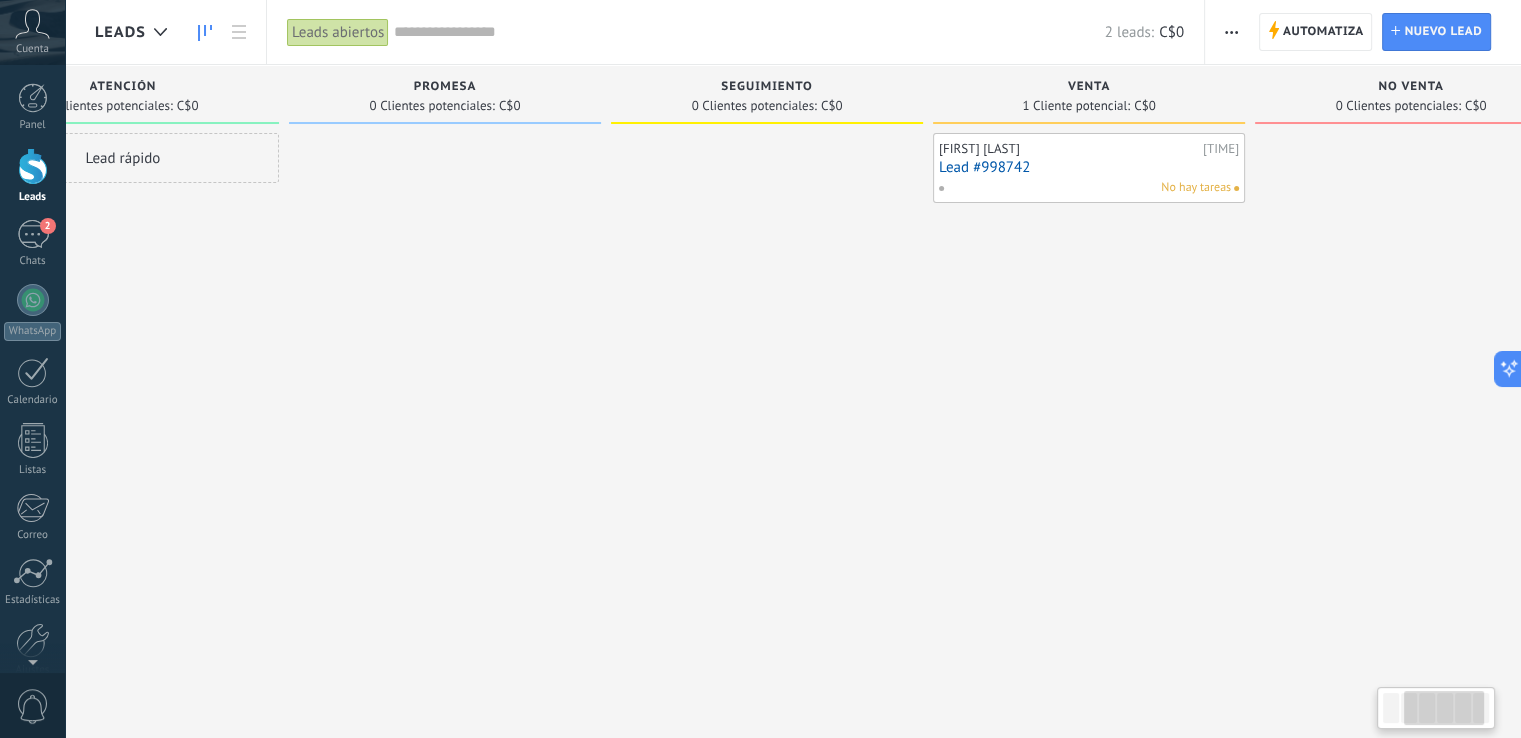 click on "Leads Entrantes Solicitudes: 1 0 0 0 1 0 0 0 1 de: [PHONE] Hoy [TIME] 14159141403 Recibiste un mensaje multimedia (id del mensaje: F365A6FA54364ED57F). Espera a que se cargue o se visualice en tu aplicación móvil WhatsApp conectada. Atención  0  Clientes potenciales:  C$0 Lead rápido Promesa 0  Clientes potenciales:  C$0 Seguimiento 0  Clientes potenciales:  C$0 Venta 1 Cliente potencial:  C$0 [FIRST] [LAST] Hoy [TIME] Lead #998742 No hay tareas No venta 0  Clientes potenciales:  C$0" at bounding box center [616, 337] 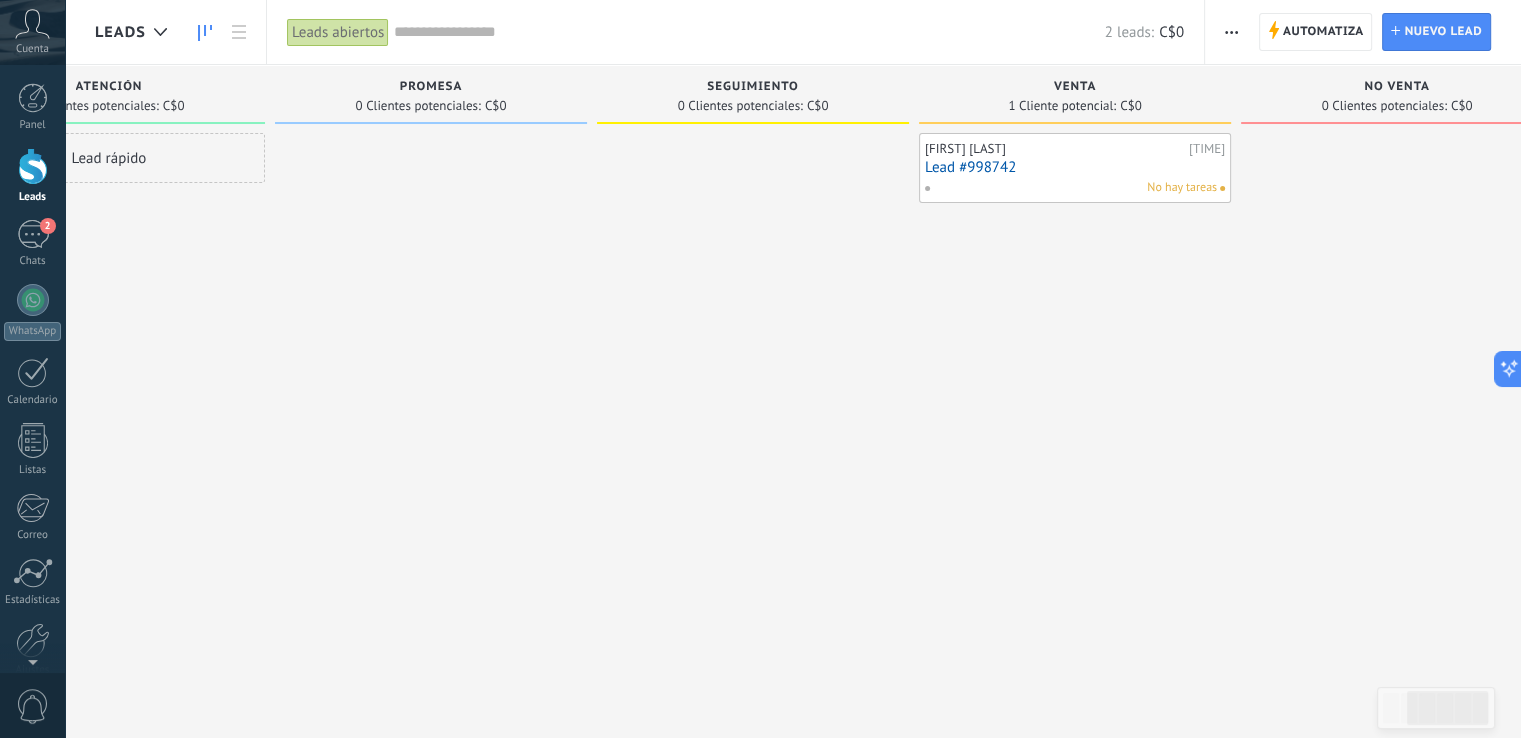 click on "No hay tareas" at bounding box center [1070, 188] 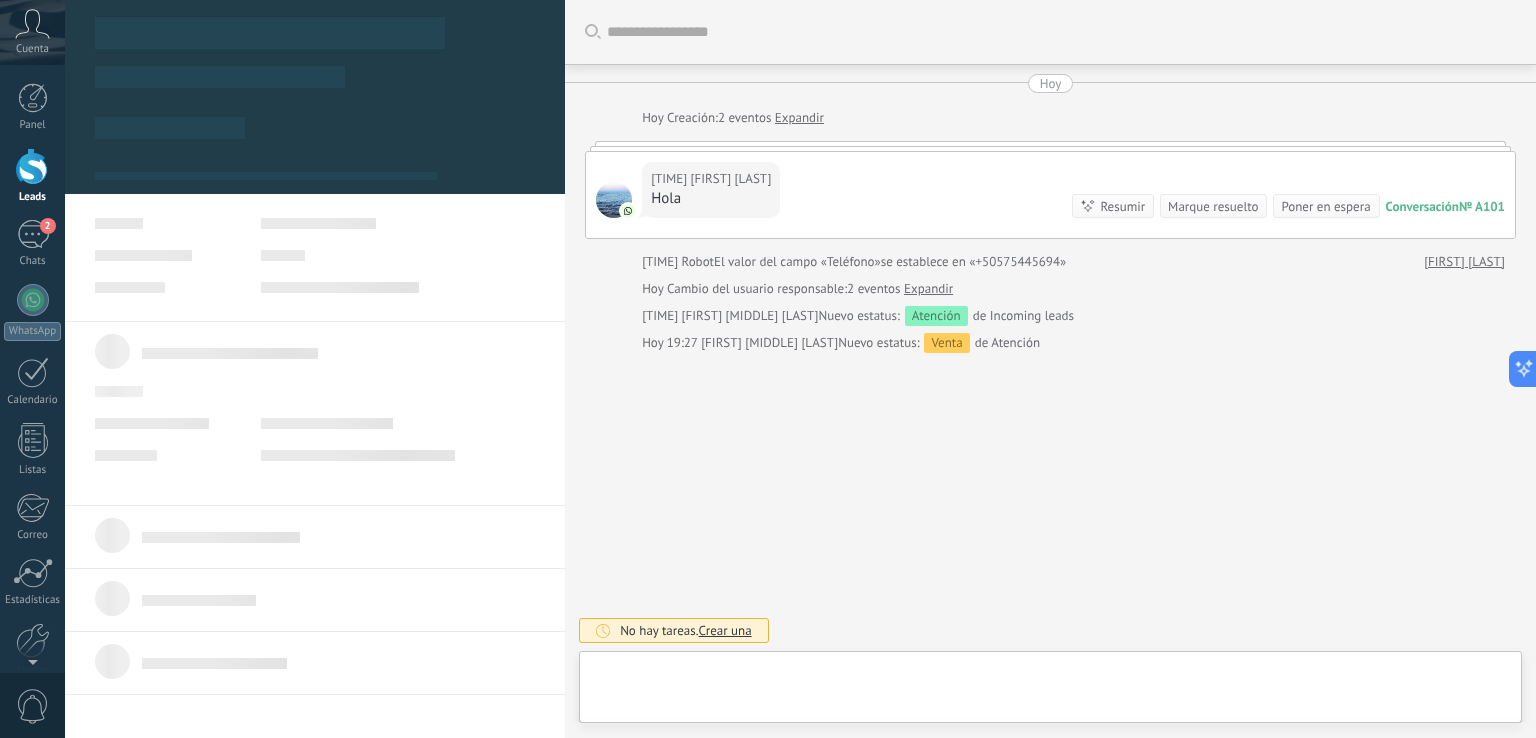 type on "**********" 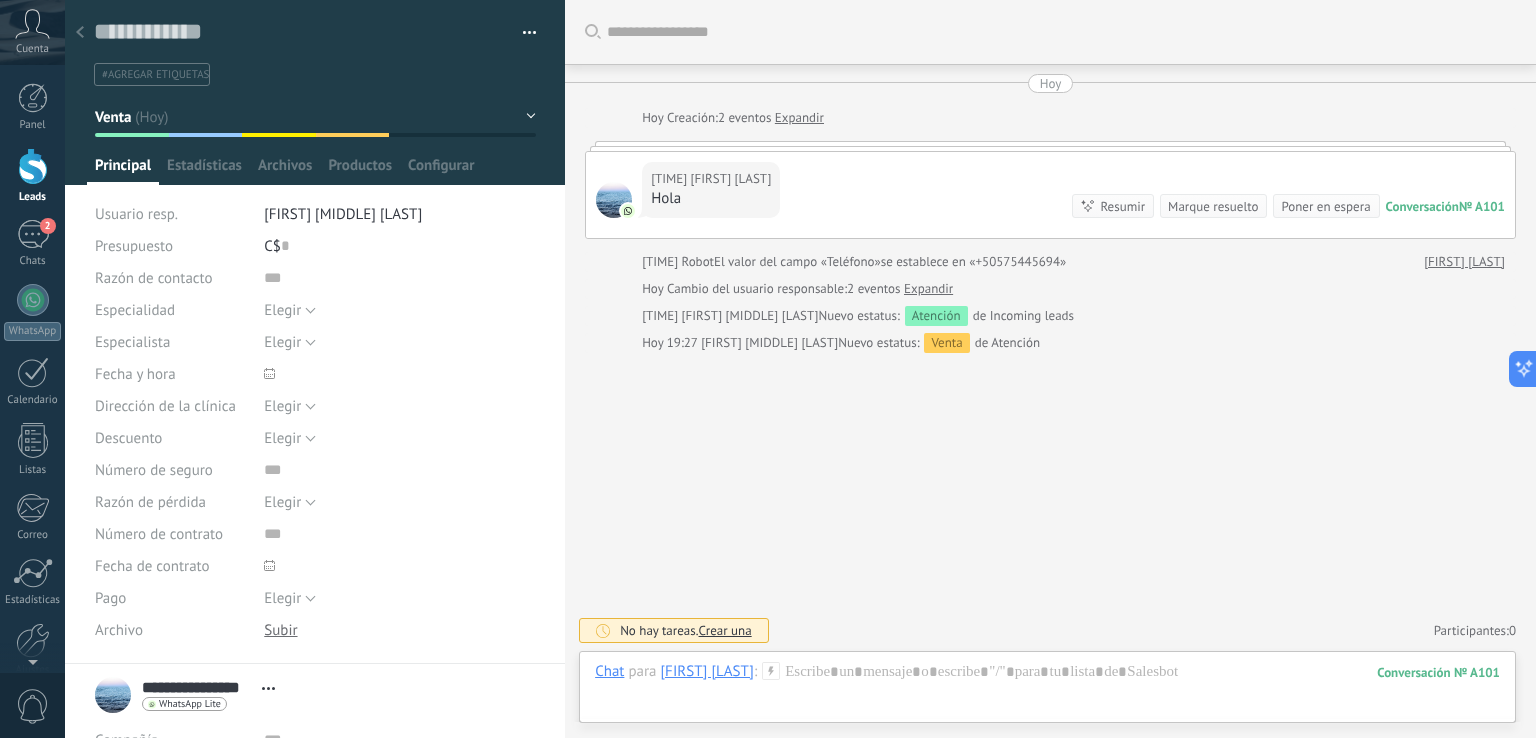 scroll, scrollTop: 29, scrollLeft: 0, axis: vertical 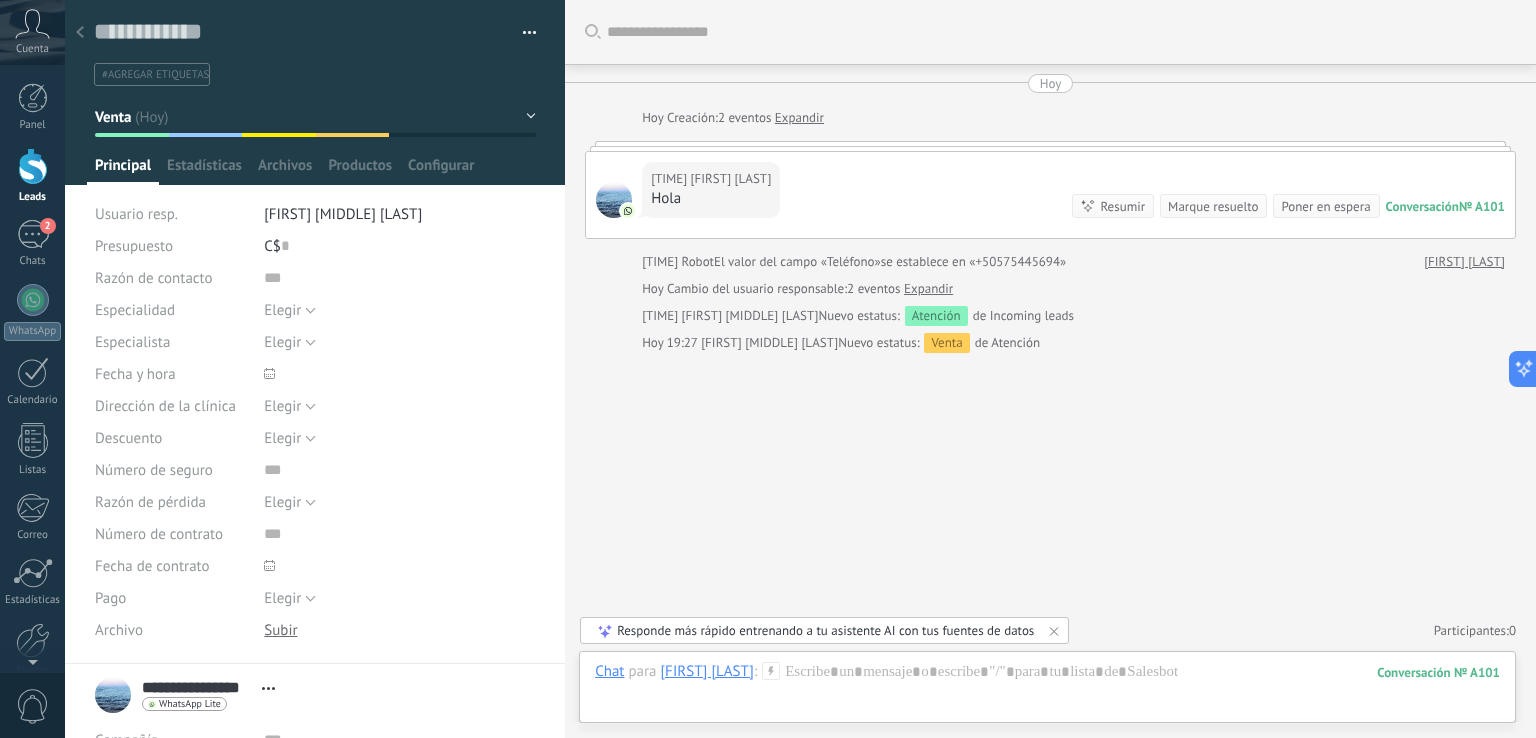 click on "Buscar Carga más Hoy Hoy Creación:  2  eventos   Expandir Hoy 19:16 [FIRST] [LAST]  Hola Conversación  № A101 Conversación № A101 Resumir Resumir Marque resuelto Poner en espera Hoy 19:16 [FIRST] [LAST]: Hola Conversación № A101 Hoy 19:16 Robot  El valor del campo «Teléfono»  se establece en «+50575445694» [FIRST] [LAST] Hoy Cambio del usuario responsable:  2  eventos   Expandir Hoy 19:16 [FIRST] [LAST]  Nuevo estatus: Atención  de Incoming leads Hoy 19:27 [FIRST] [LAST]  Nuevo estatus: Venta de Atención  No hay tareas.  Crear una Participantes:  0 Agregar usuario Bots:  0" at bounding box center (1050, 369) 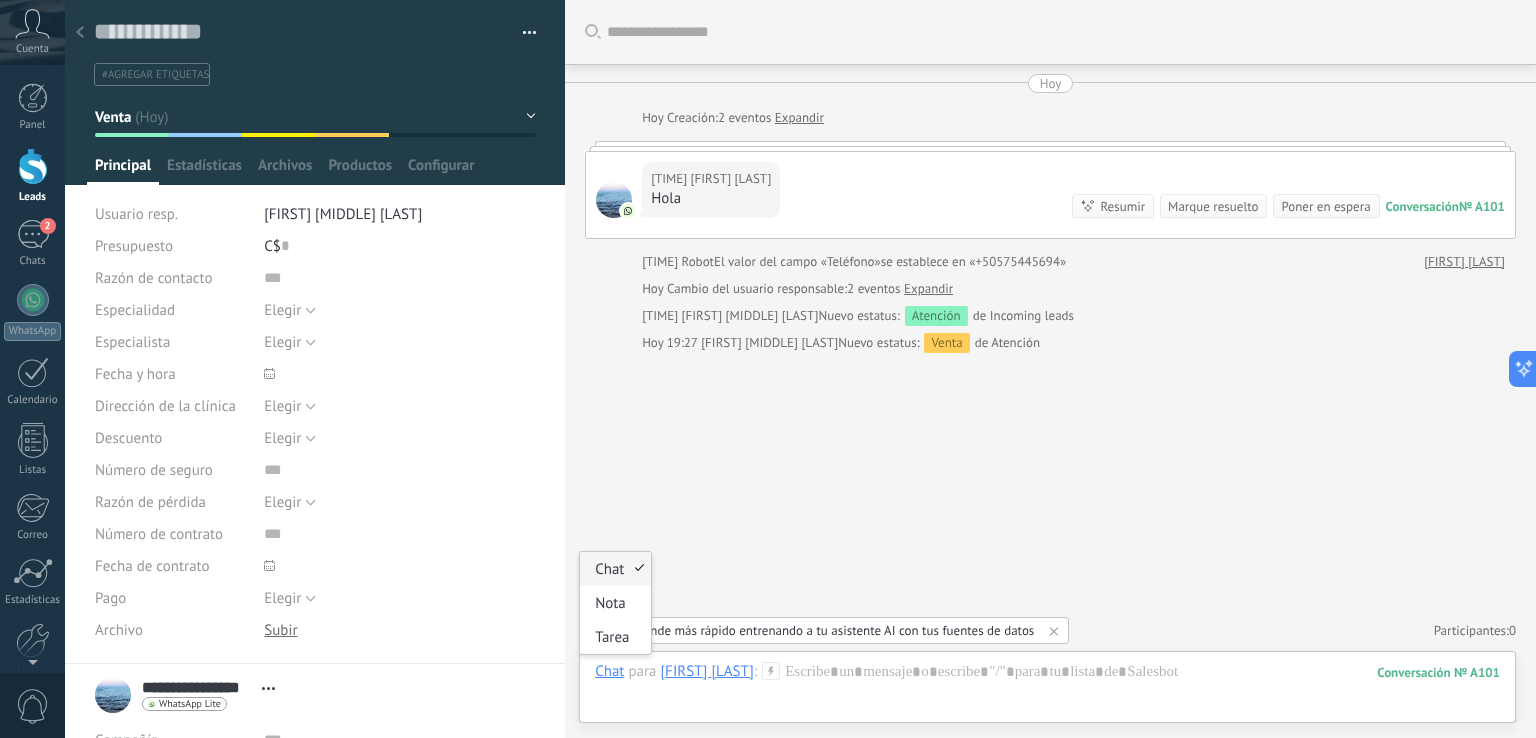 click on "Chat" at bounding box center (609, 671) 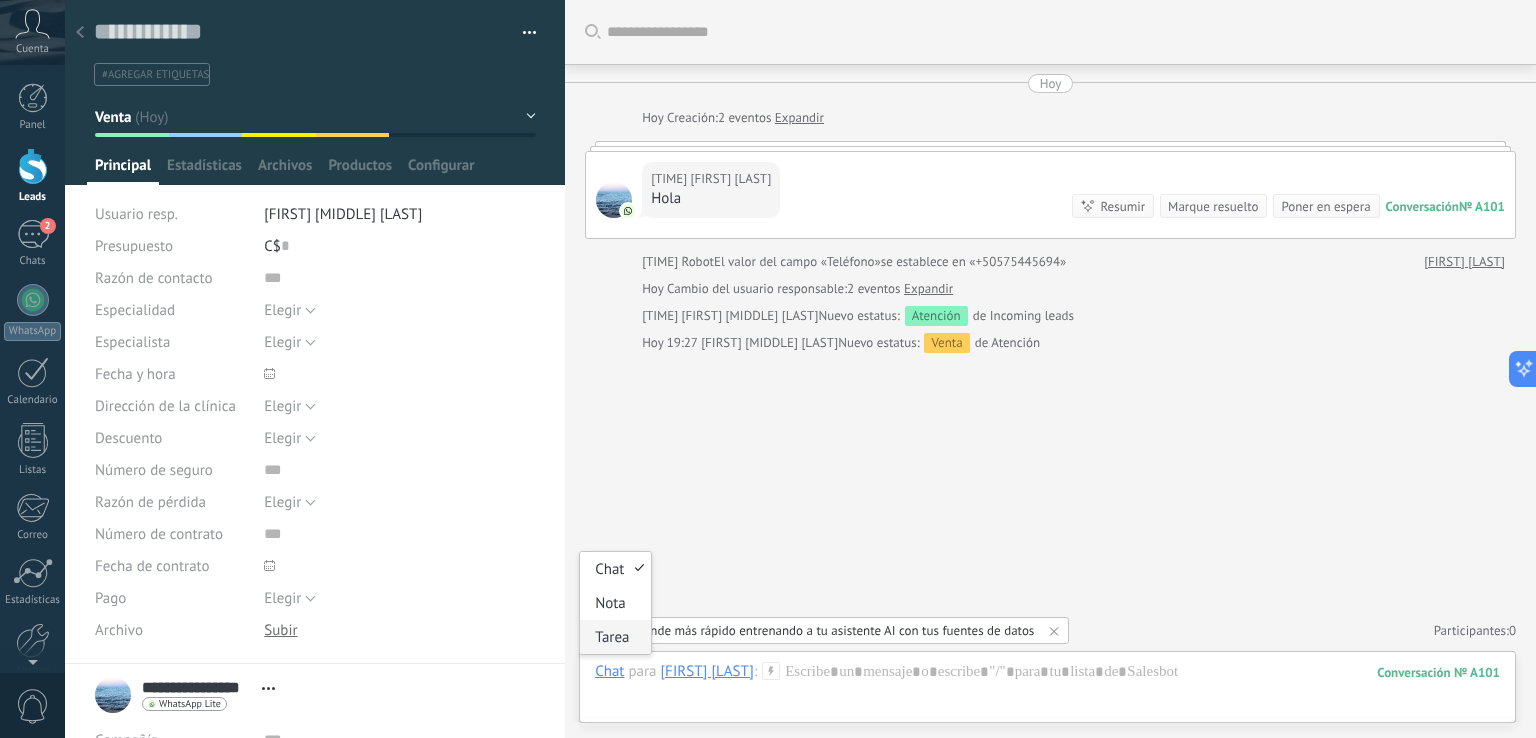 click on "Tarea" at bounding box center [615, 637] 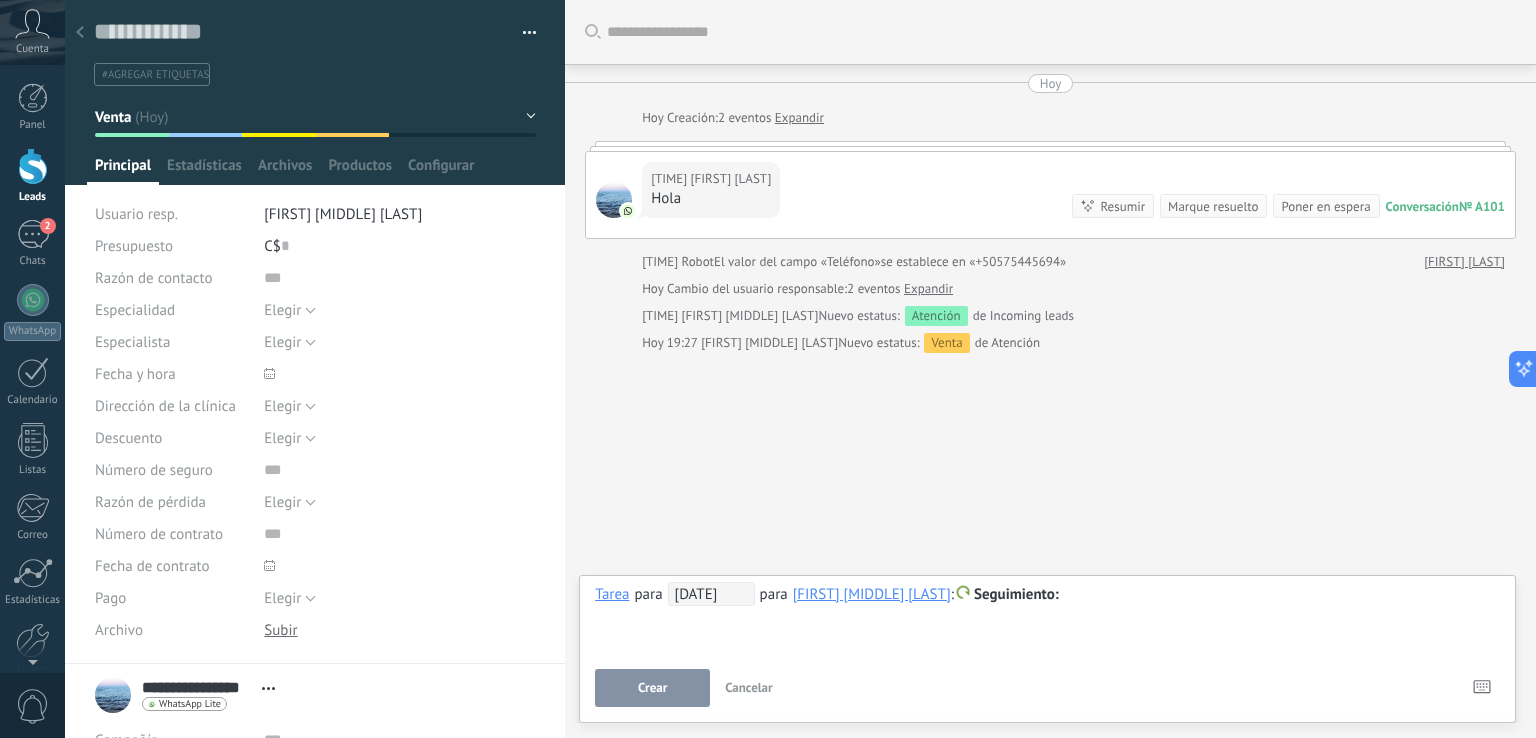 click on "[DATE]" at bounding box center [711, 594] 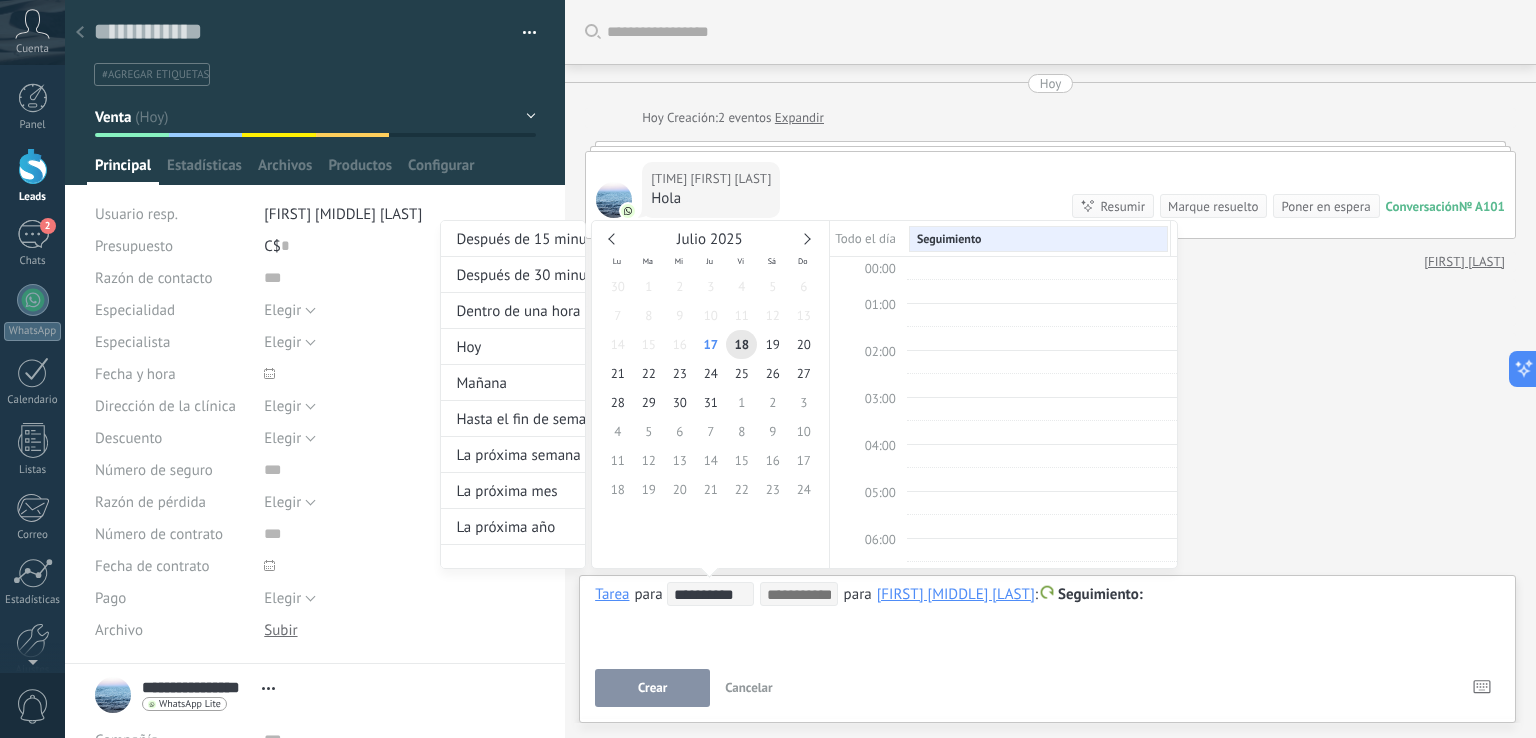 scroll, scrollTop: 374, scrollLeft: 0, axis: vertical 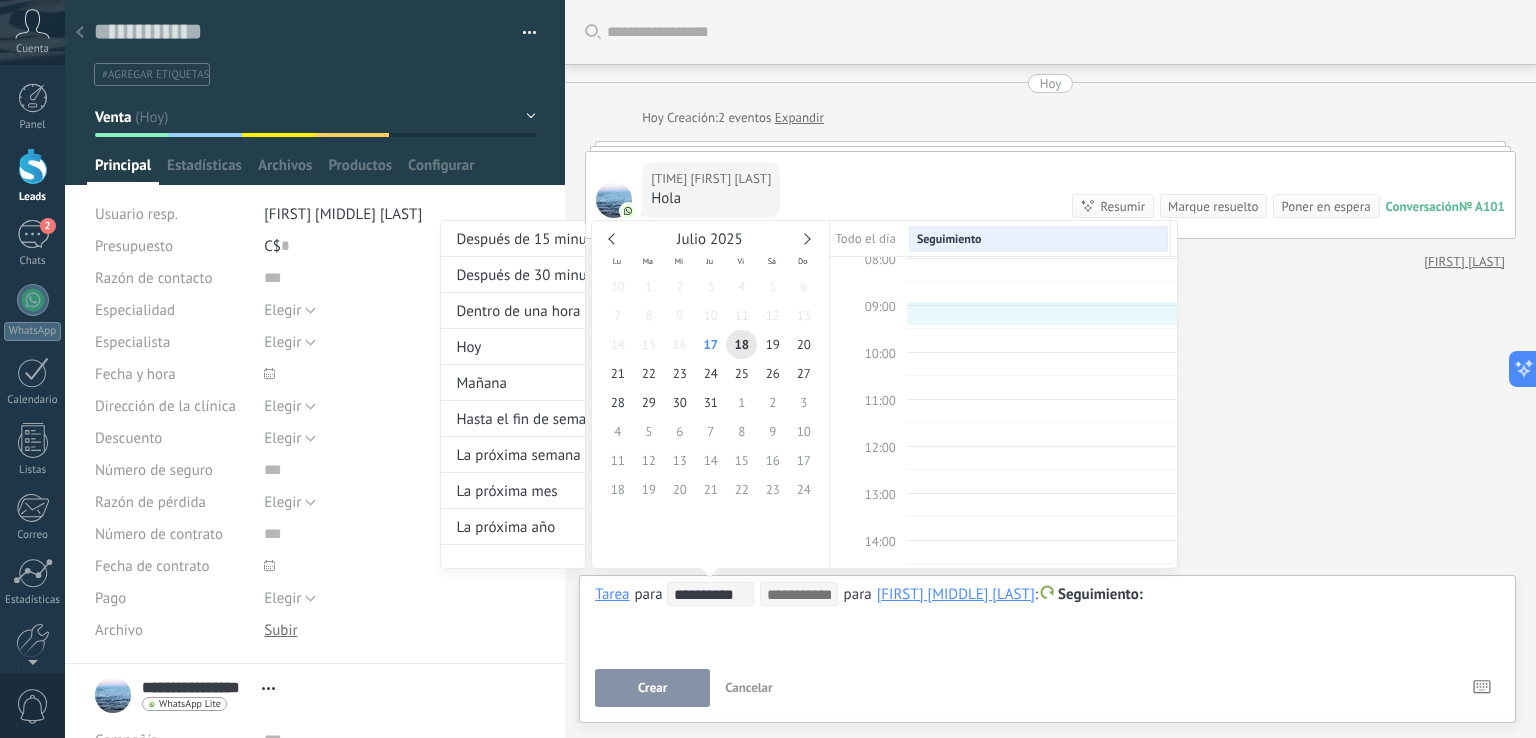 type on "**********" 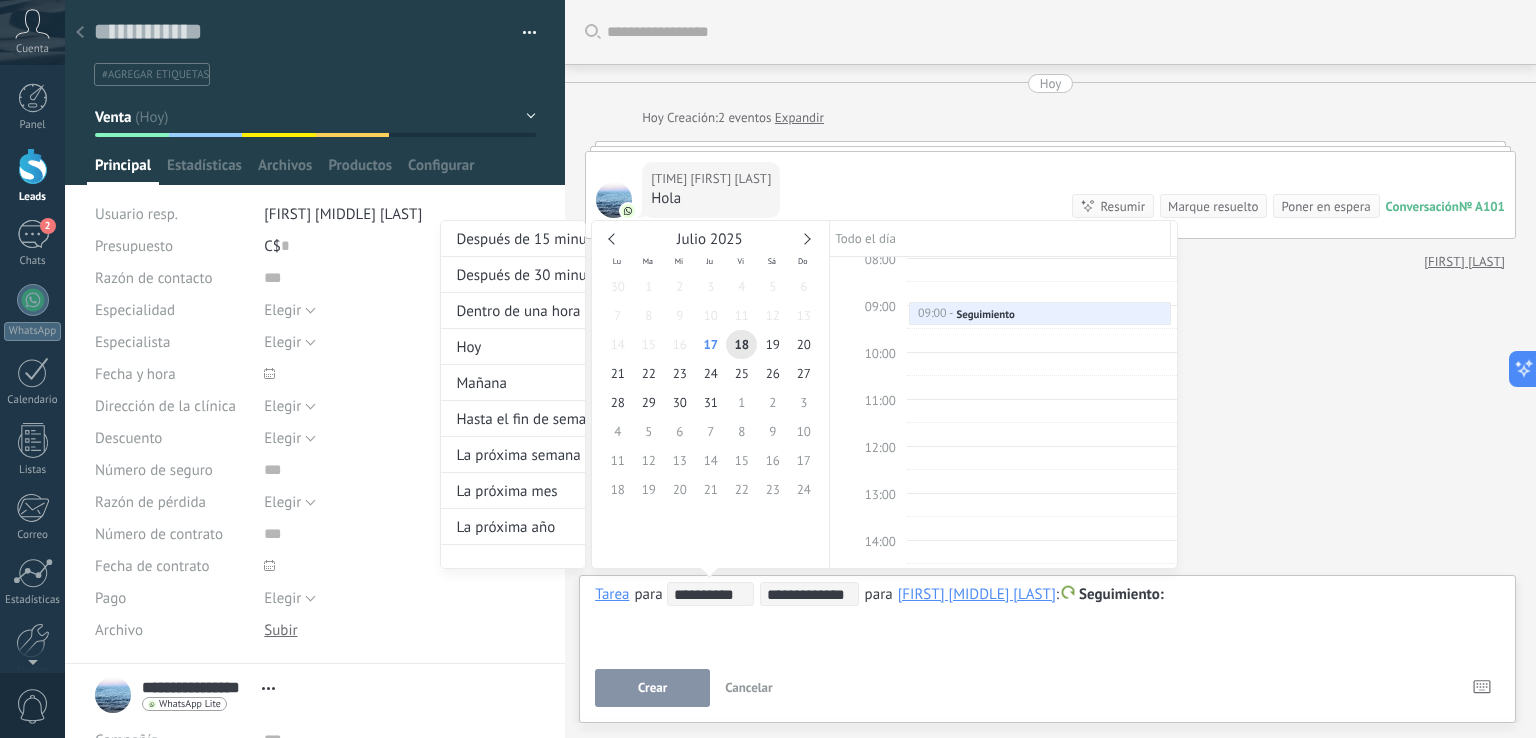 click at bounding box center (768, 369) 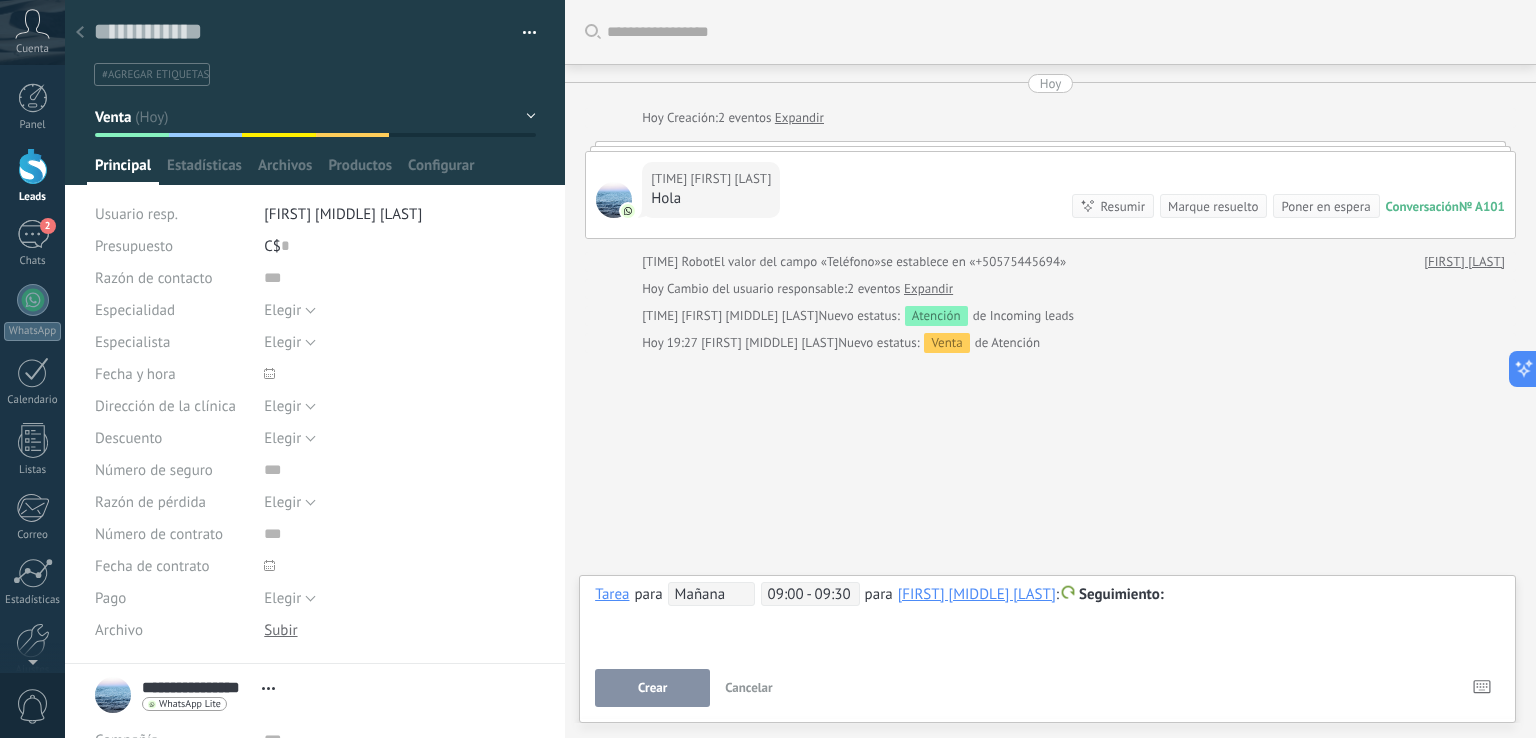 click on "Crear" at bounding box center (652, 688) 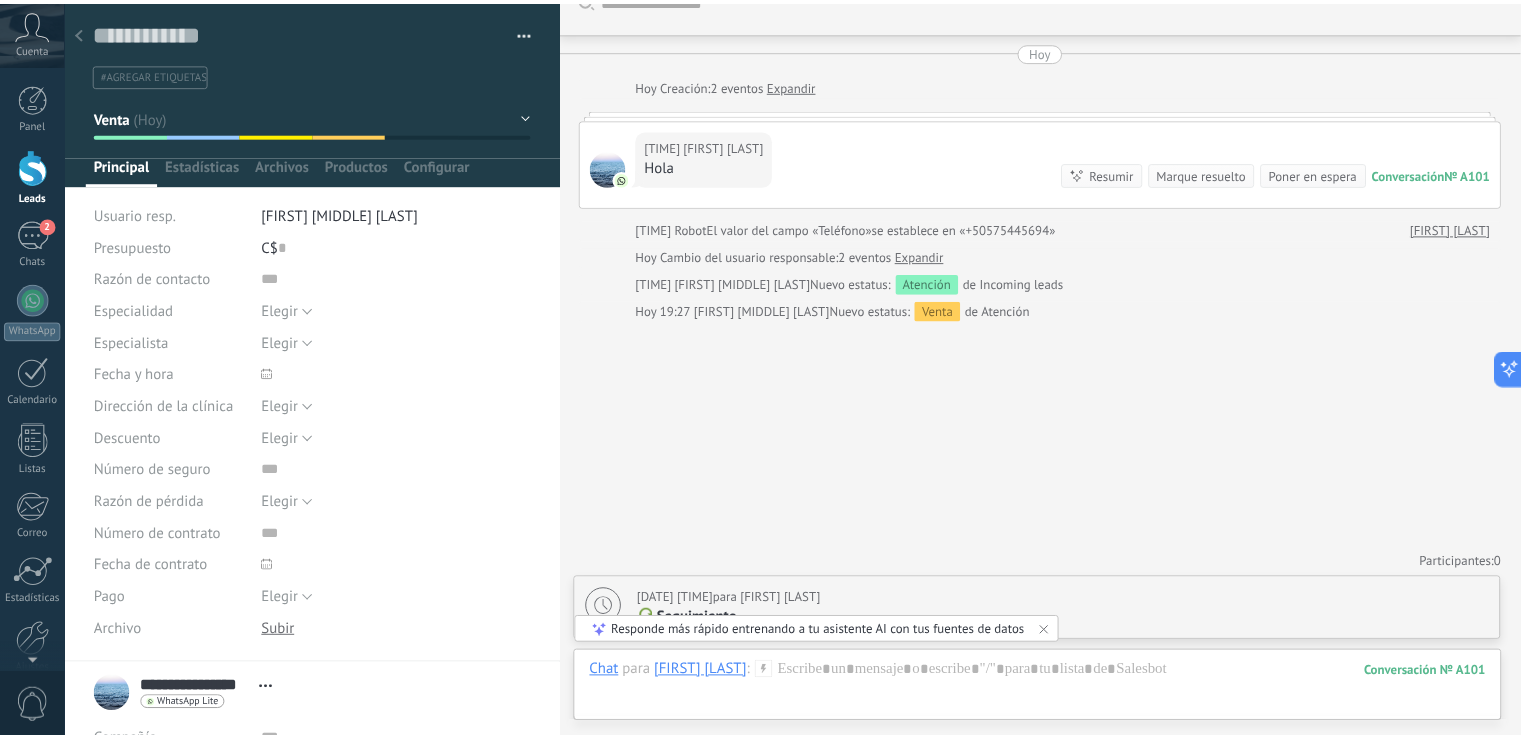 scroll, scrollTop: 32, scrollLeft: 0, axis: vertical 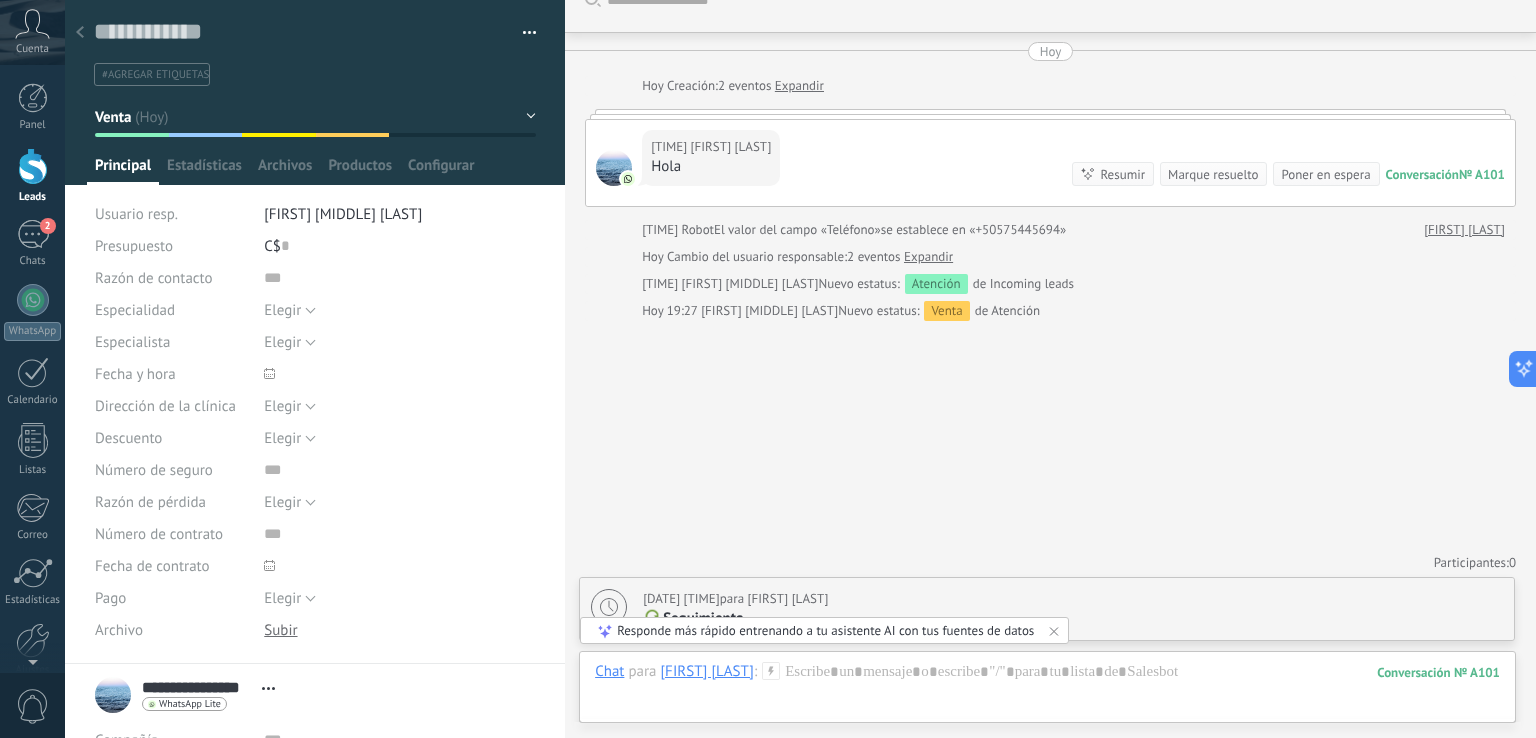 click at bounding box center (33, 166) 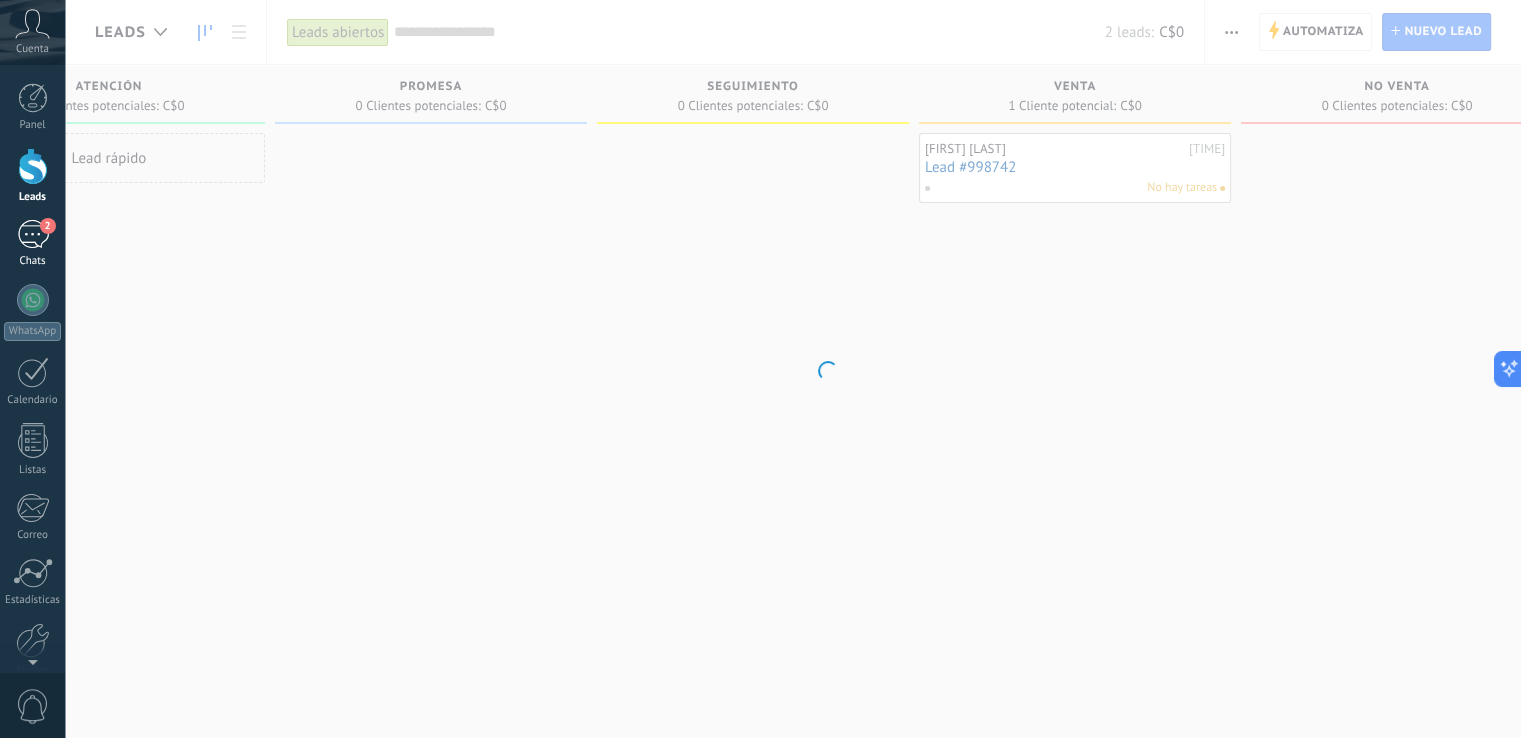 click on "2" at bounding box center [33, 234] 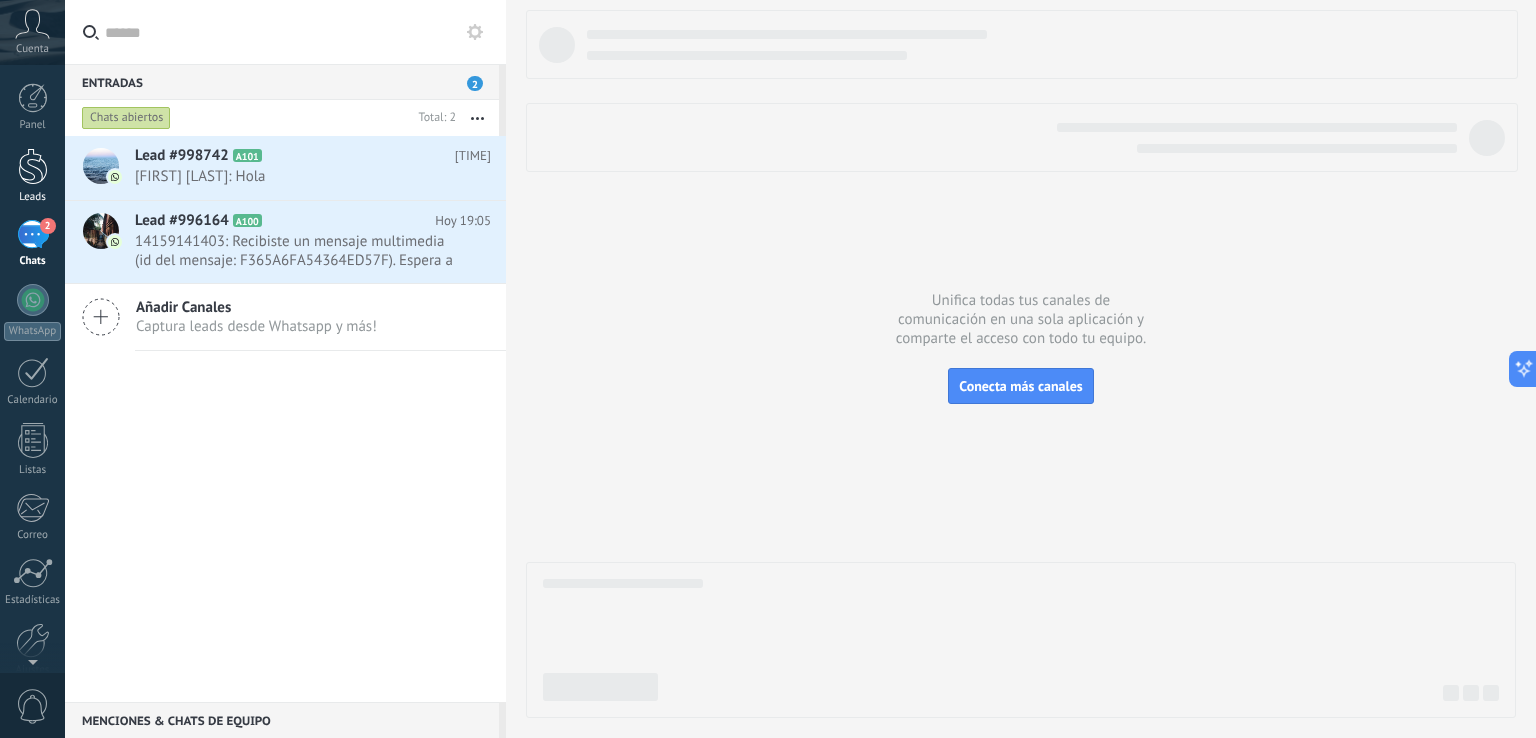 click on "Leads" at bounding box center [33, 197] 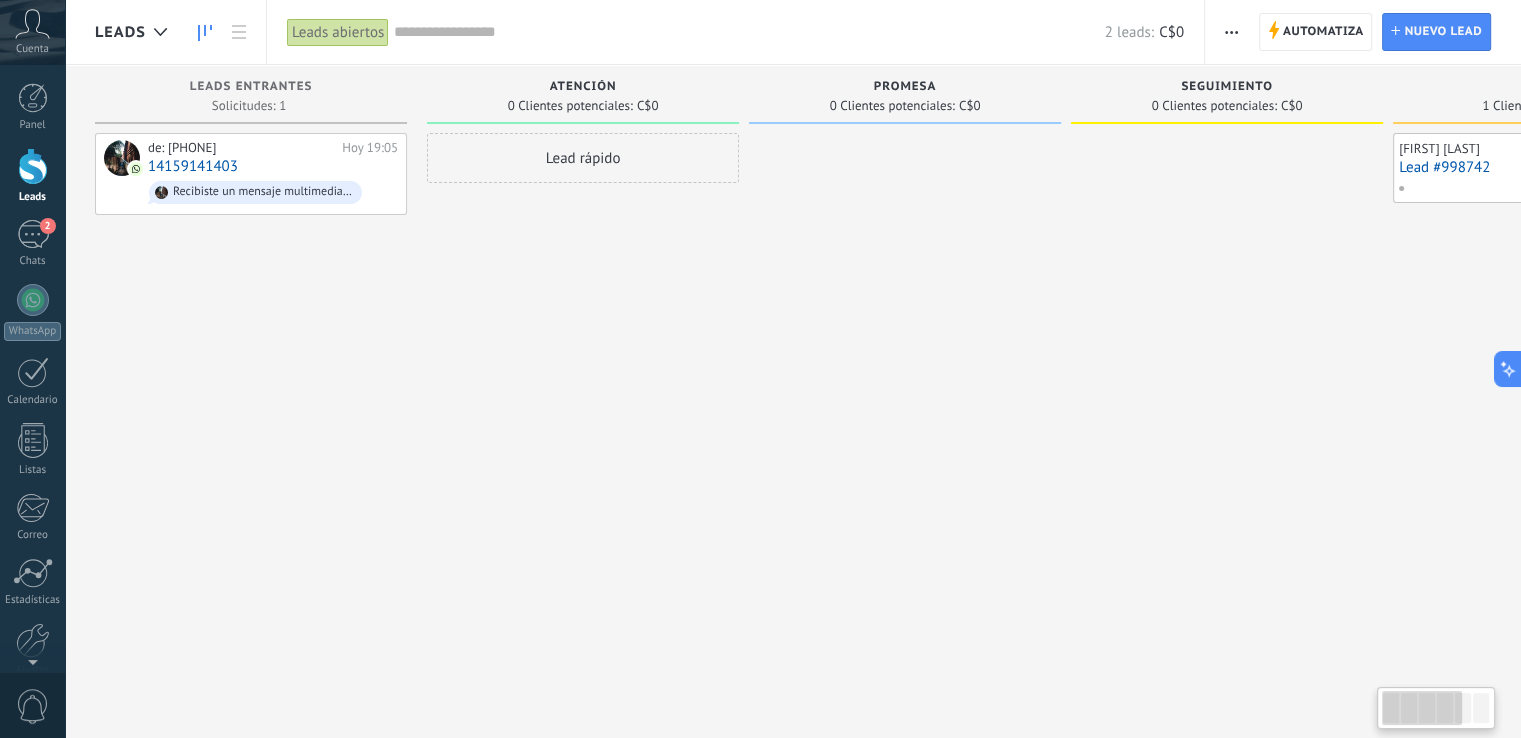 scroll, scrollTop: 0, scrollLeft: 536, axis: horizontal 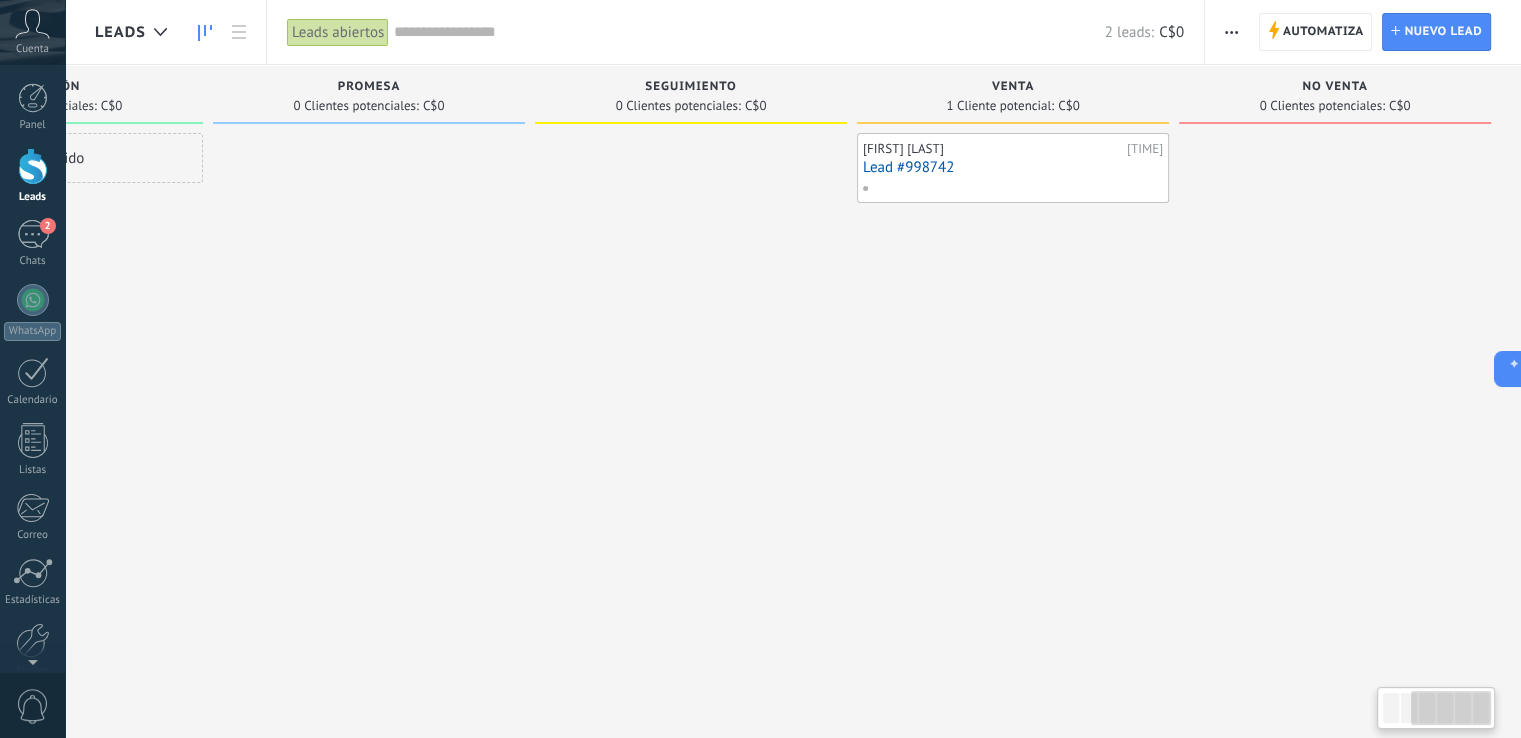 drag, startPoint x: 1388, startPoint y: 406, endPoint x: 460, endPoint y: 416, distance: 928.0539 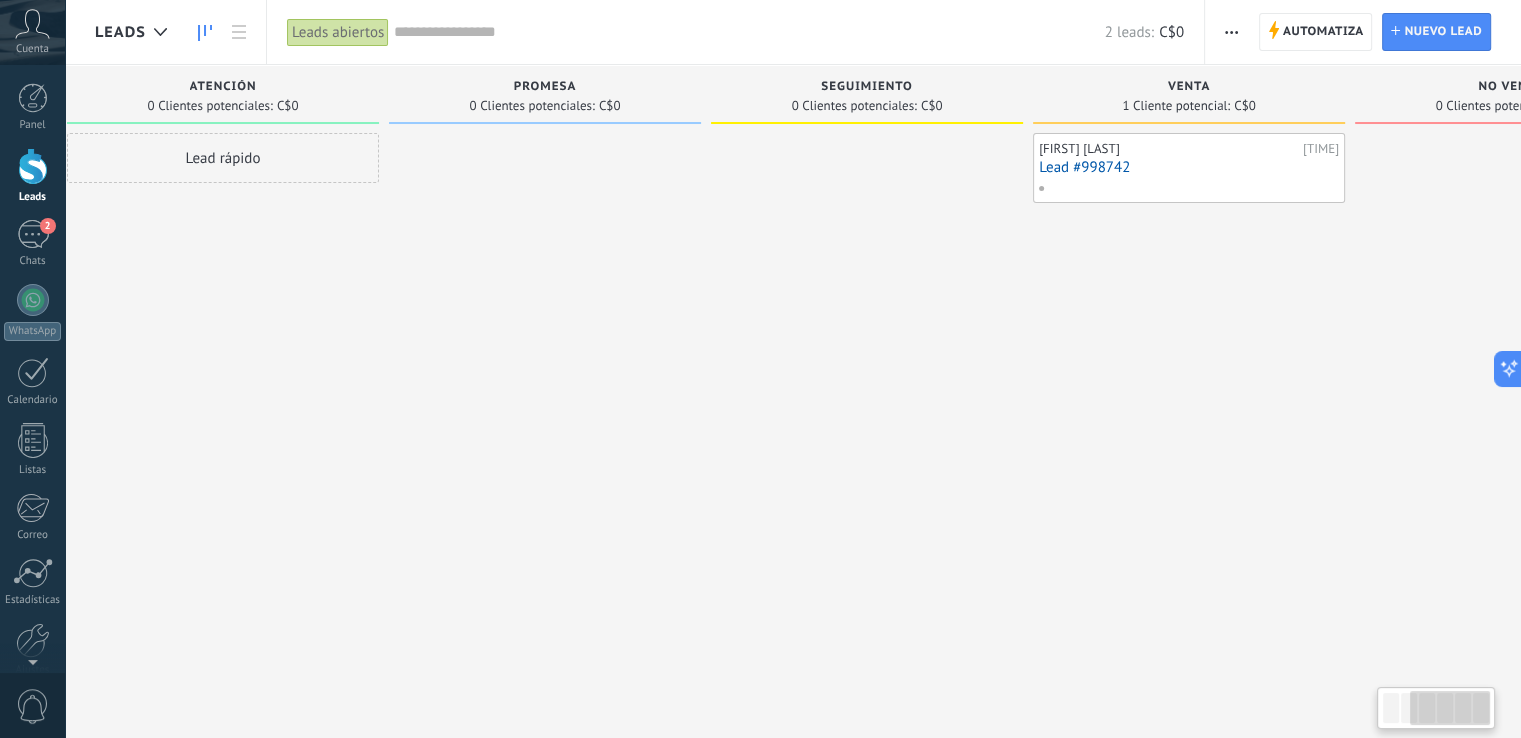 scroll, scrollTop: 0, scrollLeft: 0, axis: both 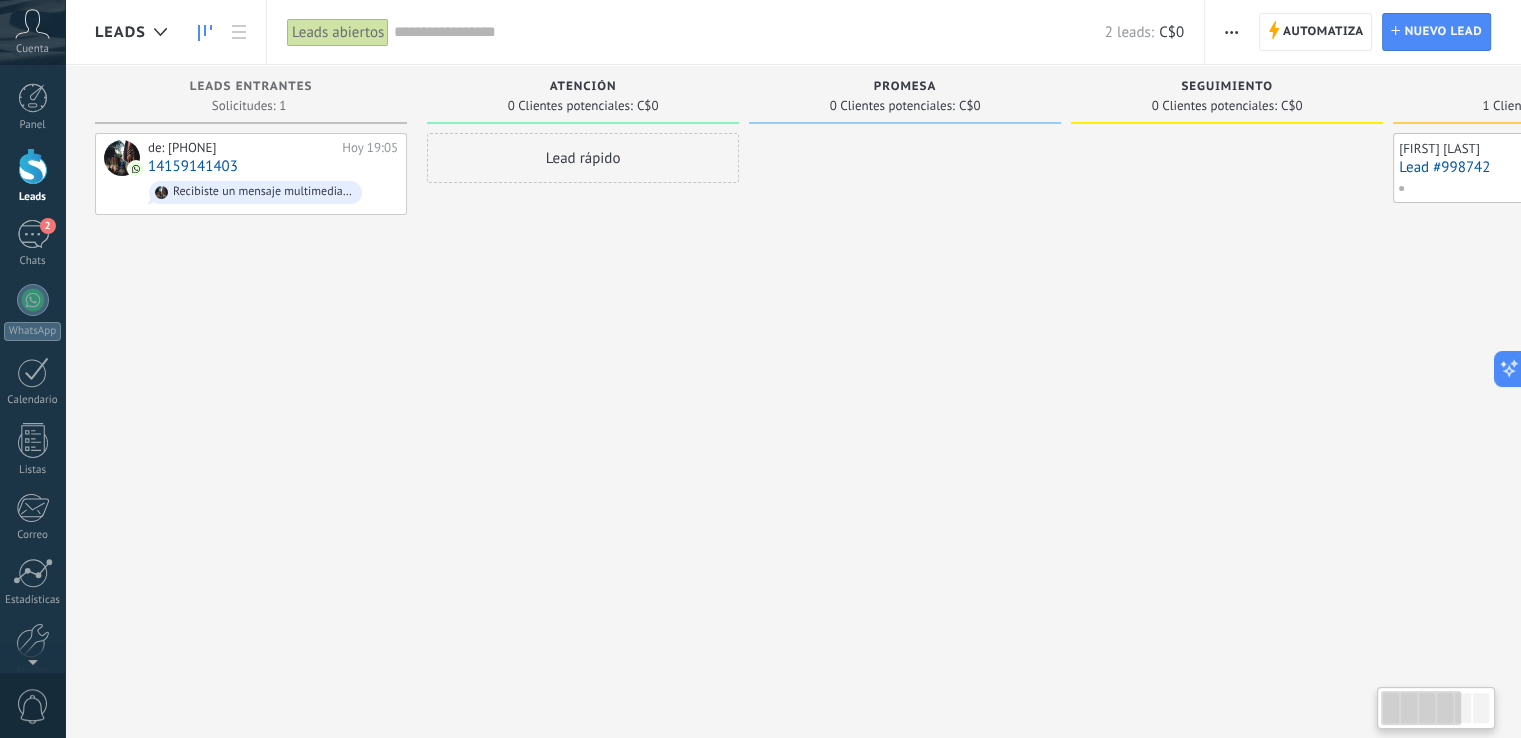 drag, startPoint x: 286, startPoint y: 330, endPoint x: 988, endPoint y: 329, distance: 702.00073 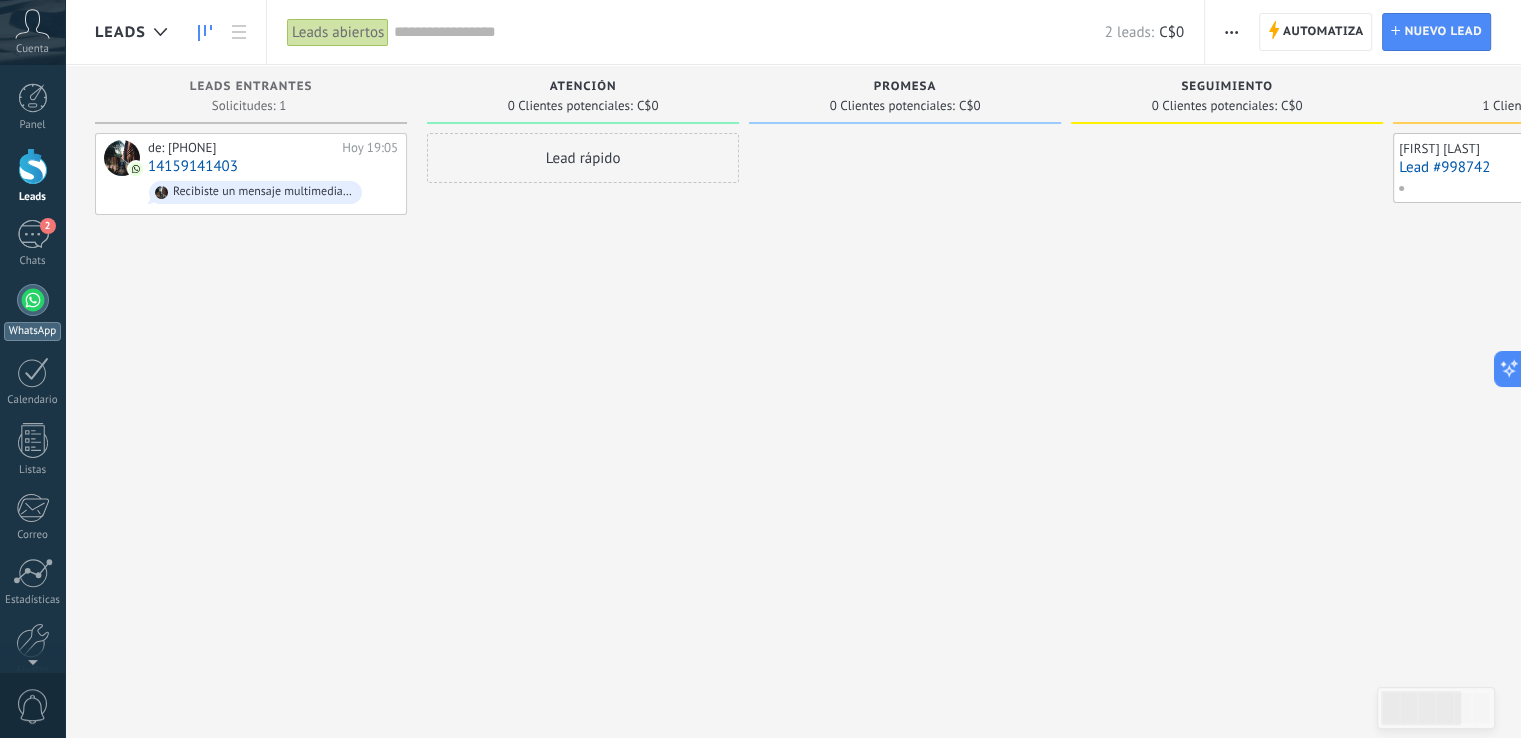 click at bounding box center (33, 300) 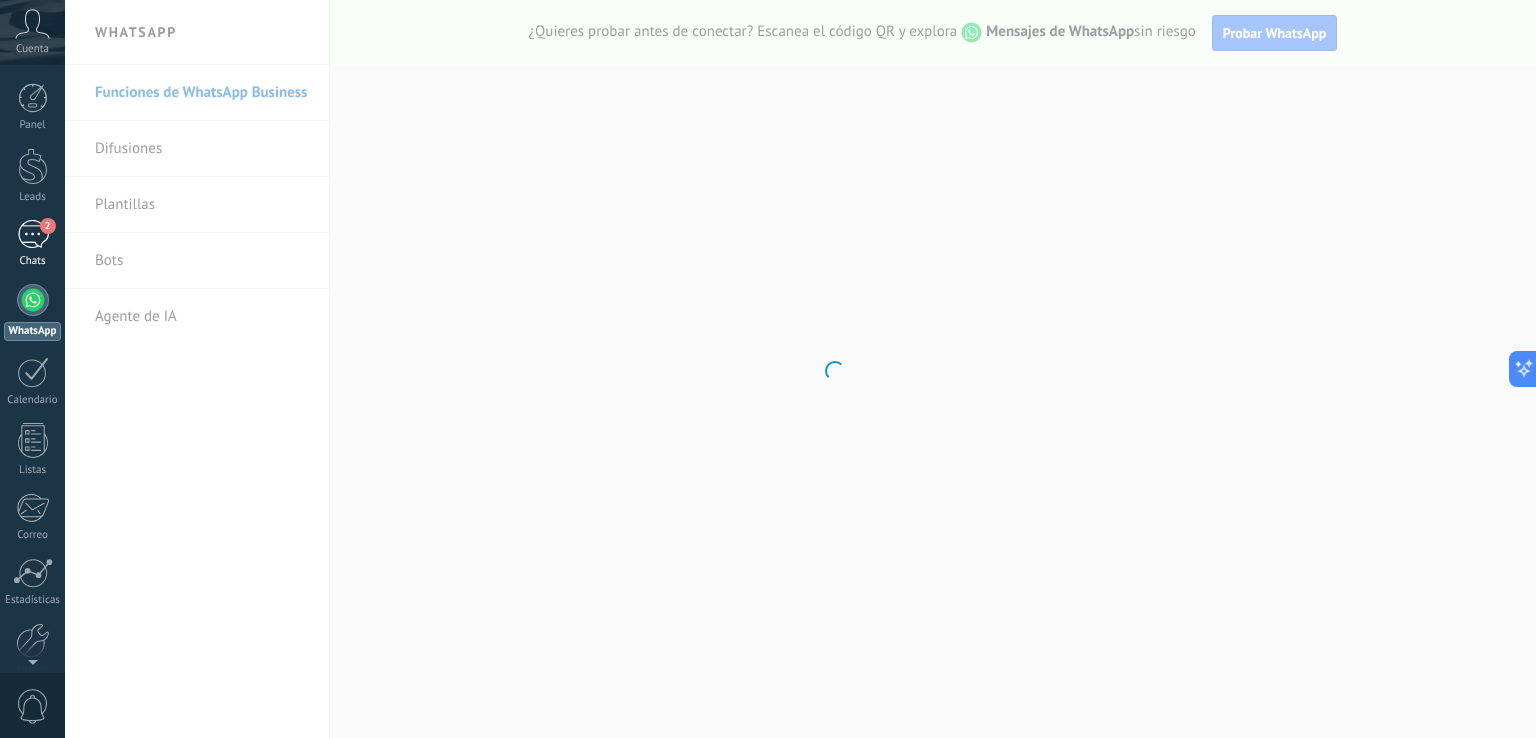 click on "2" at bounding box center [33, 234] 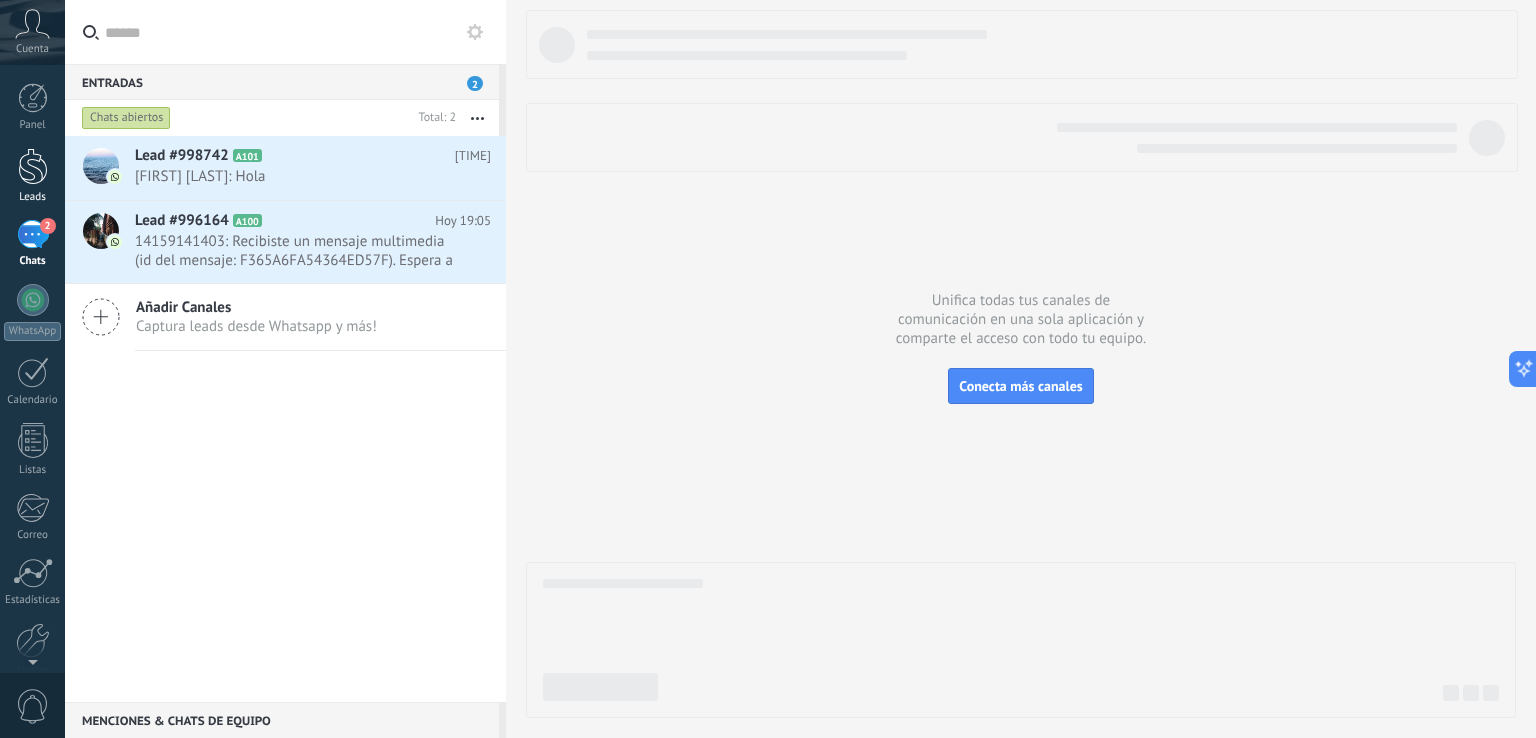 click at bounding box center (33, 166) 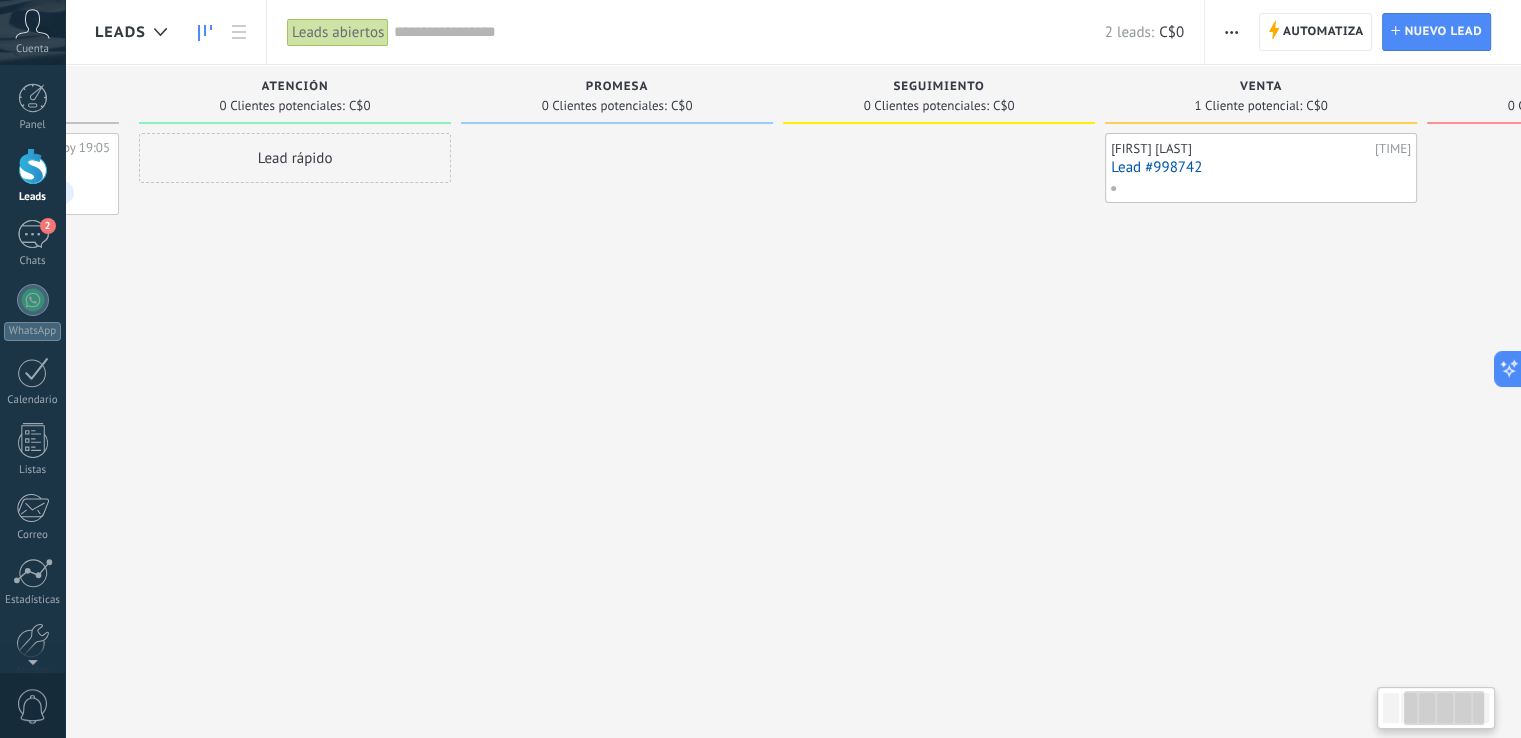 scroll, scrollTop: 0, scrollLeft: 536, axis: horizontal 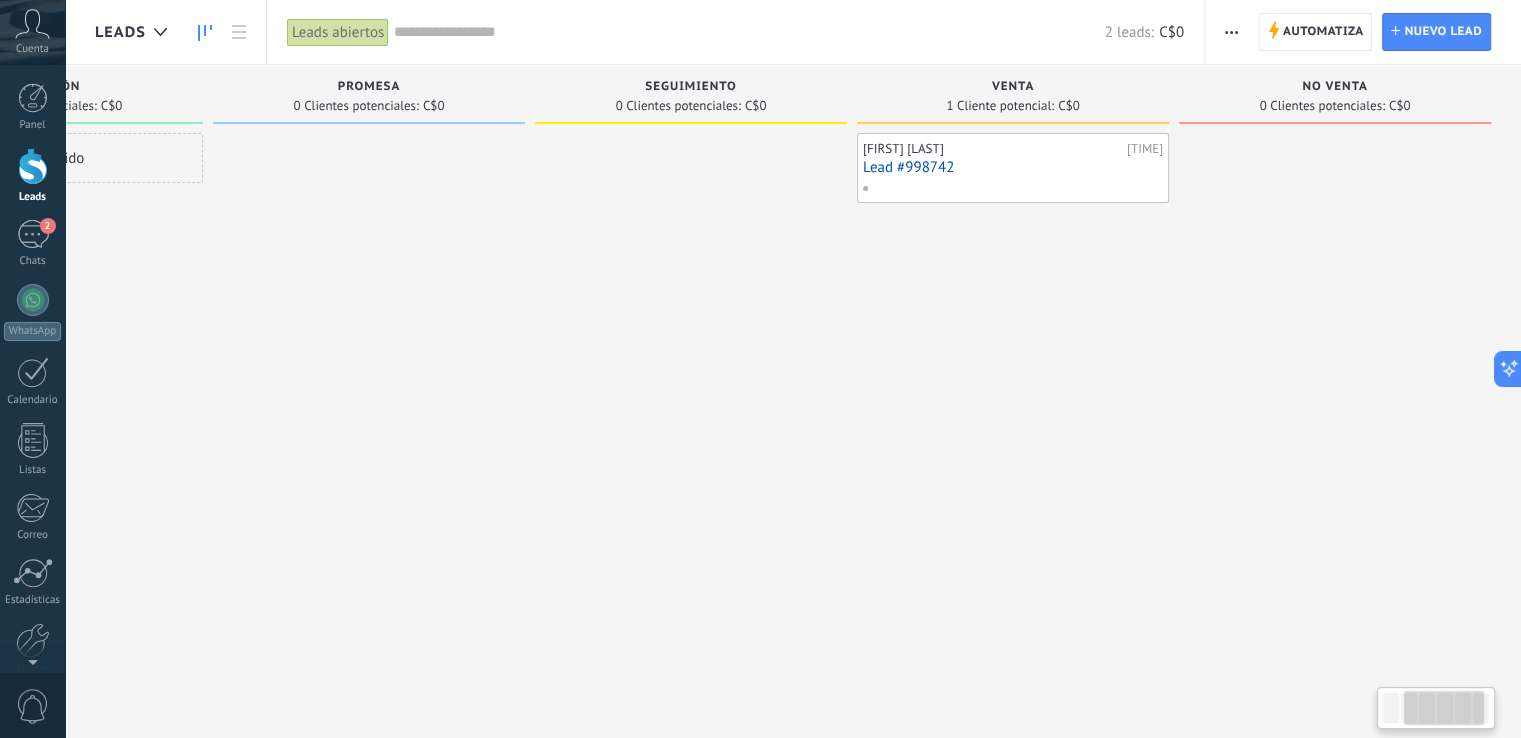 drag, startPoint x: 1252, startPoint y: 353, endPoint x: 558, endPoint y: 330, distance: 694.38104 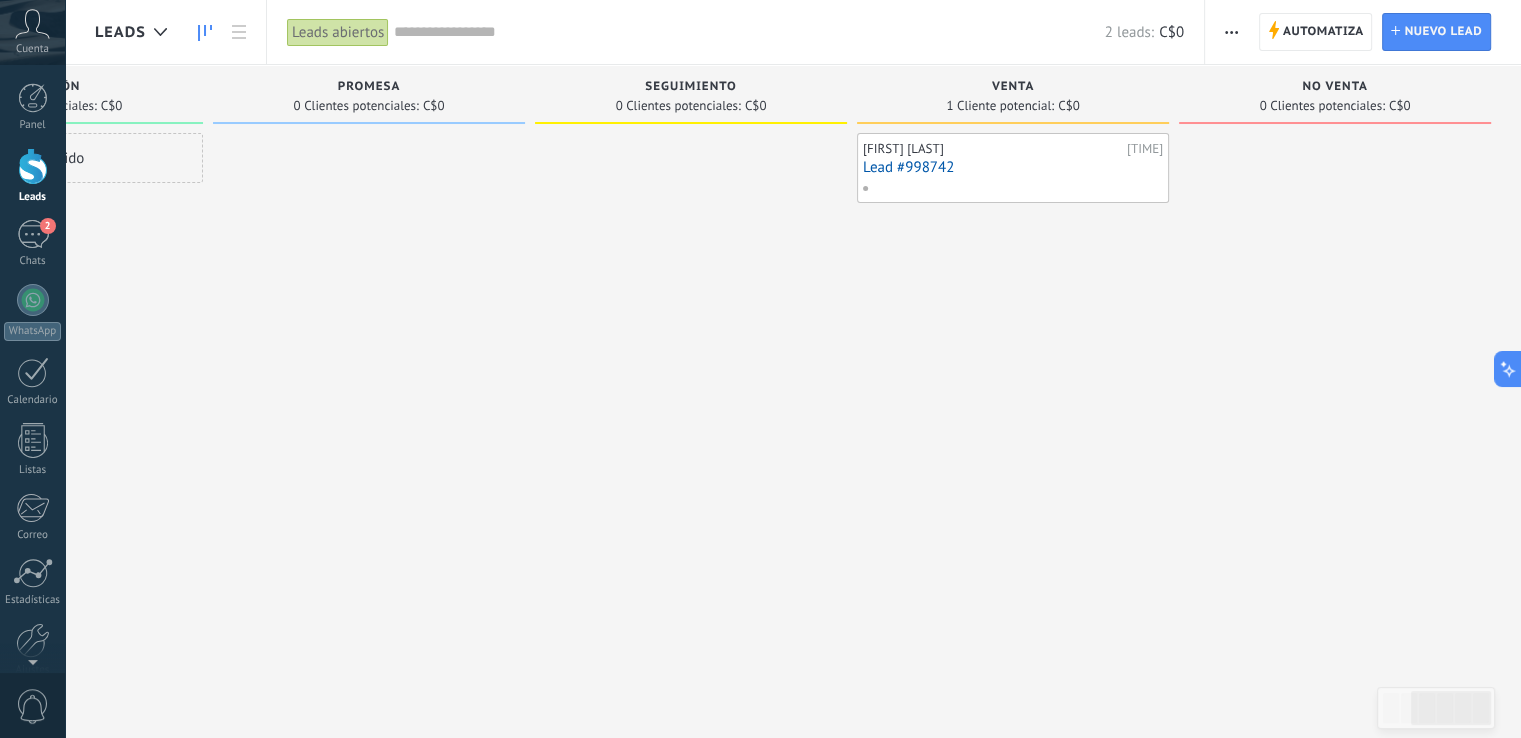 click on "Leads abiertos" at bounding box center [338, 32] 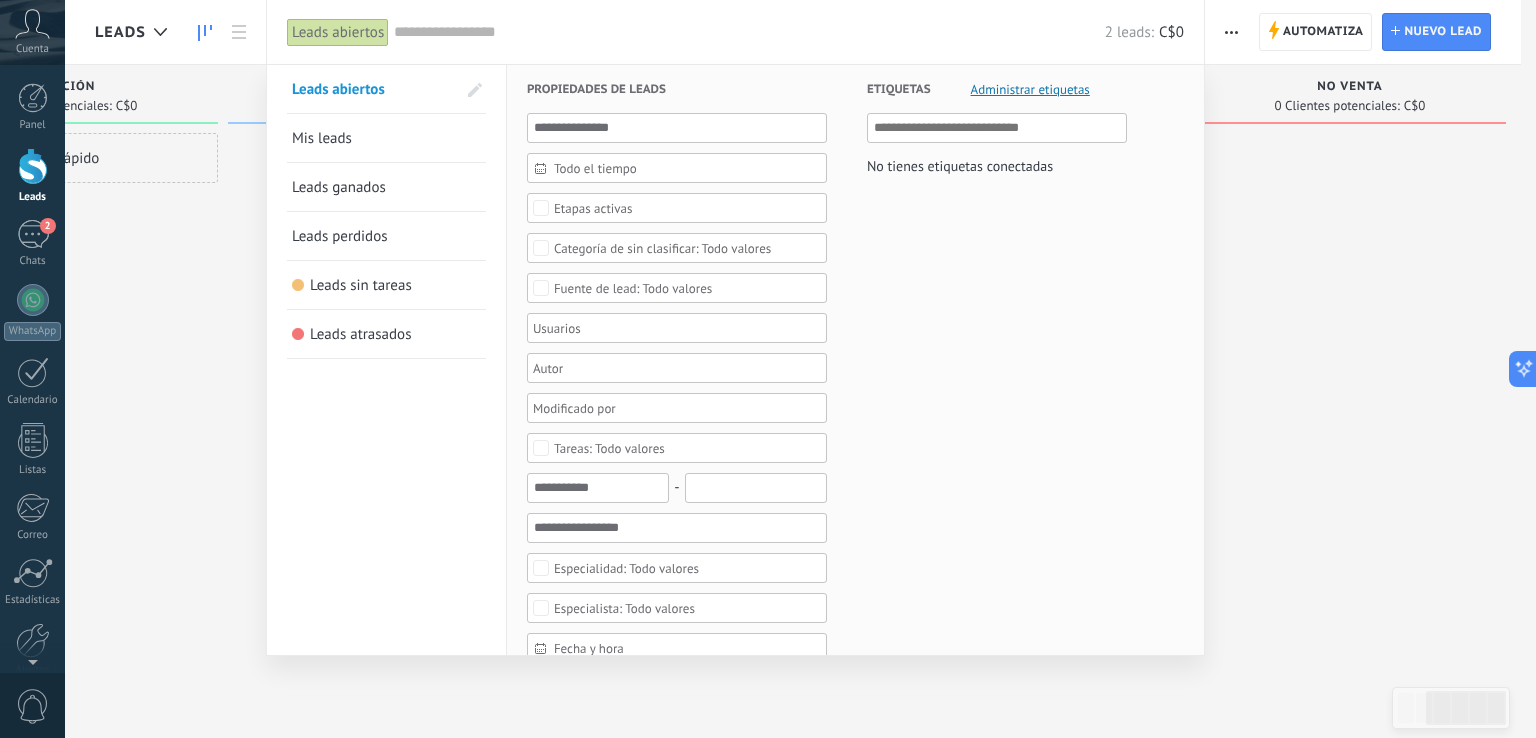 click at bounding box center (768, 369) 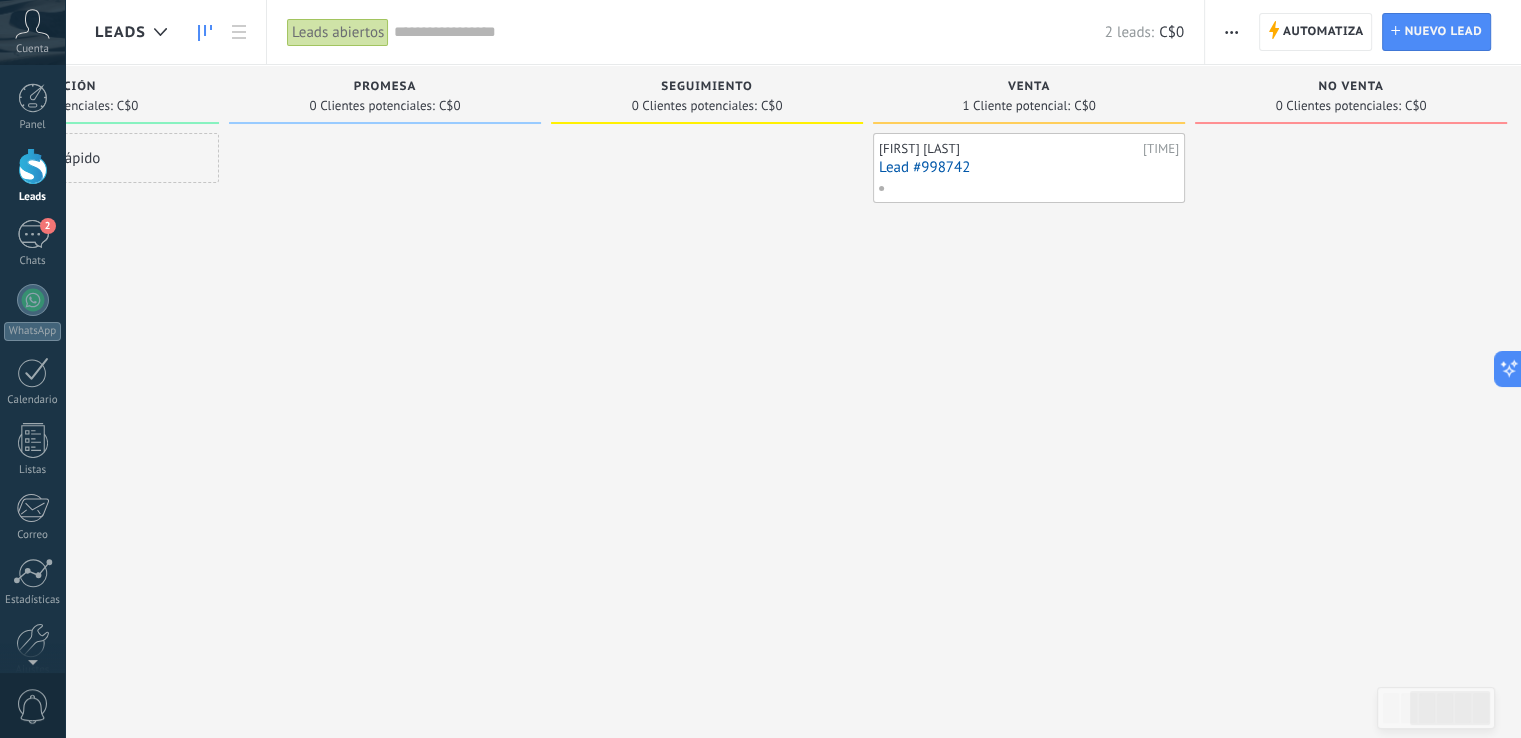 scroll, scrollTop: 0, scrollLeft: 536, axis: horizontal 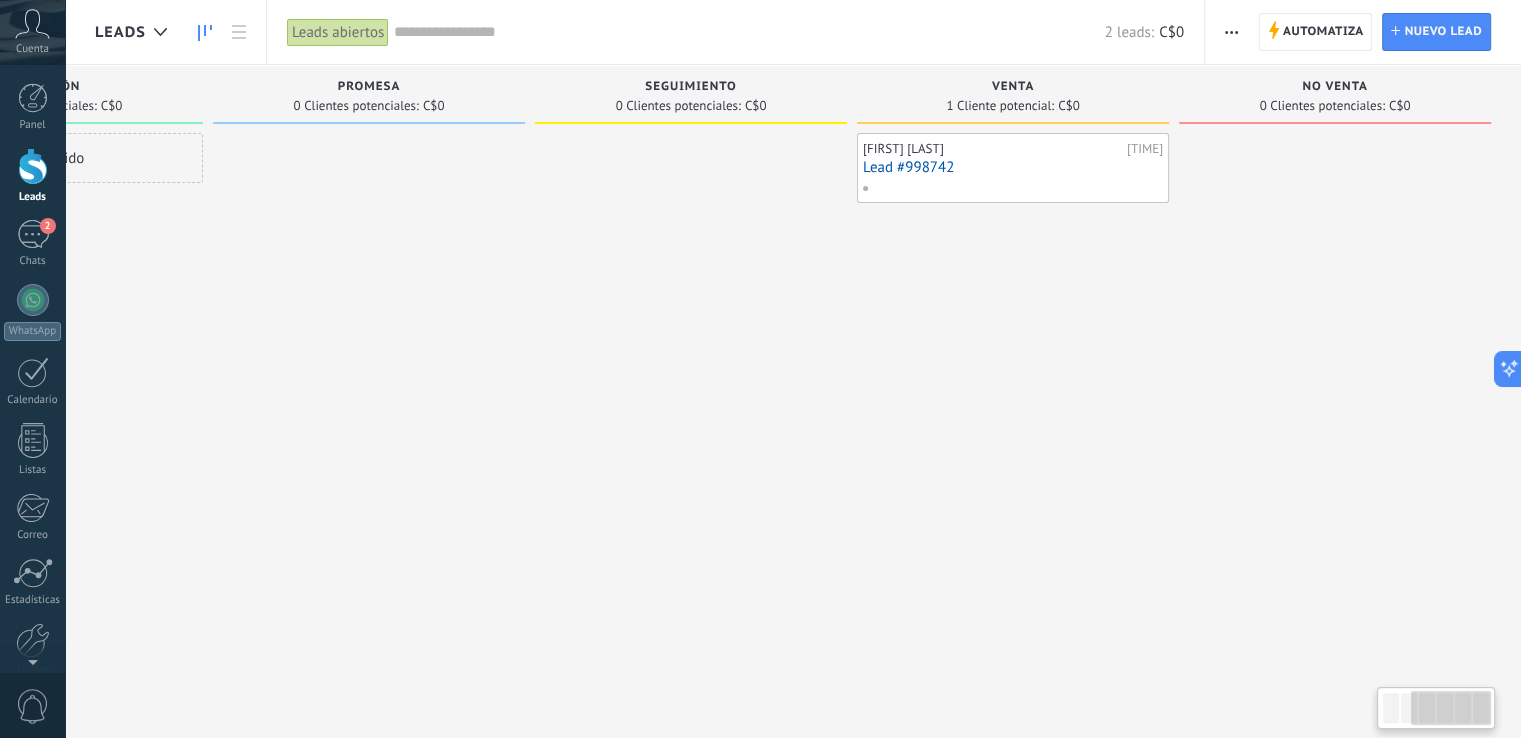 drag, startPoint x: 1112, startPoint y: 381, endPoint x: 284, endPoint y: 409, distance: 828.47327 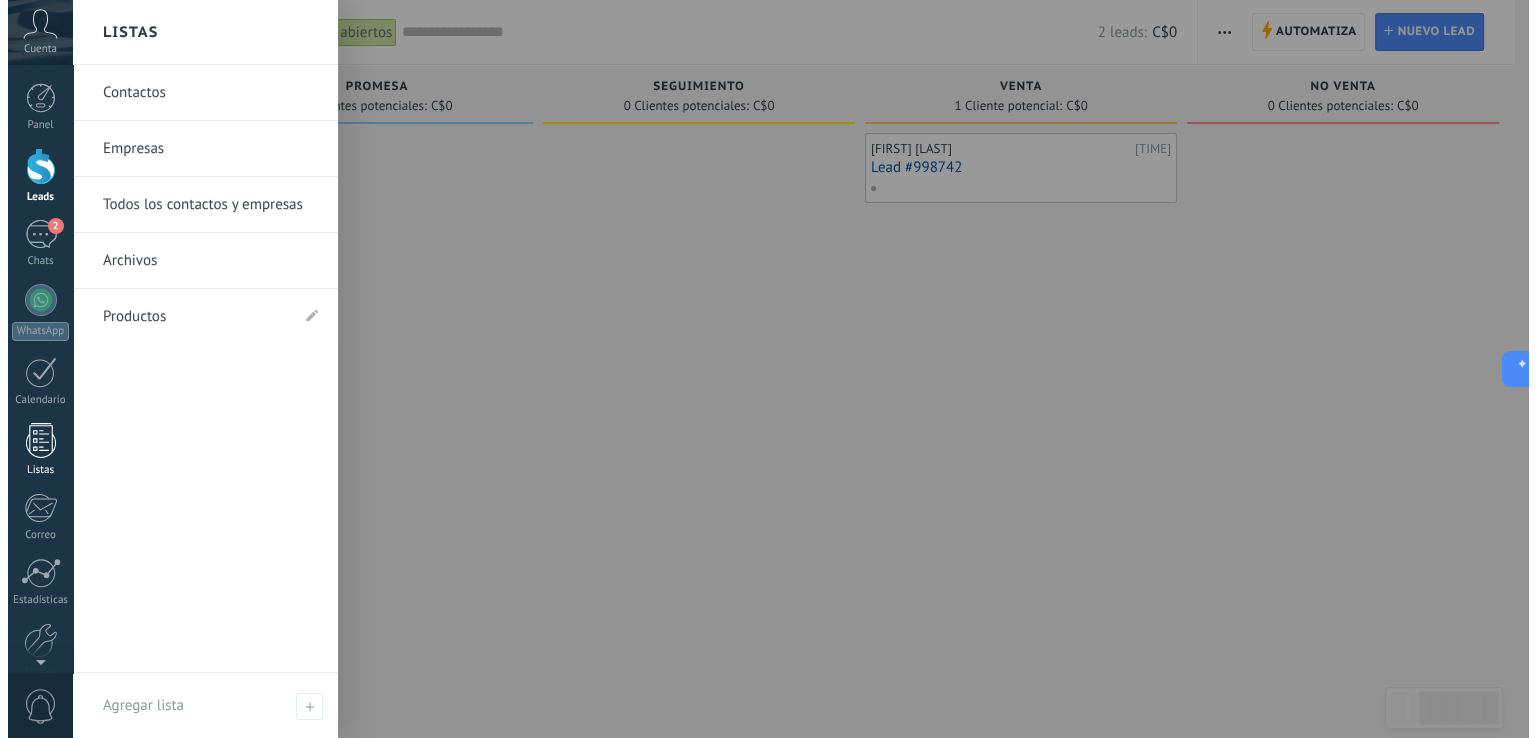 scroll, scrollTop: 0, scrollLeft: 520, axis: horizontal 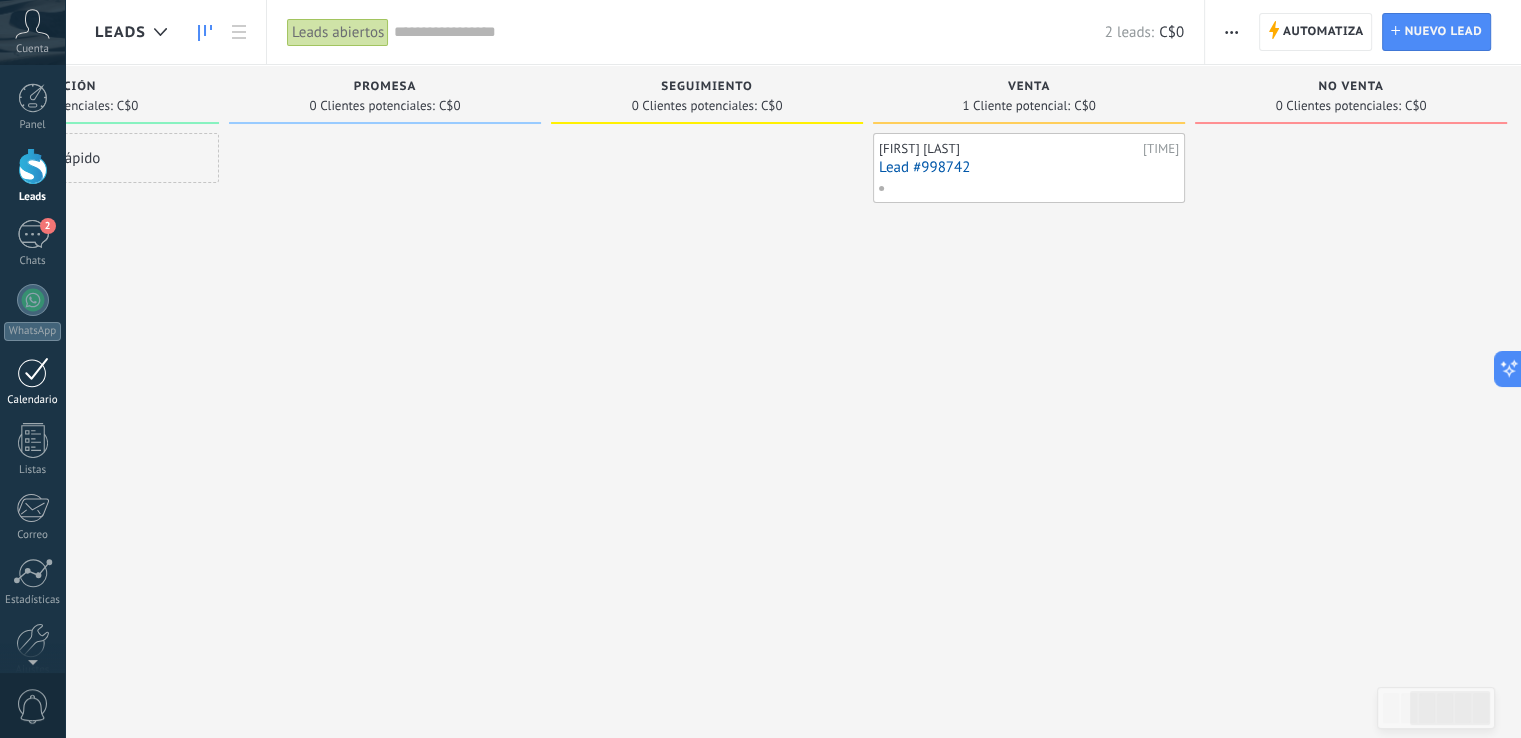 click on "Calendario" at bounding box center [32, 382] 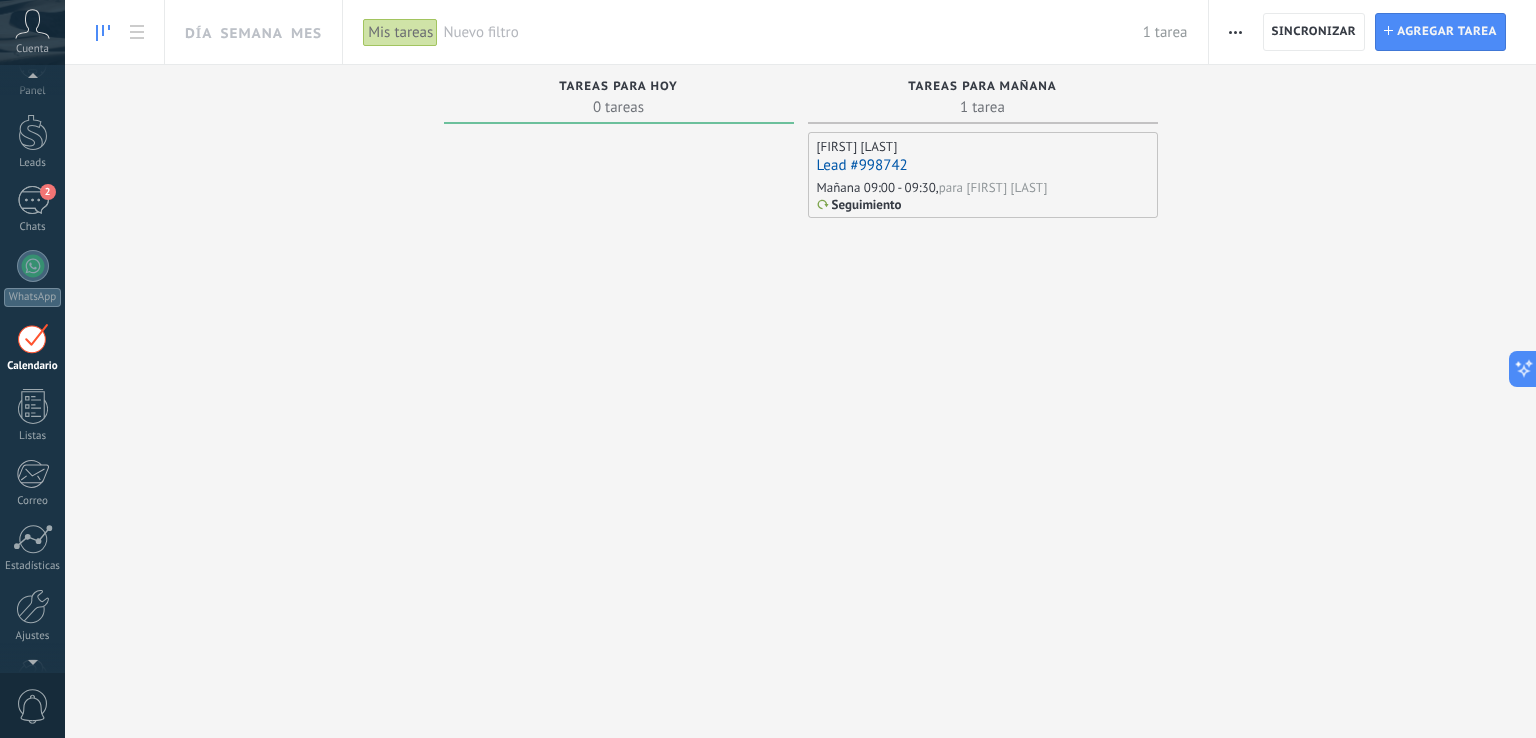scroll, scrollTop: 93, scrollLeft: 0, axis: vertical 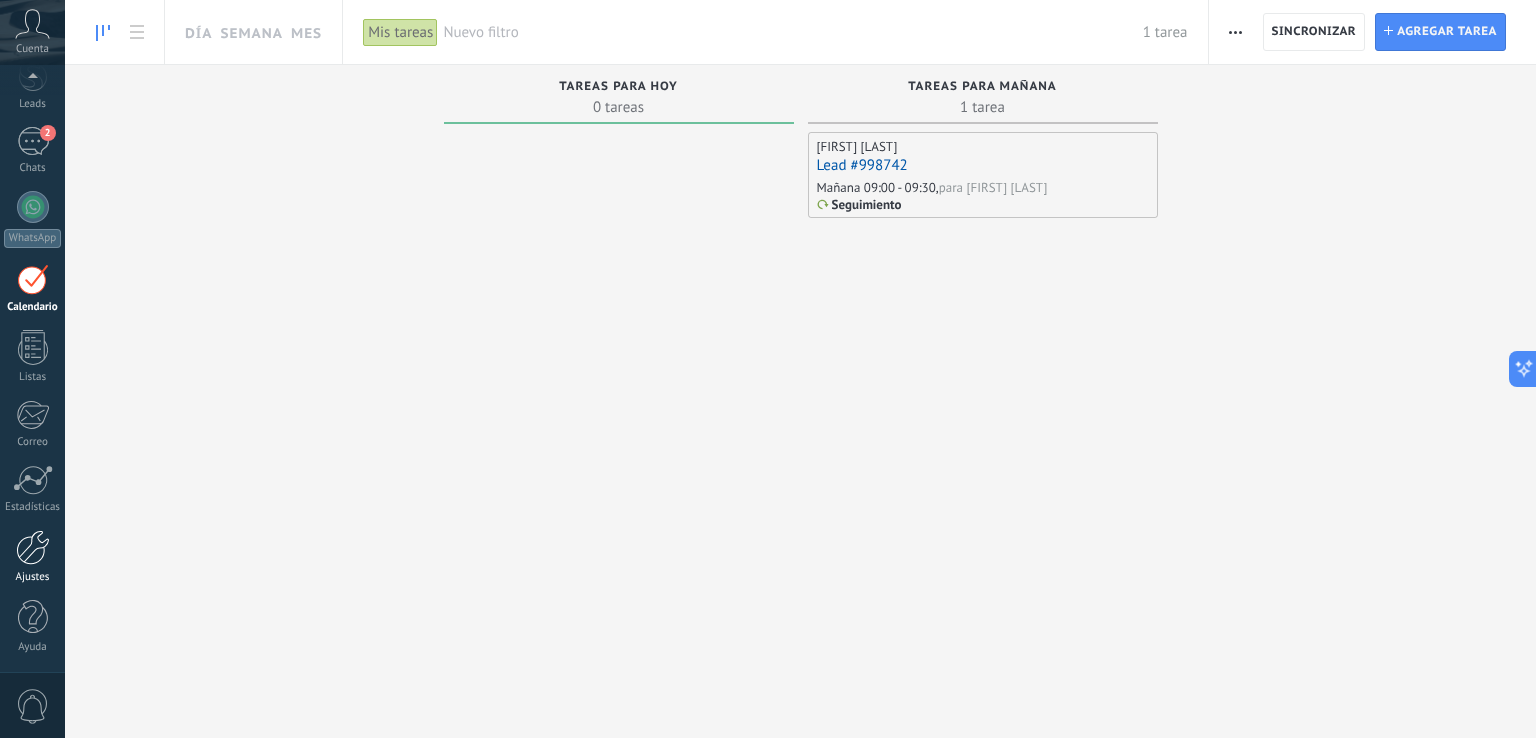 click at bounding box center (33, 547) 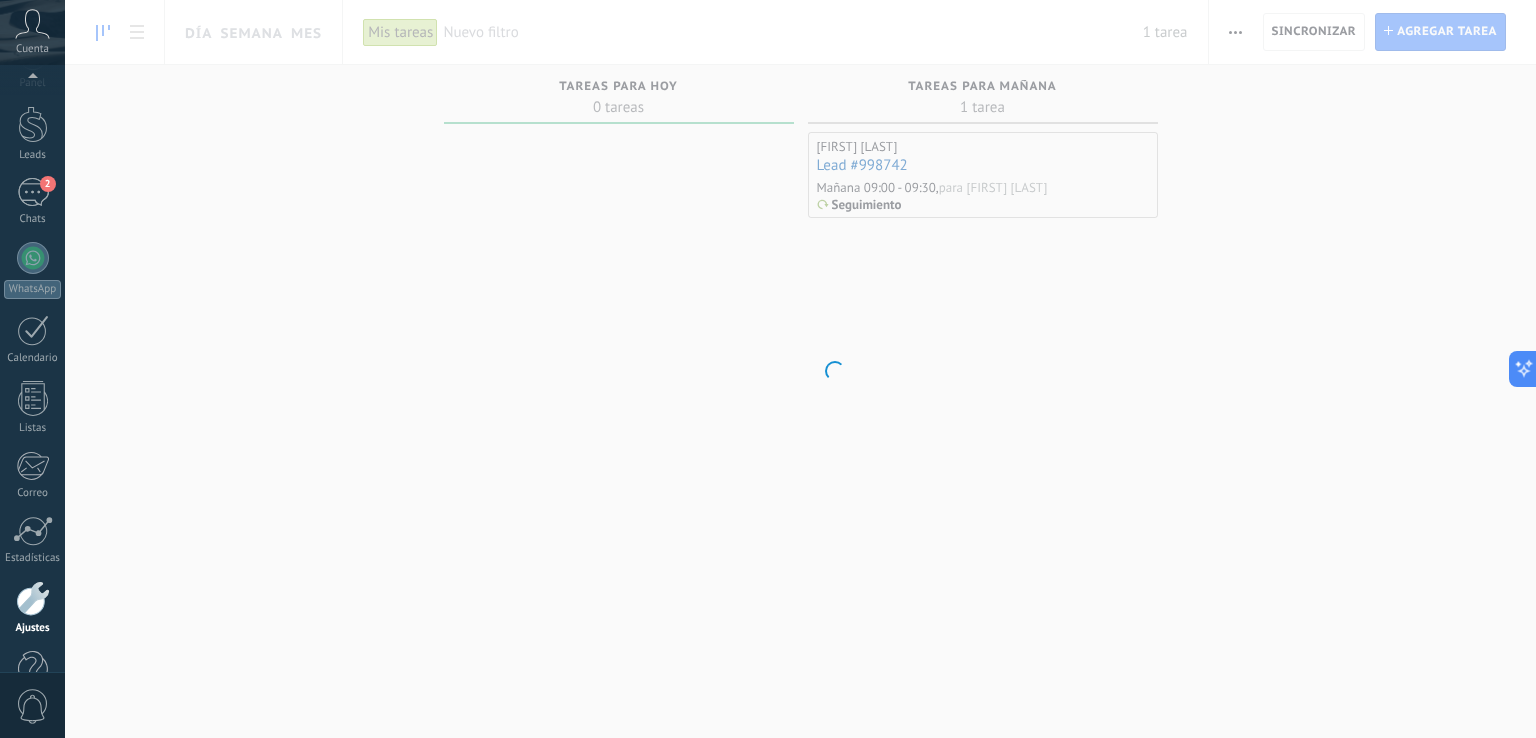 scroll, scrollTop: 93, scrollLeft: 0, axis: vertical 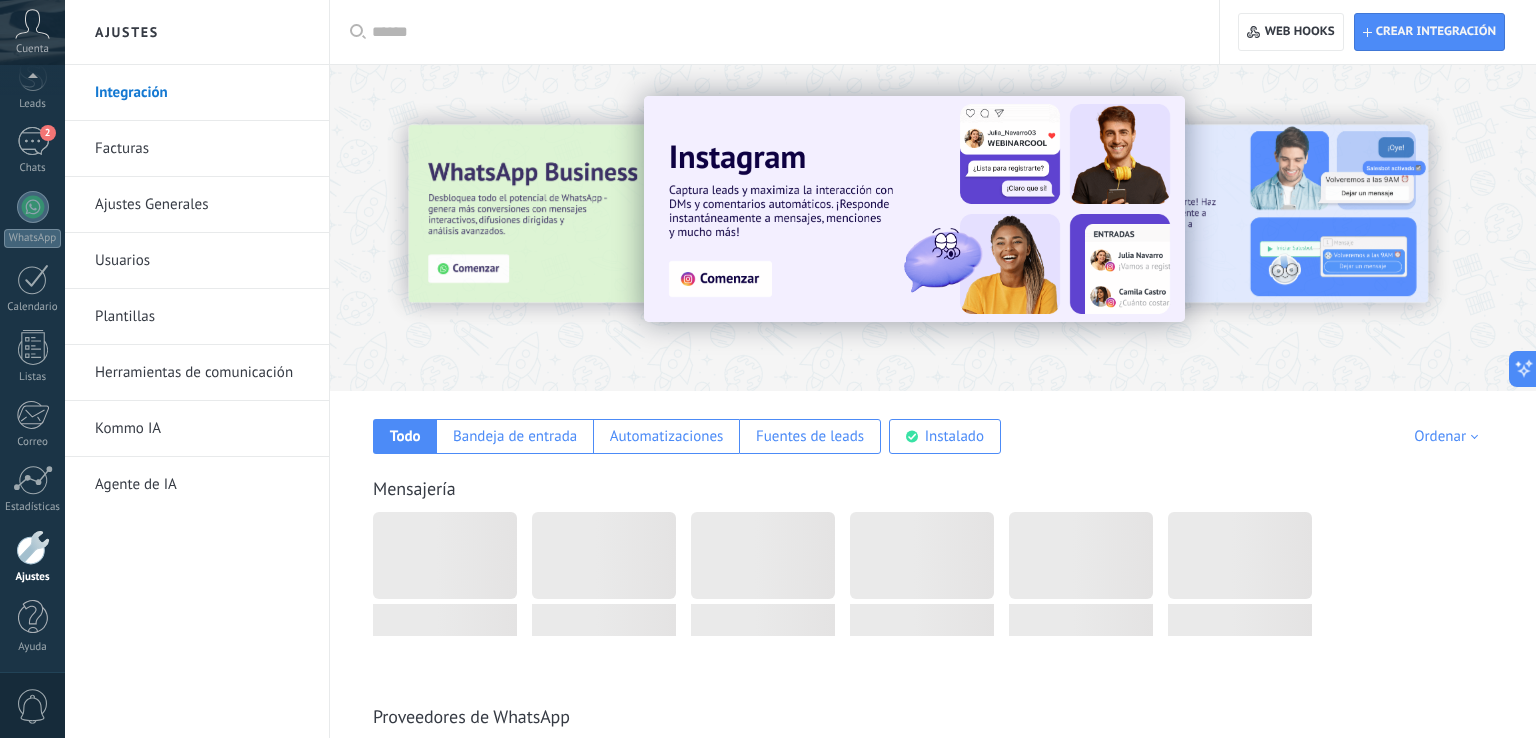click on "Ajustes" at bounding box center [197, 32] 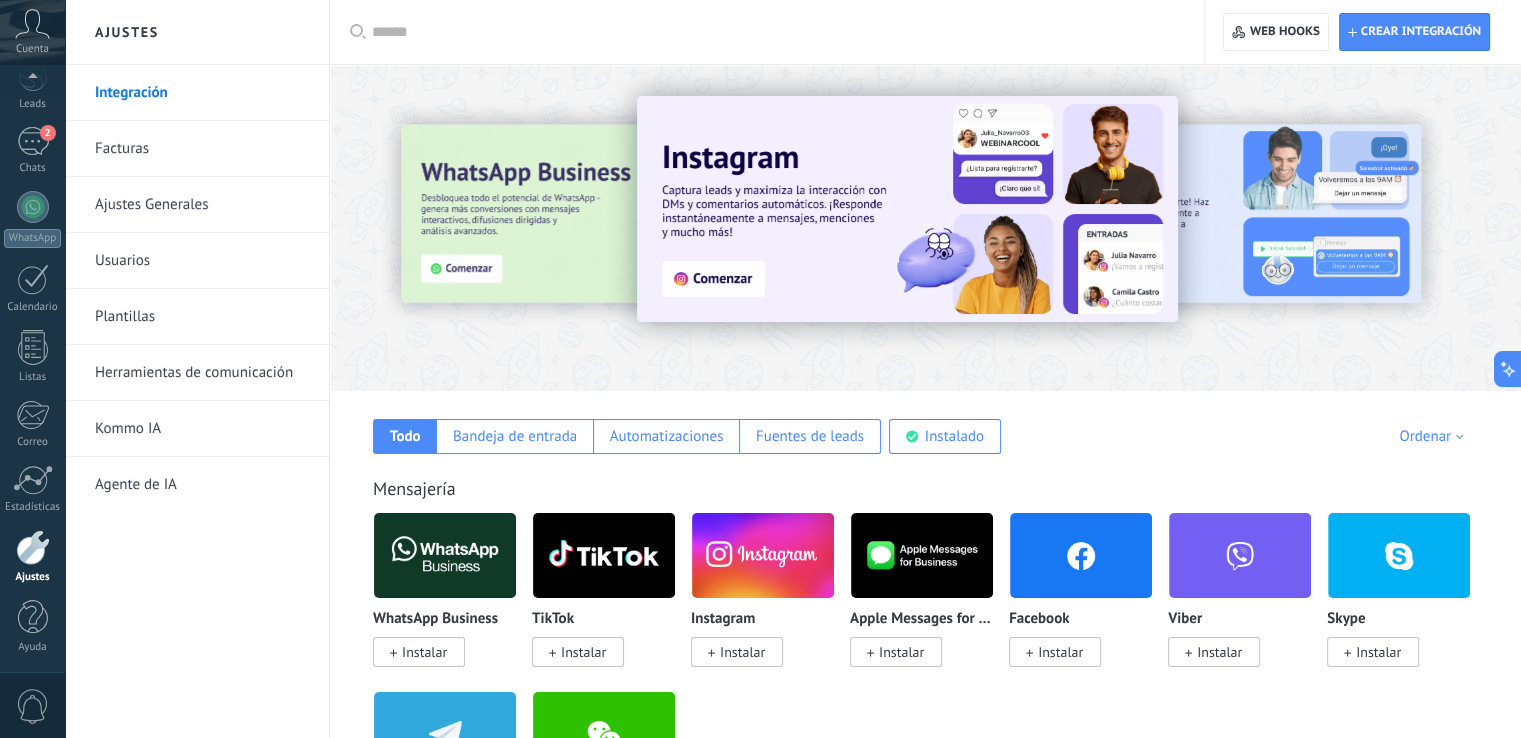 click on "Herramientas de comunicación" at bounding box center [202, 373] 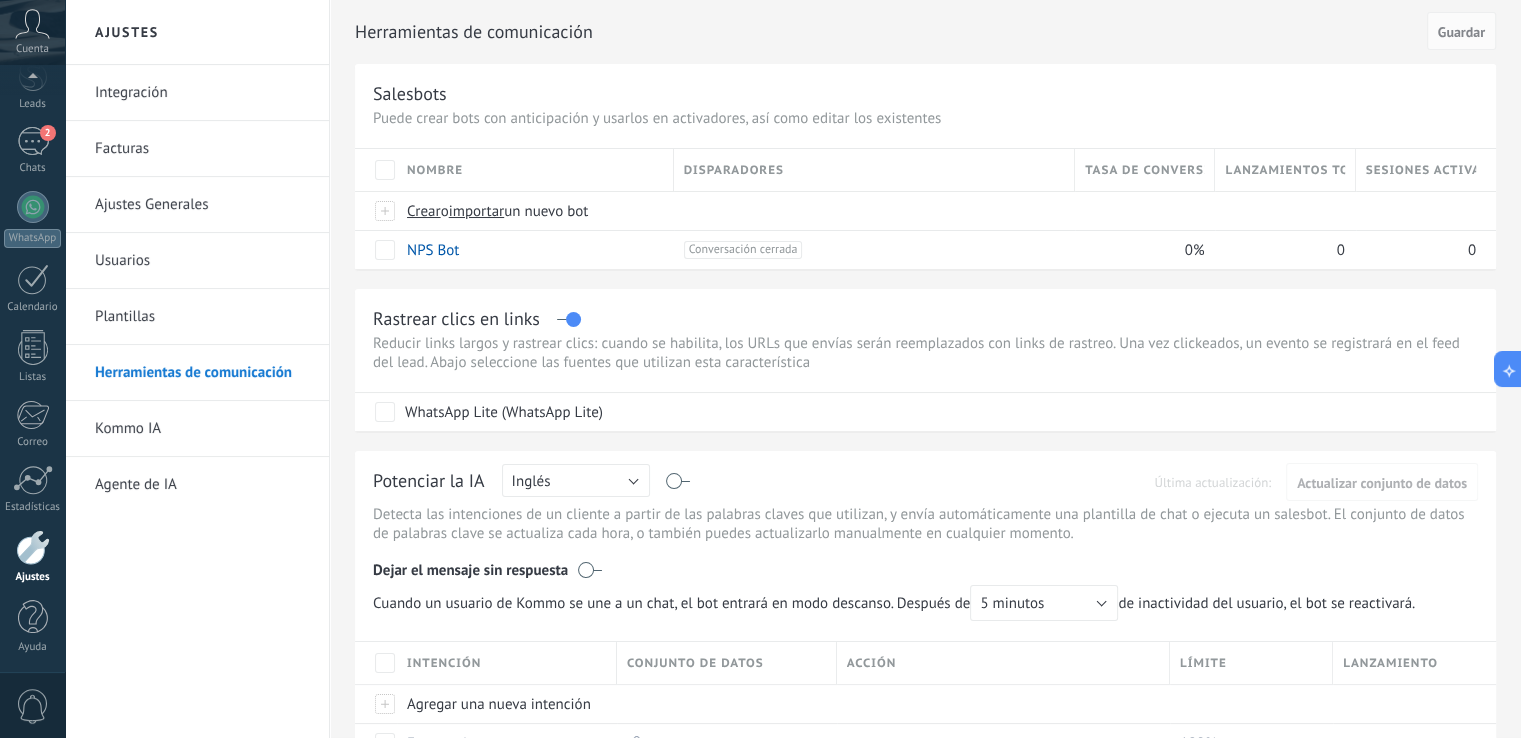 click on "Plantillas" at bounding box center [202, 317] 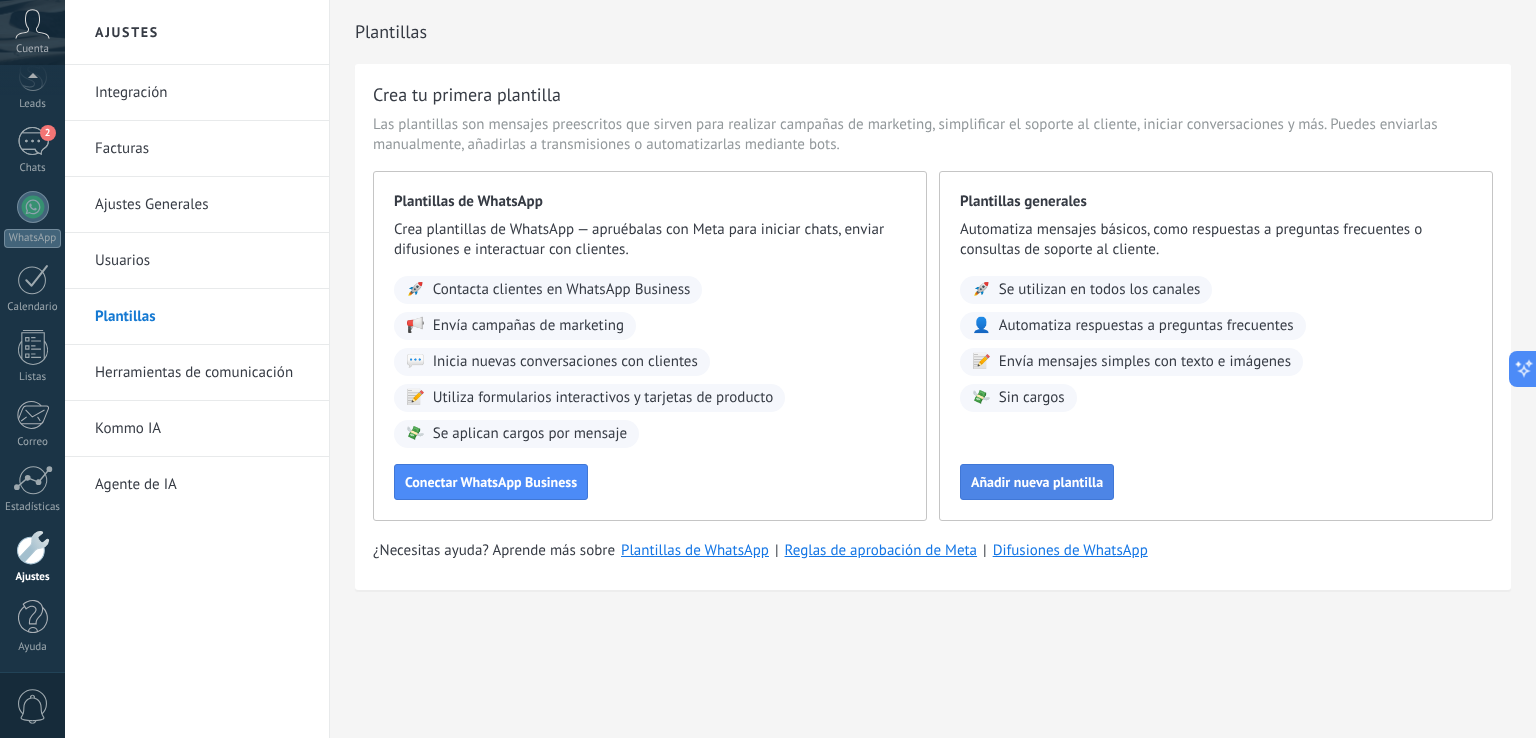 click on "Añadir nueva plantilla" at bounding box center (1037, 482) 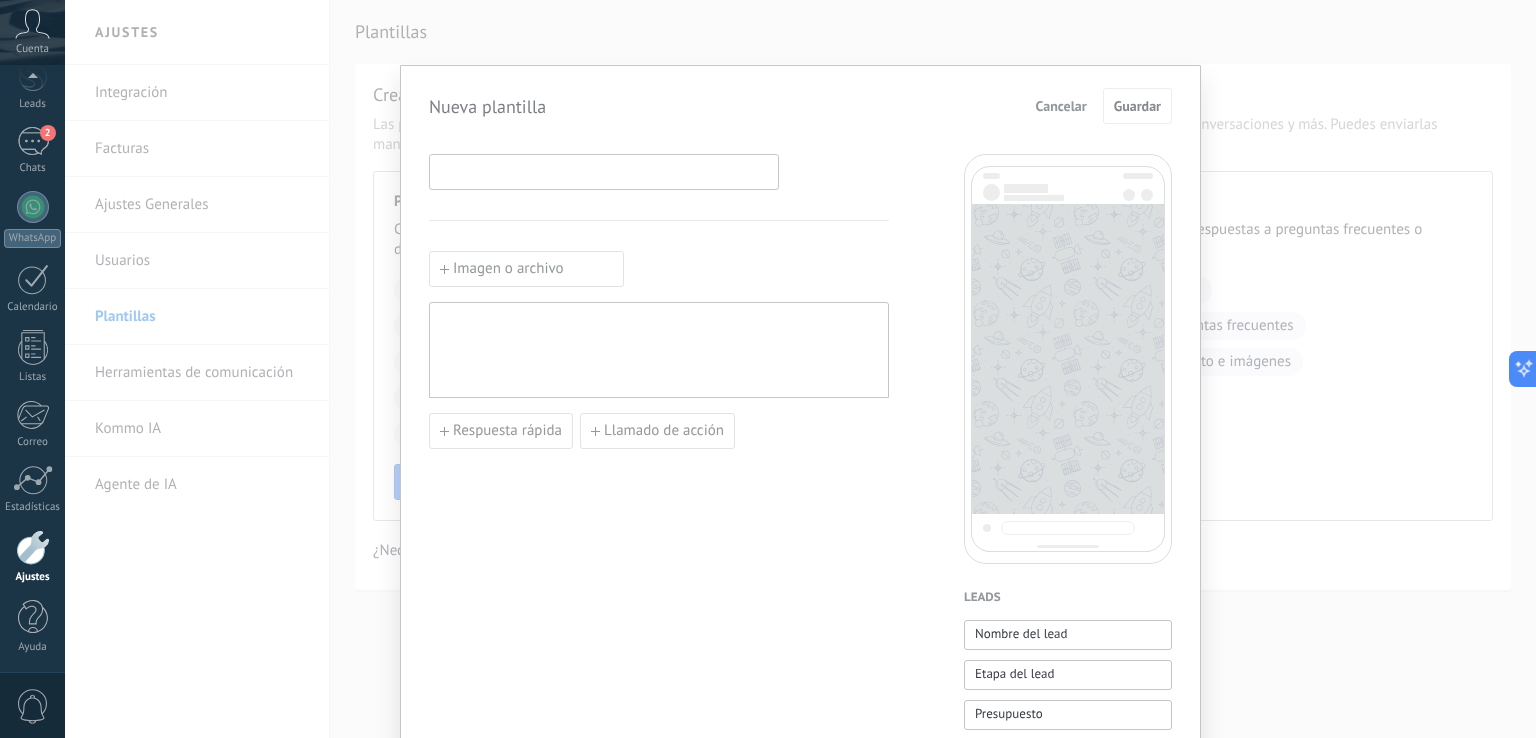 click at bounding box center (604, 171) 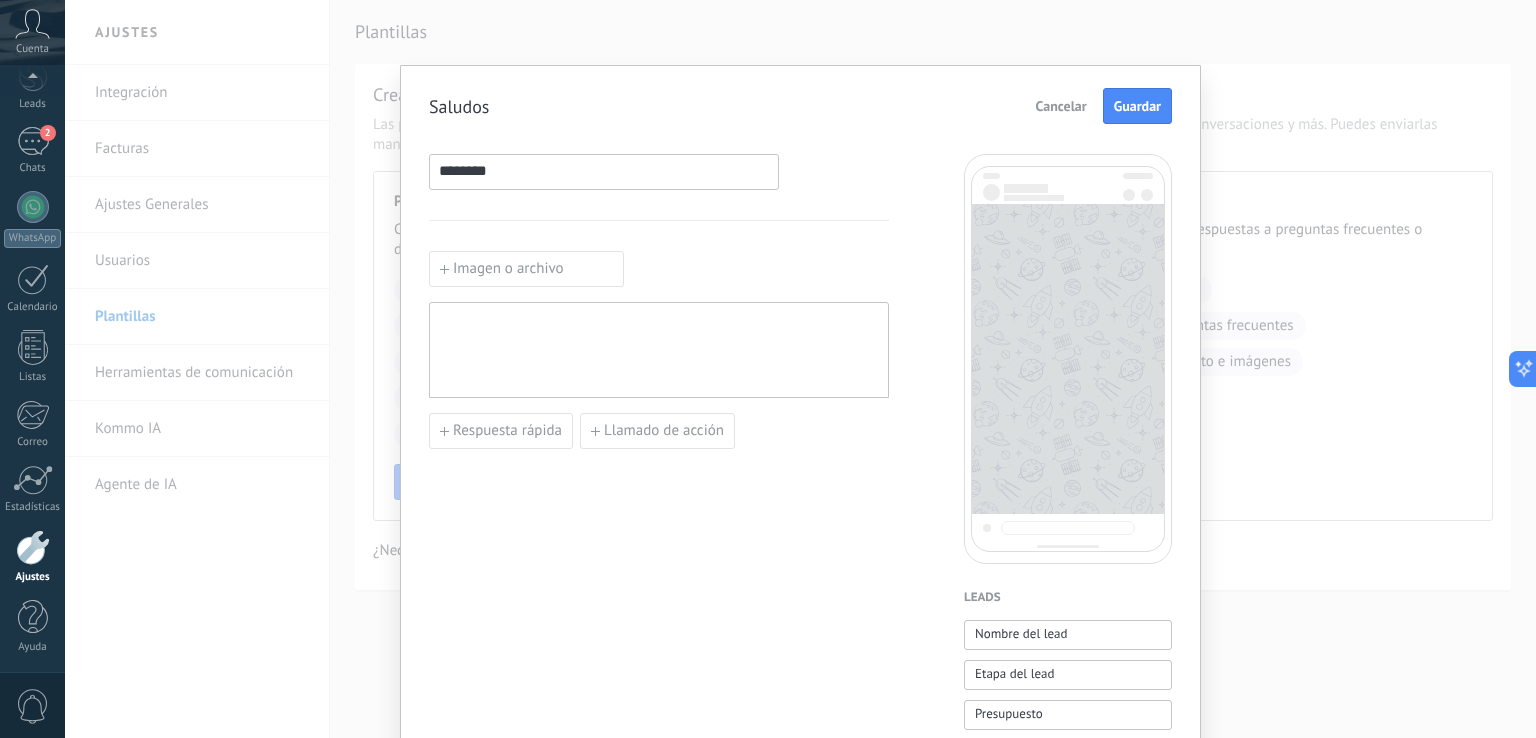 type on "*******" 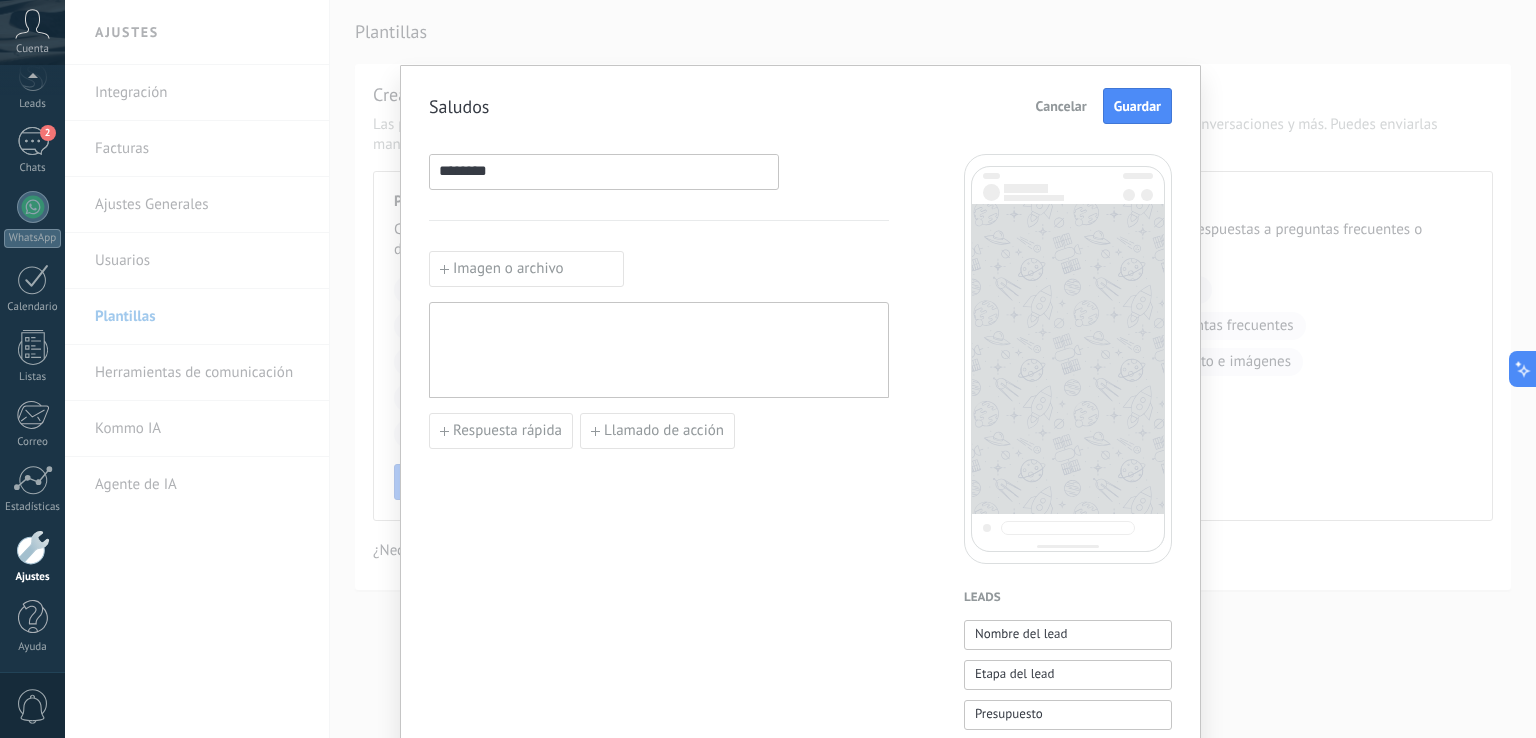 click at bounding box center (659, 350) 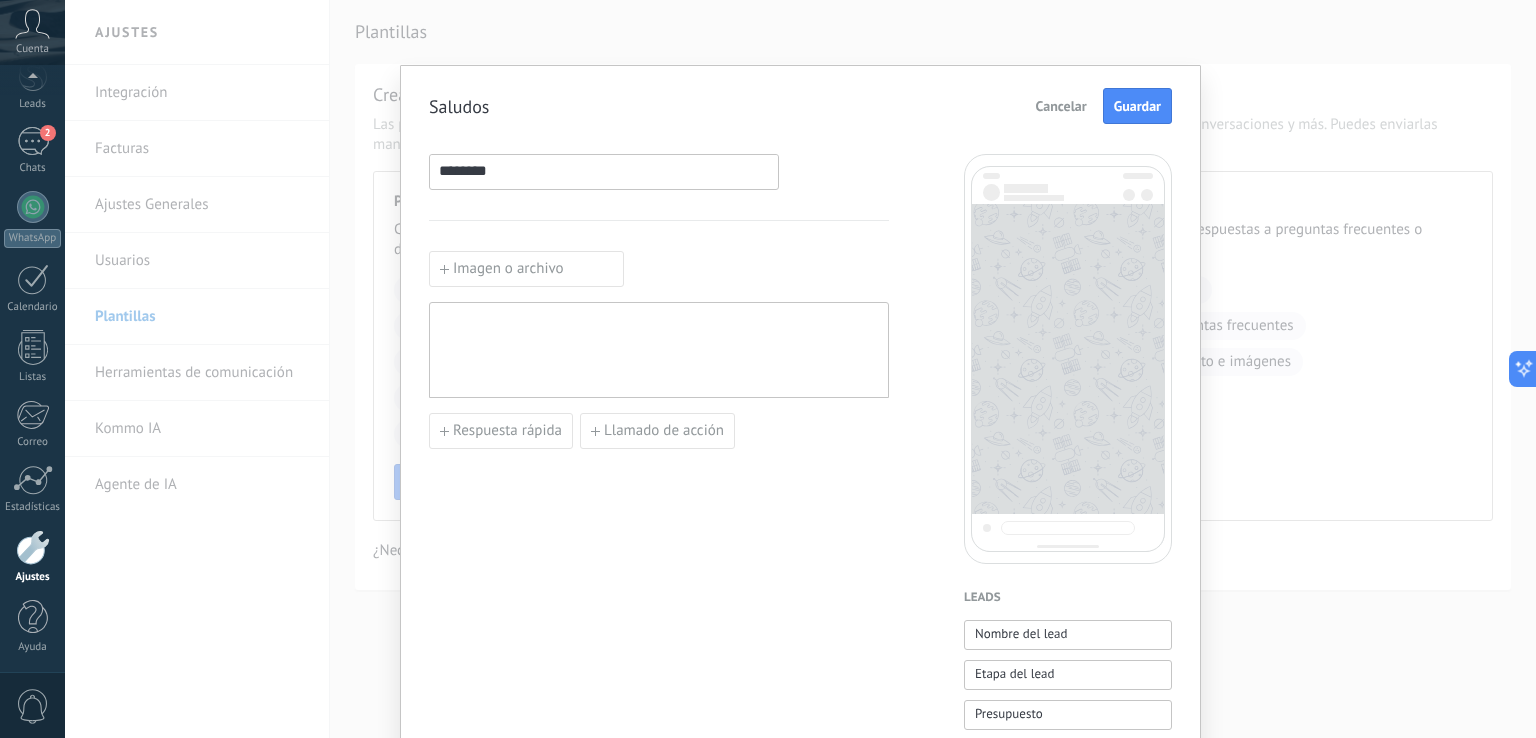 paste 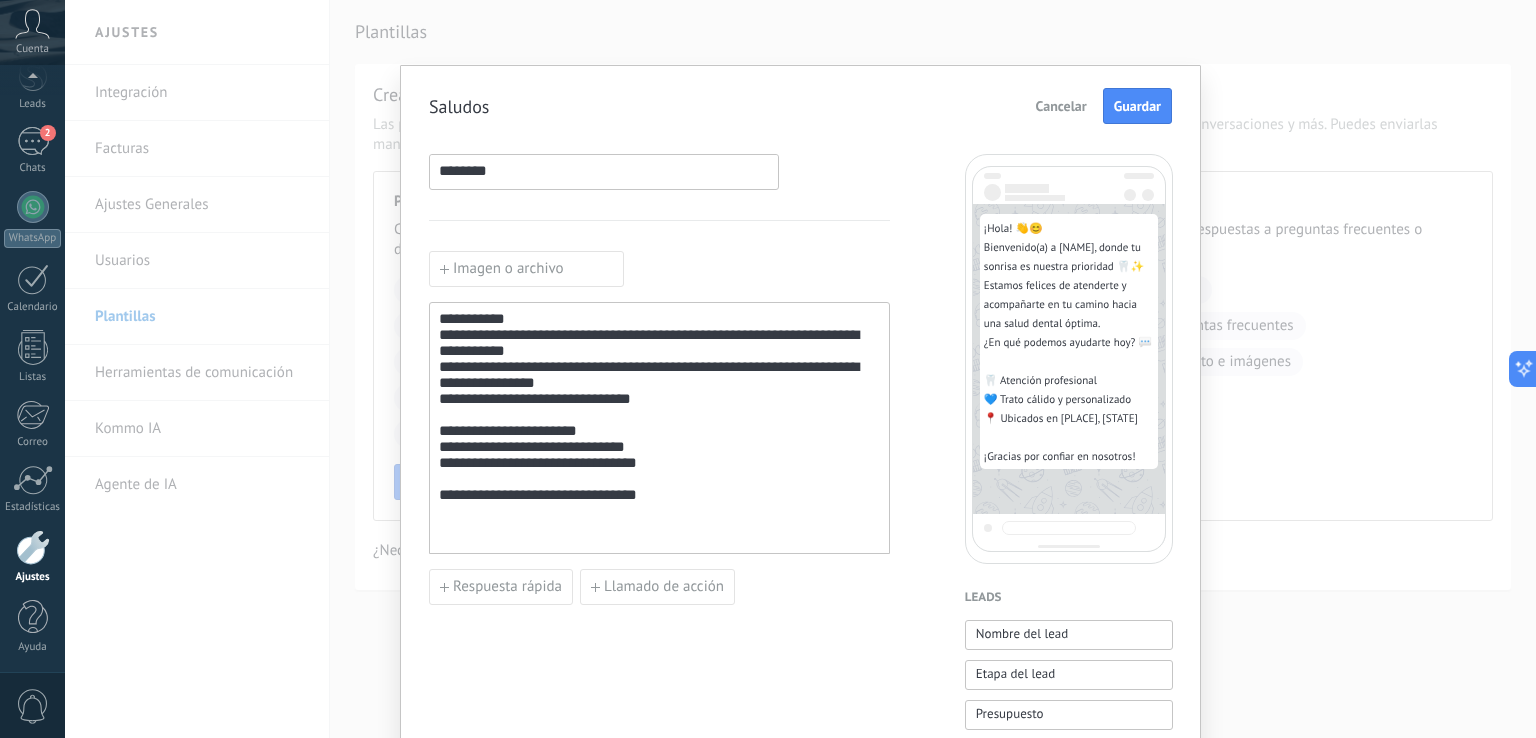click on "**********" at bounding box center (659, 428) 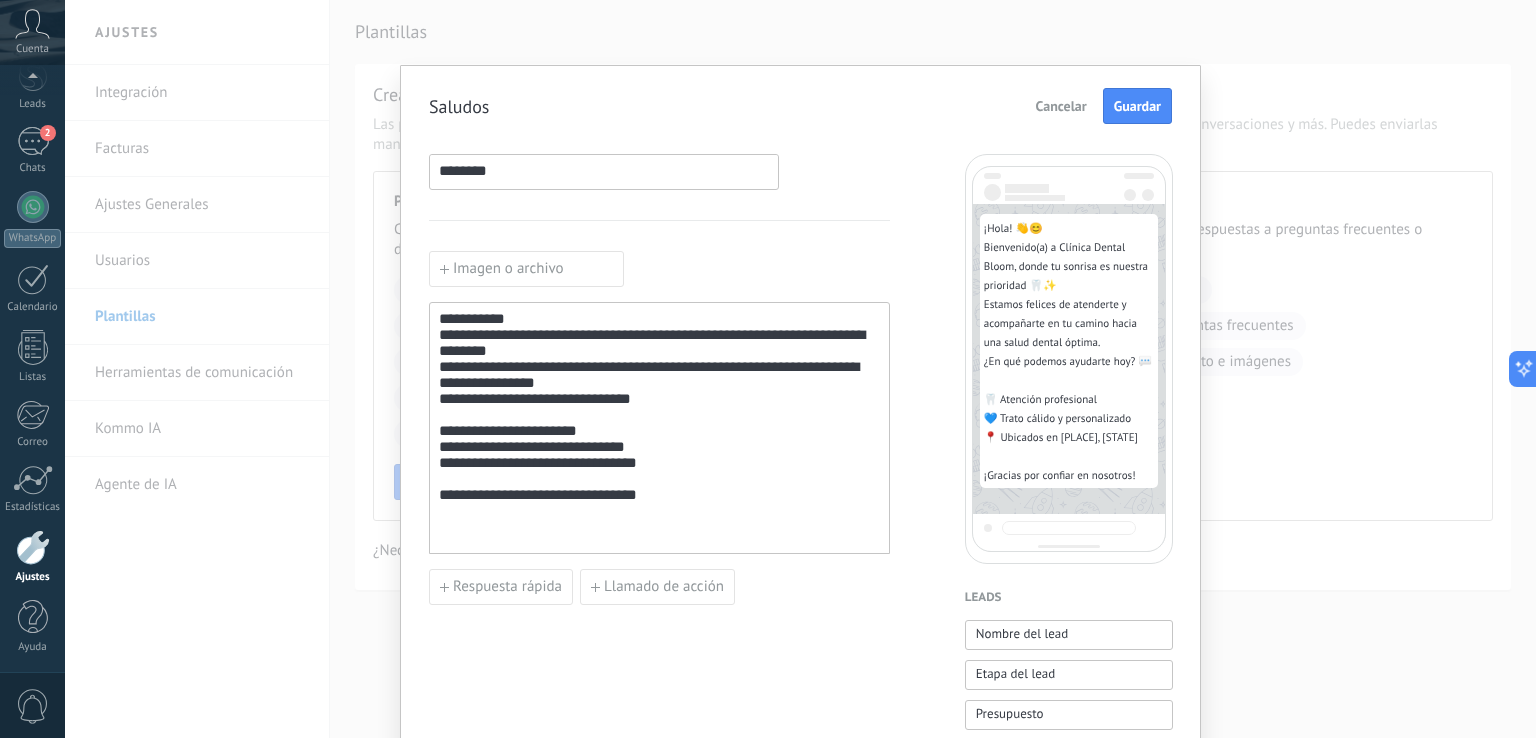 click on "**********" at bounding box center (659, 428) 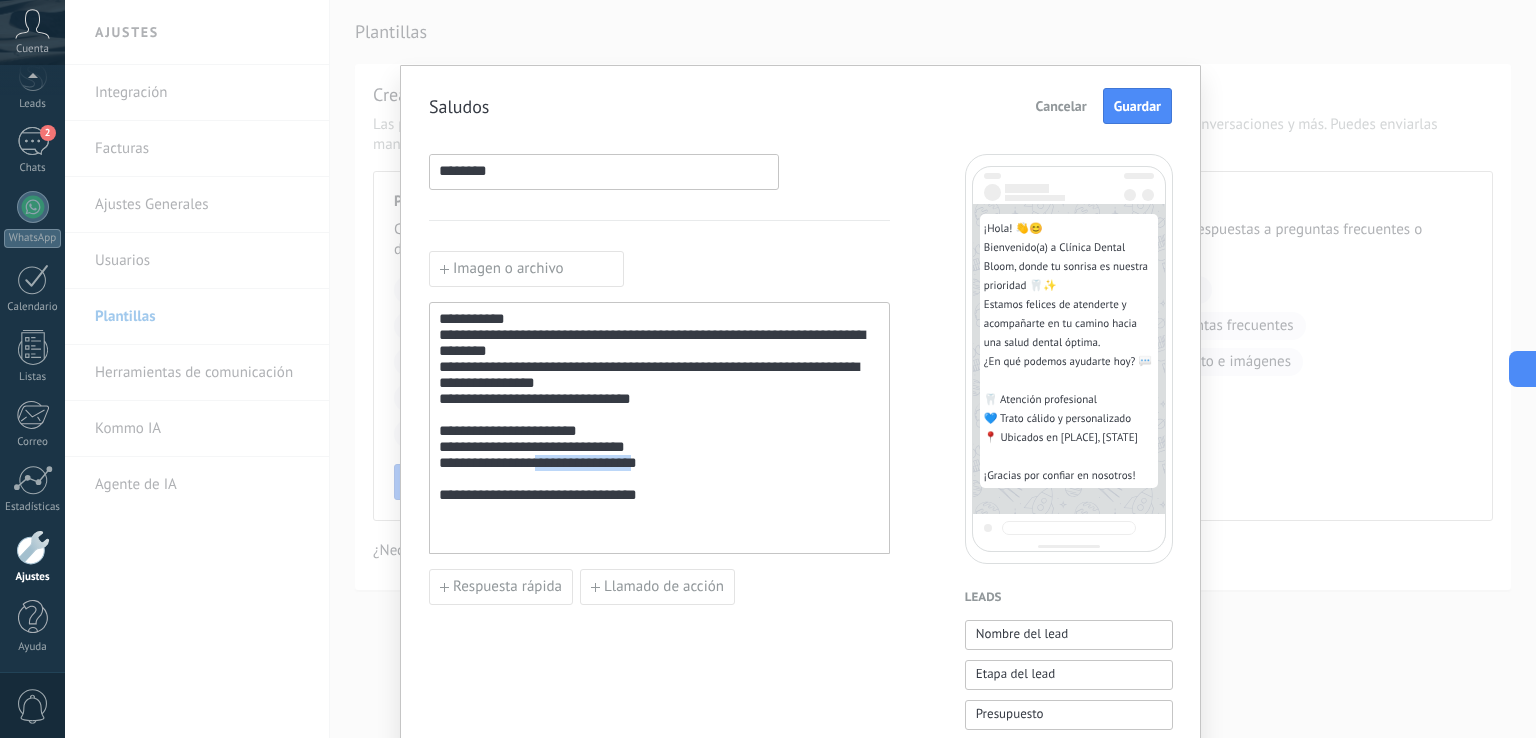 drag, startPoint x: 647, startPoint y: 497, endPoint x: 540, endPoint y: 498, distance: 107.00467 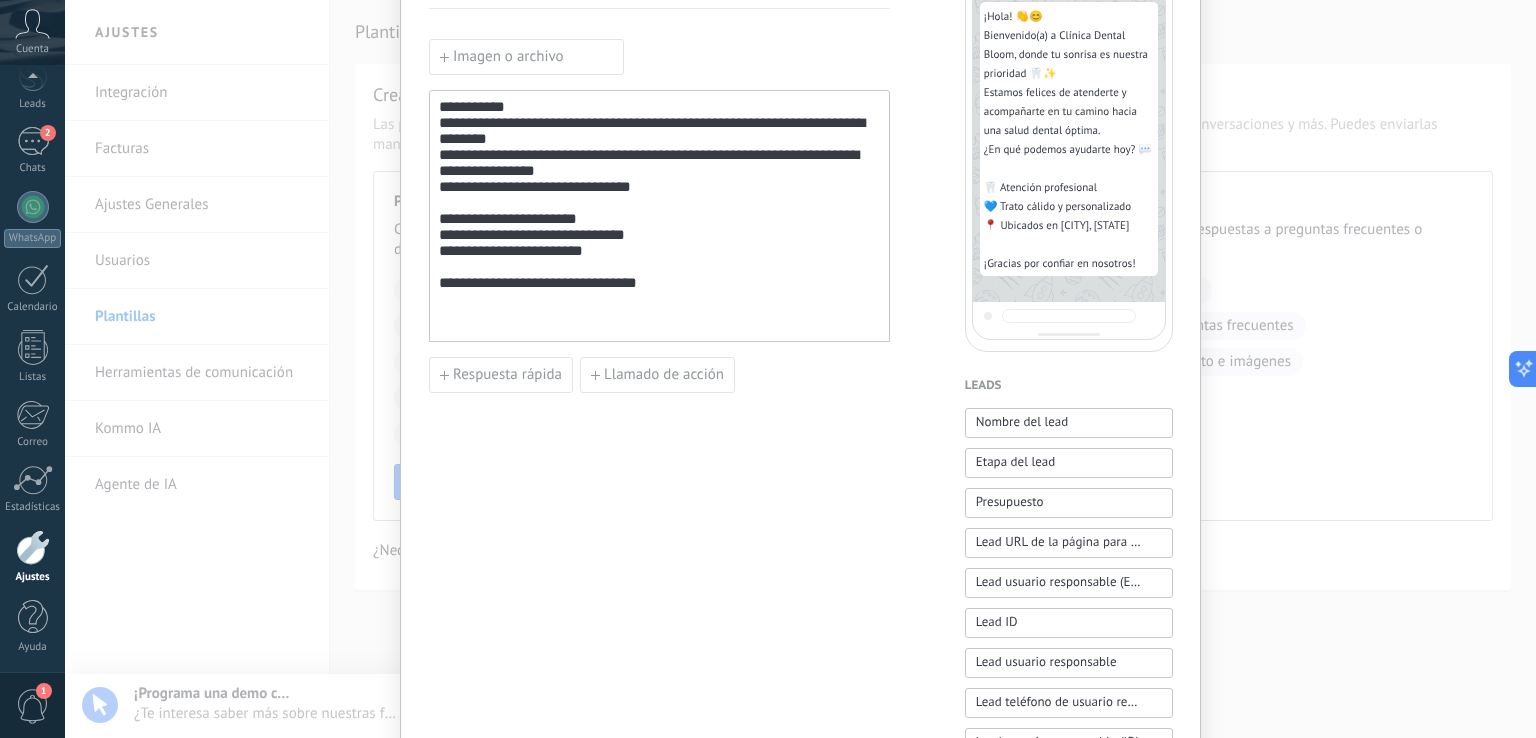 scroll, scrollTop: 0, scrollLeft: 0, axis: both 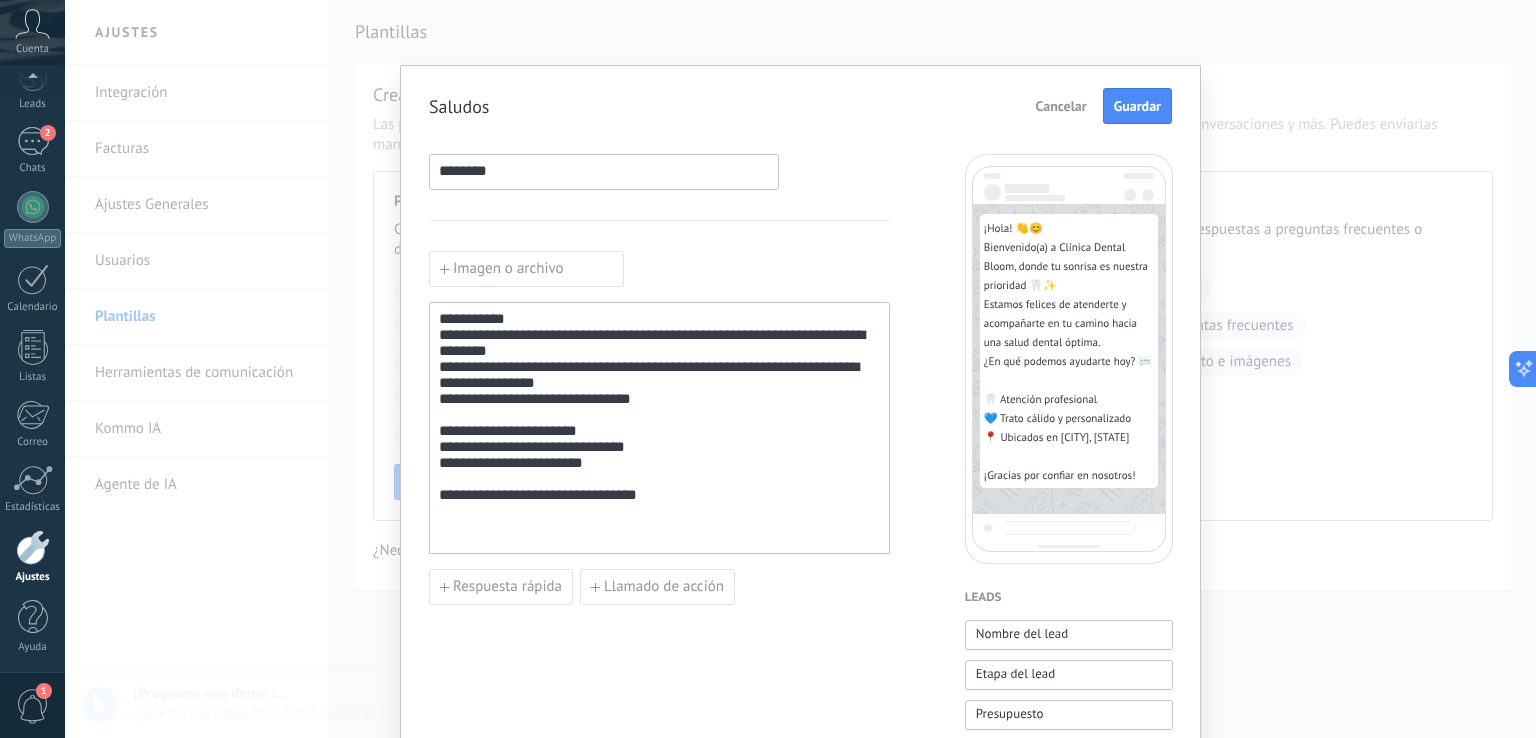 click on "*******" at bounding box center (604, 171) 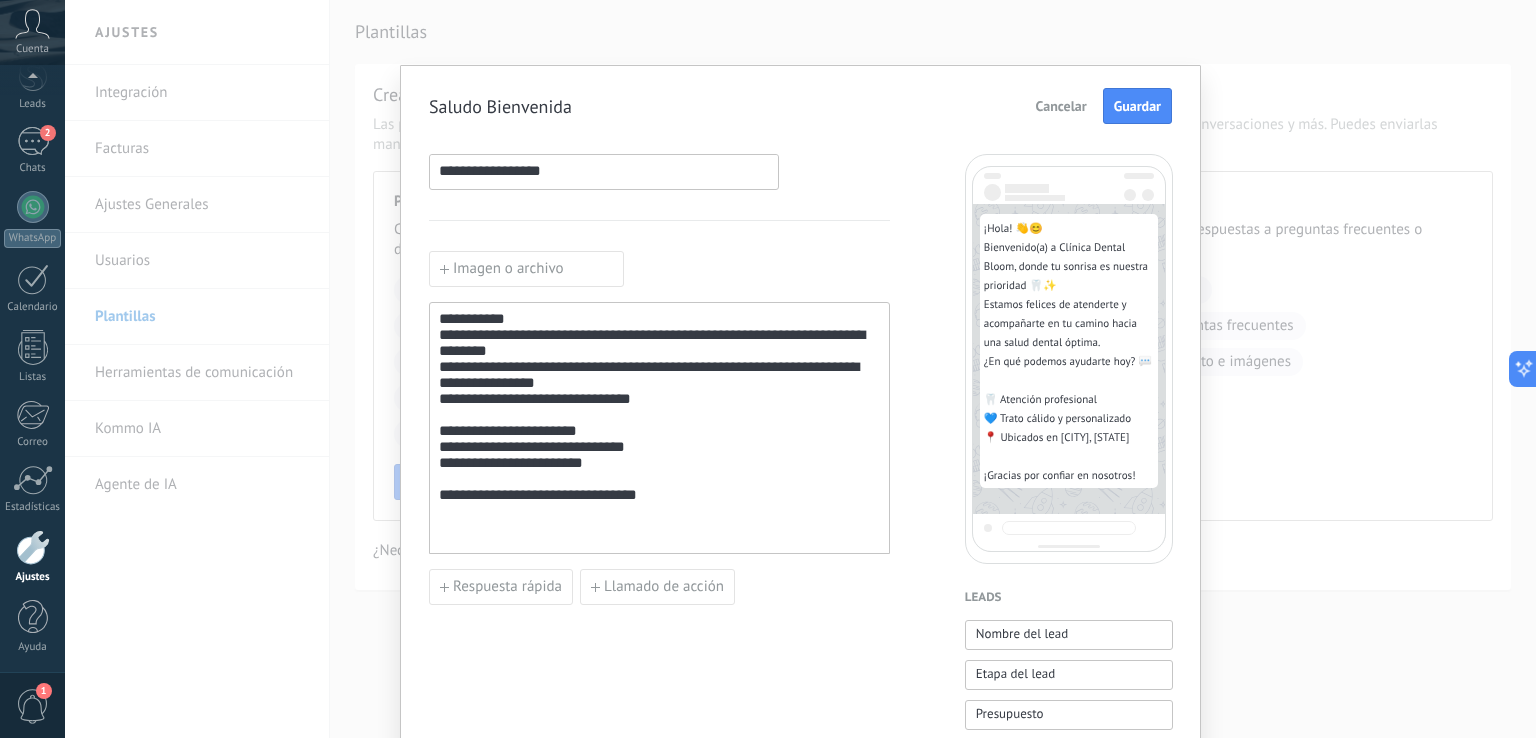 type on "**********" 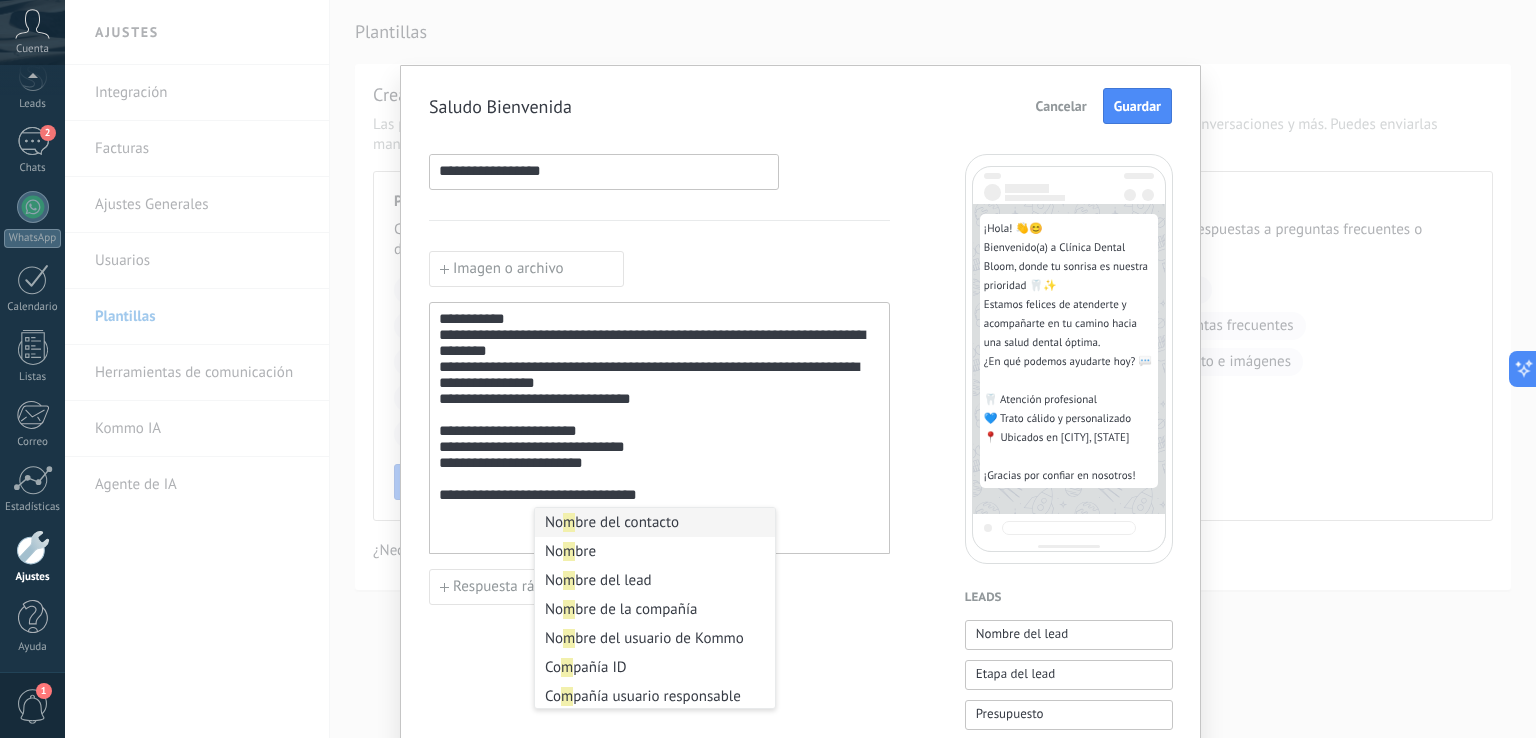 click on "**********" at bounding box center [659, 428] 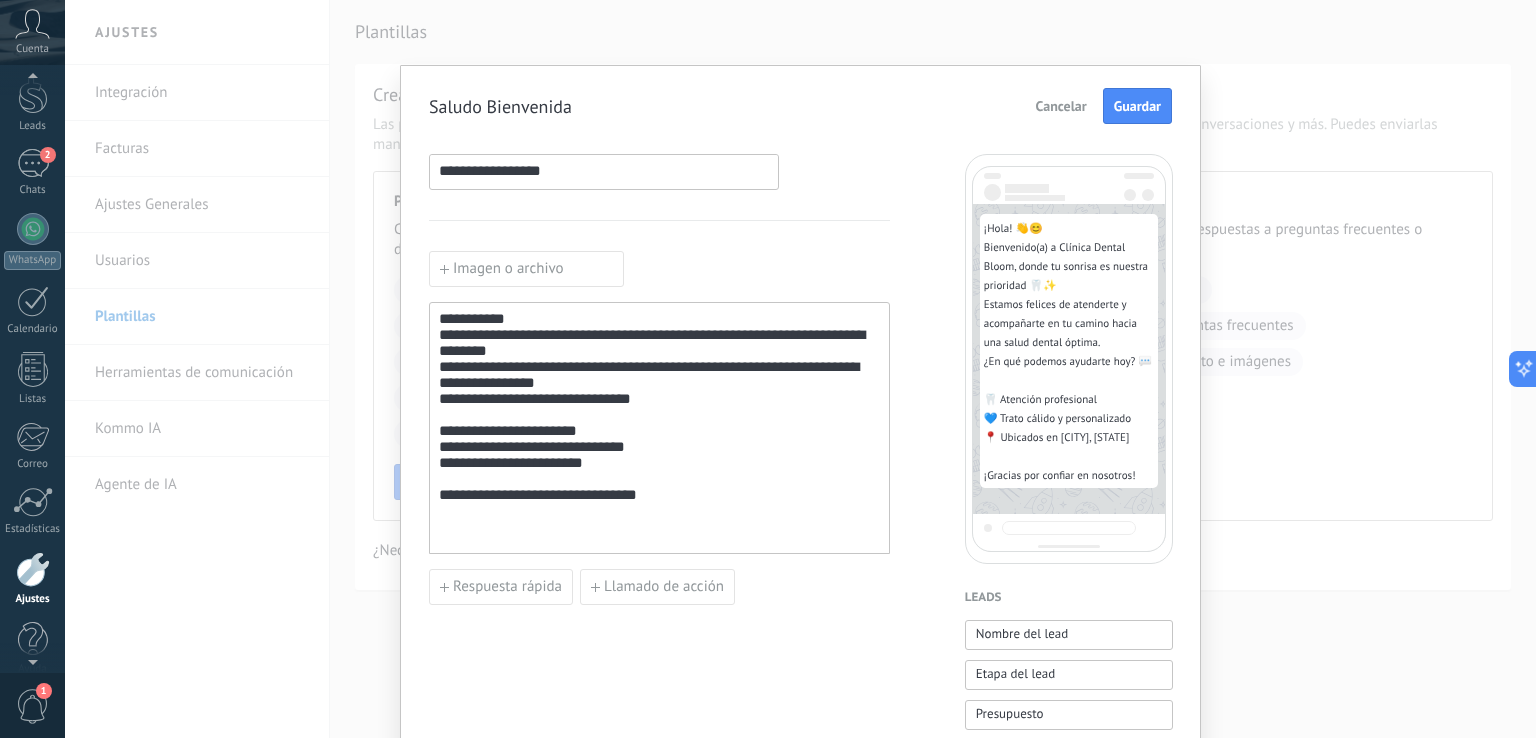 scroll, scrollTop: 93, scrollLeft: 0, axis: vertical 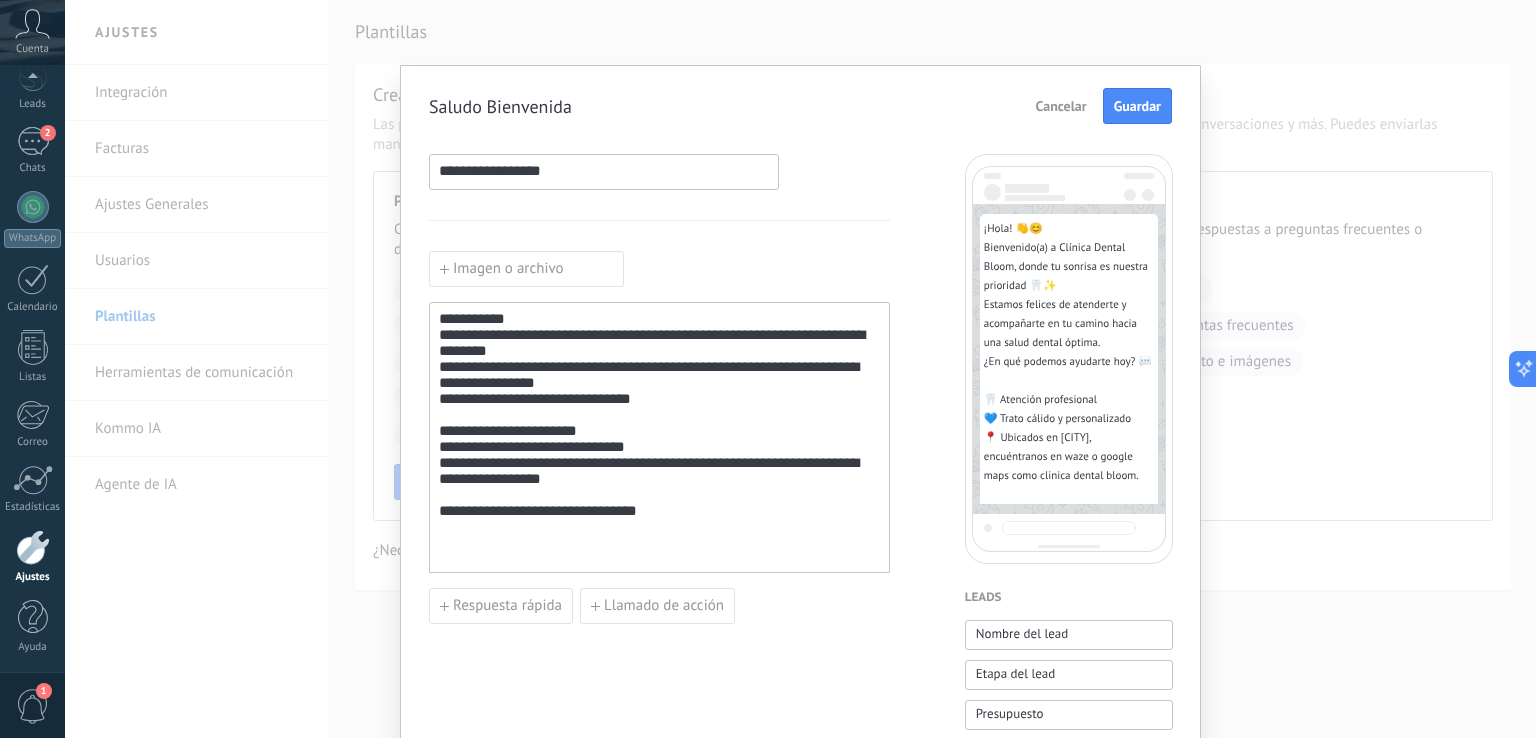 drag, startPoint x: 734, startPoint y: 497, endPoint x: 691, endPoint y: 241, distance: 259.5862 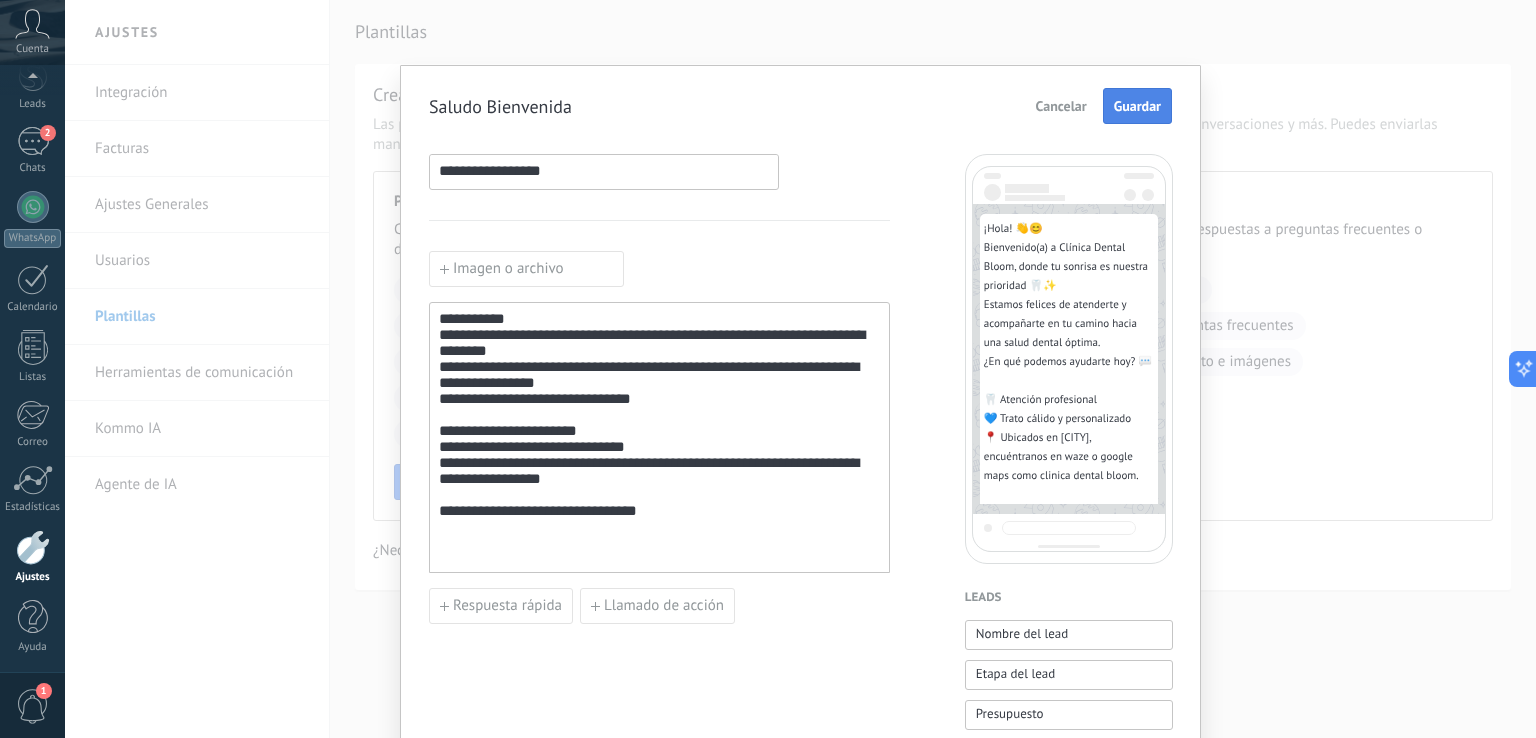click on "Guardar" at bounding box center (1137, 106) 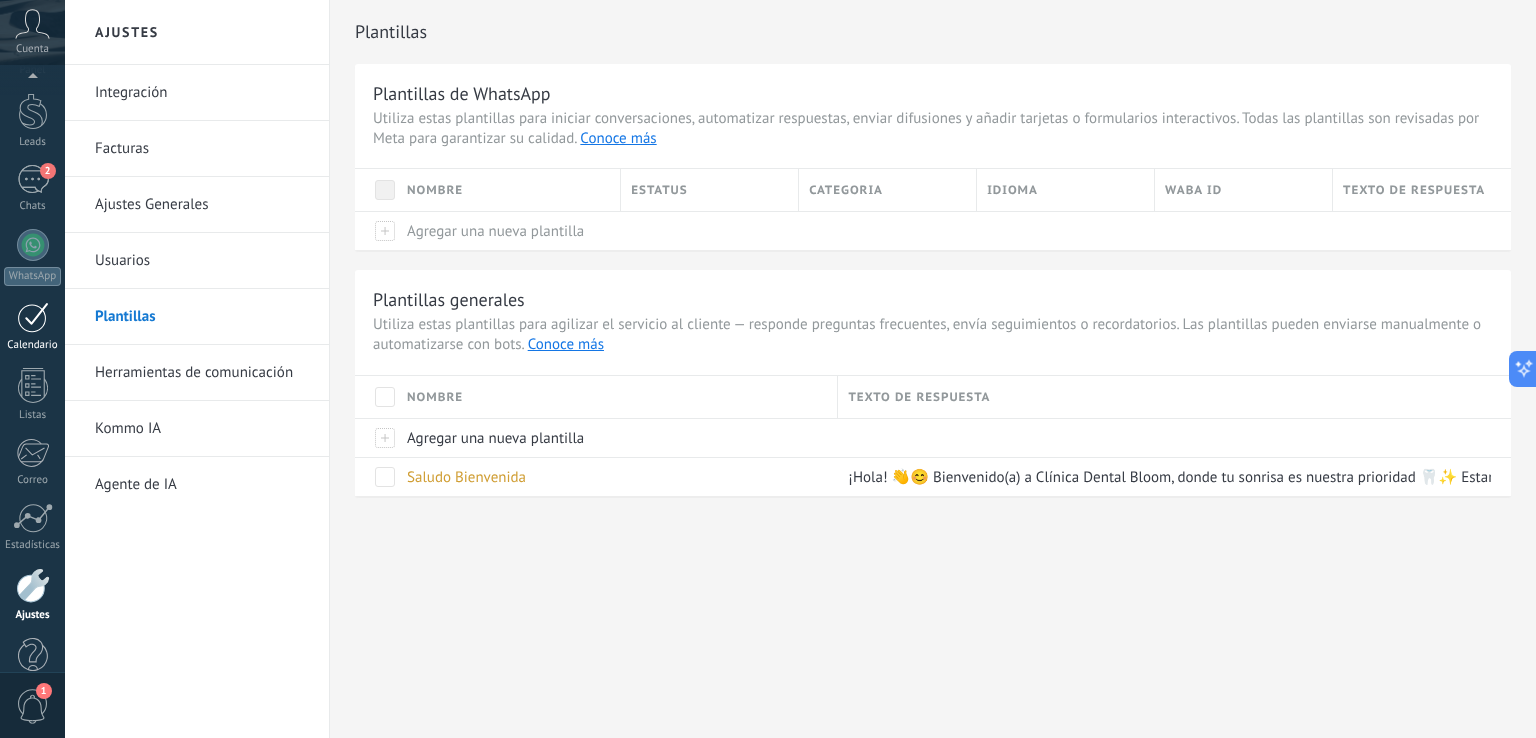 scroll, scrollTop: 93, scrollLeft: 0, axis: vertical 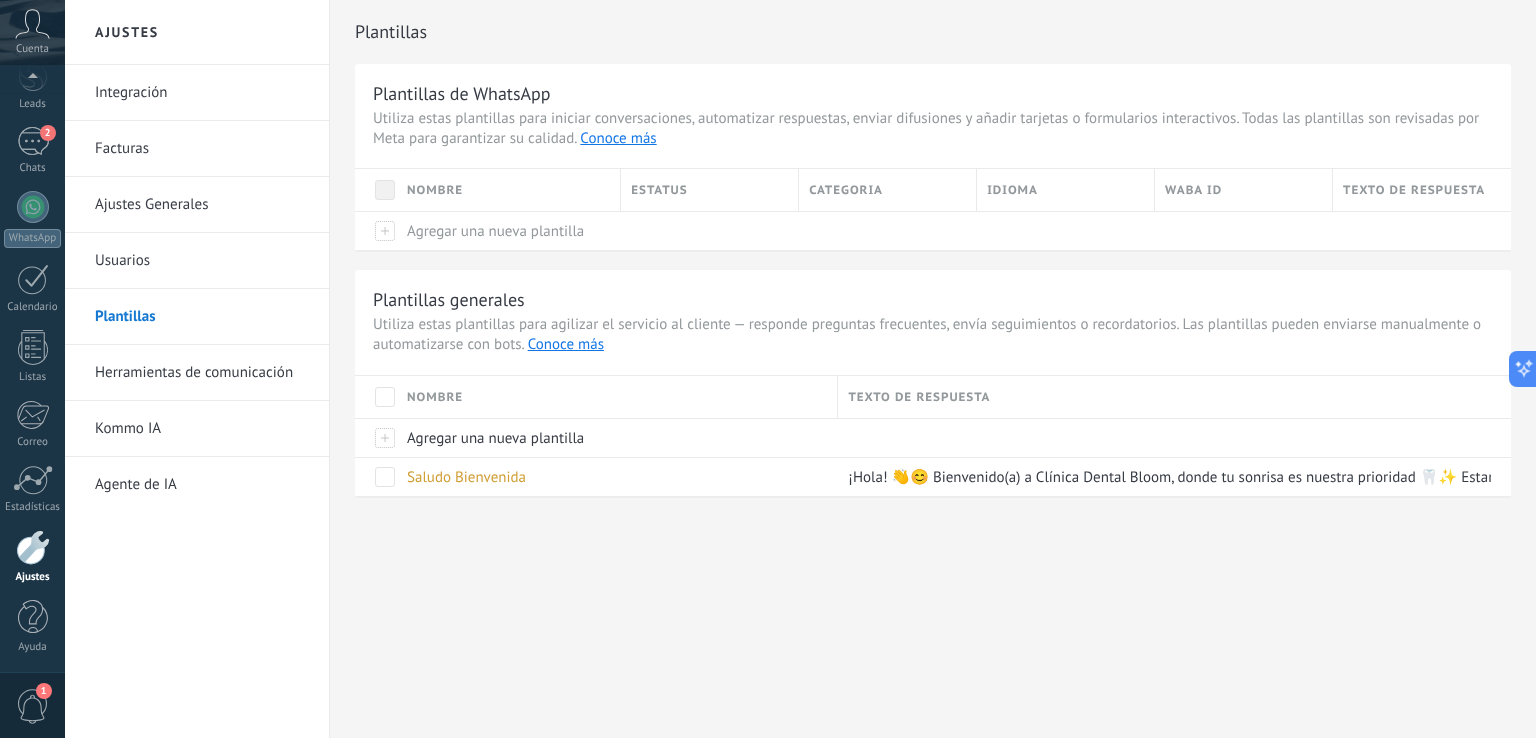 click at bounding box center (33, 547) 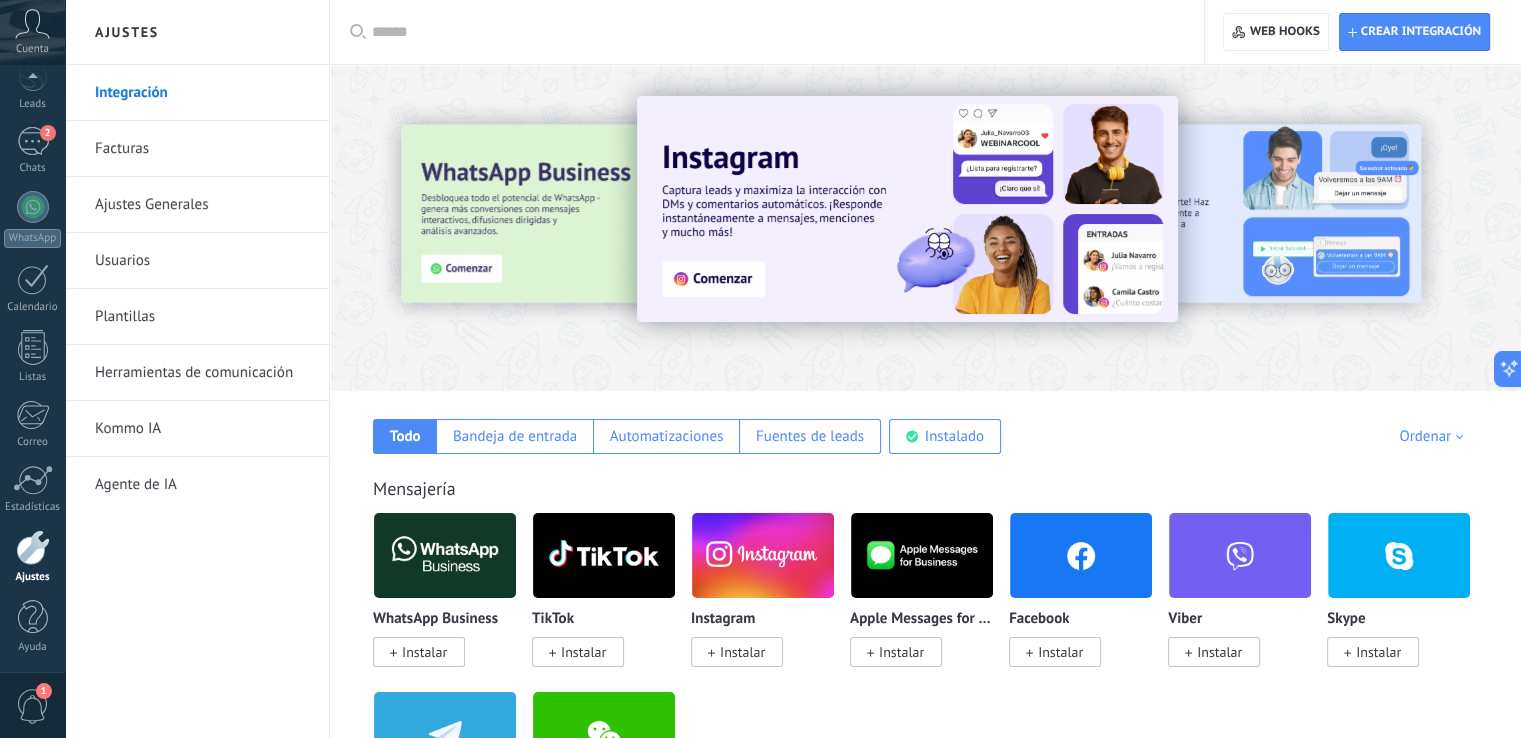click on "Plantillas" at bounding box center [202, 317] 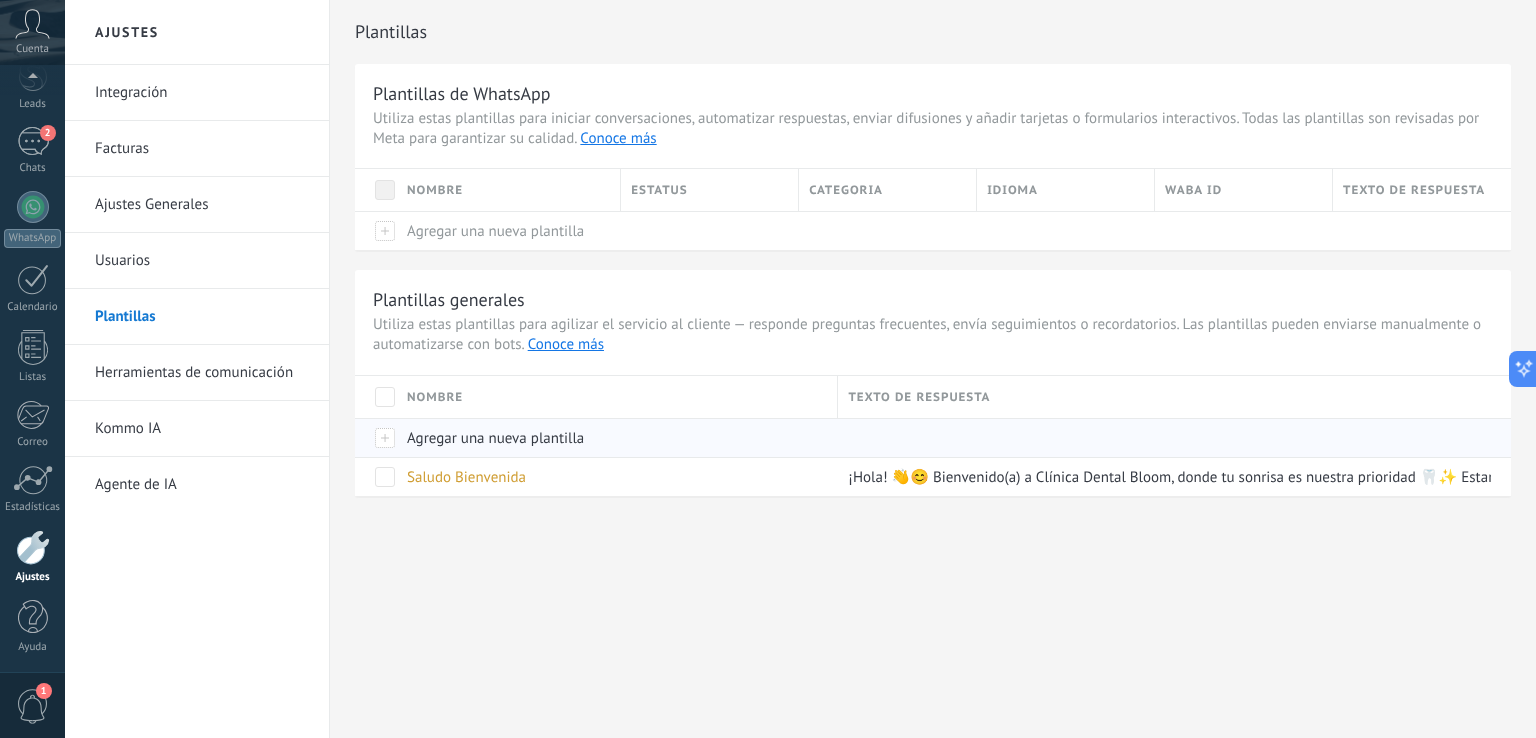 click on "Agregar una nueva plantilla" at bounding box center [495, 438] 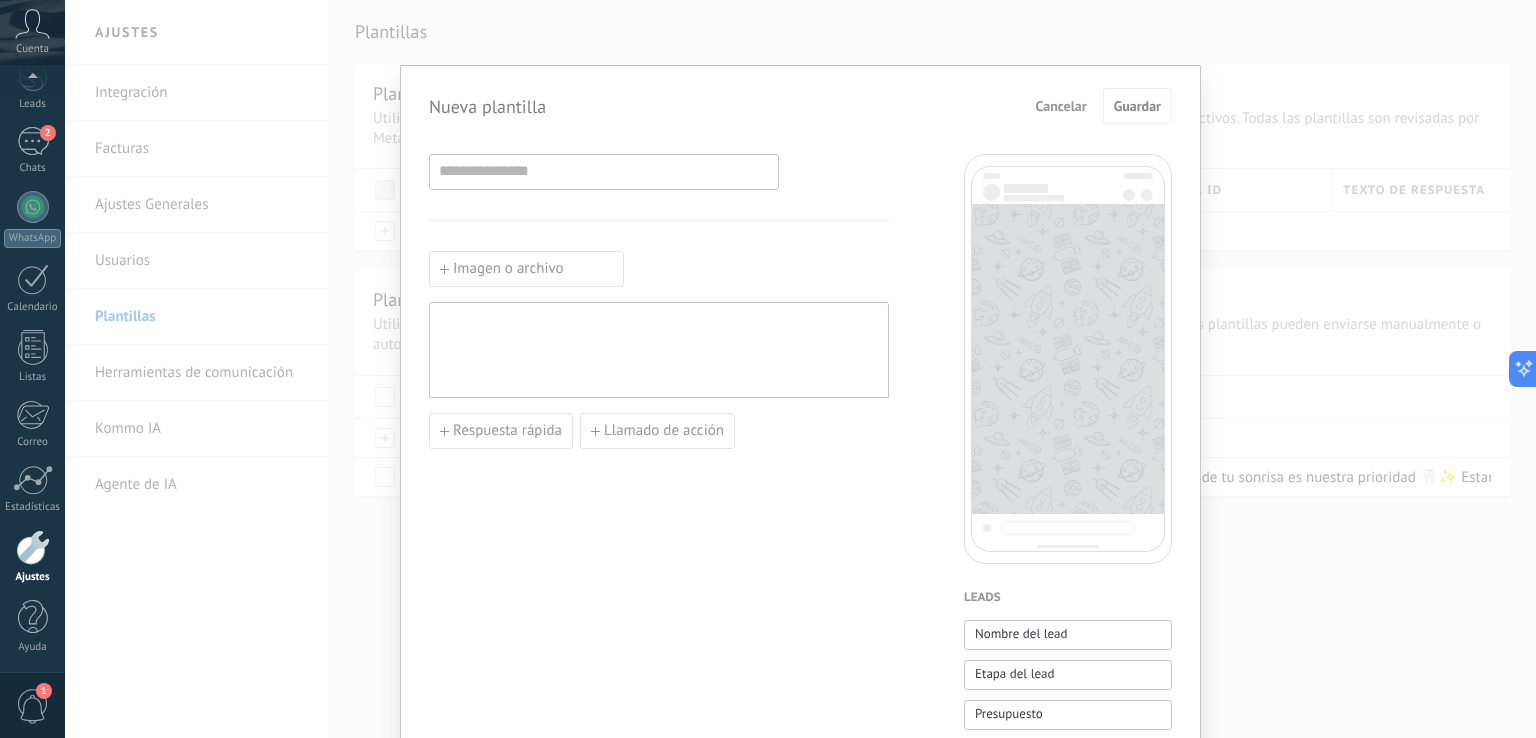 click on "Imagen o archivo" at bounding box center [526, 269] 